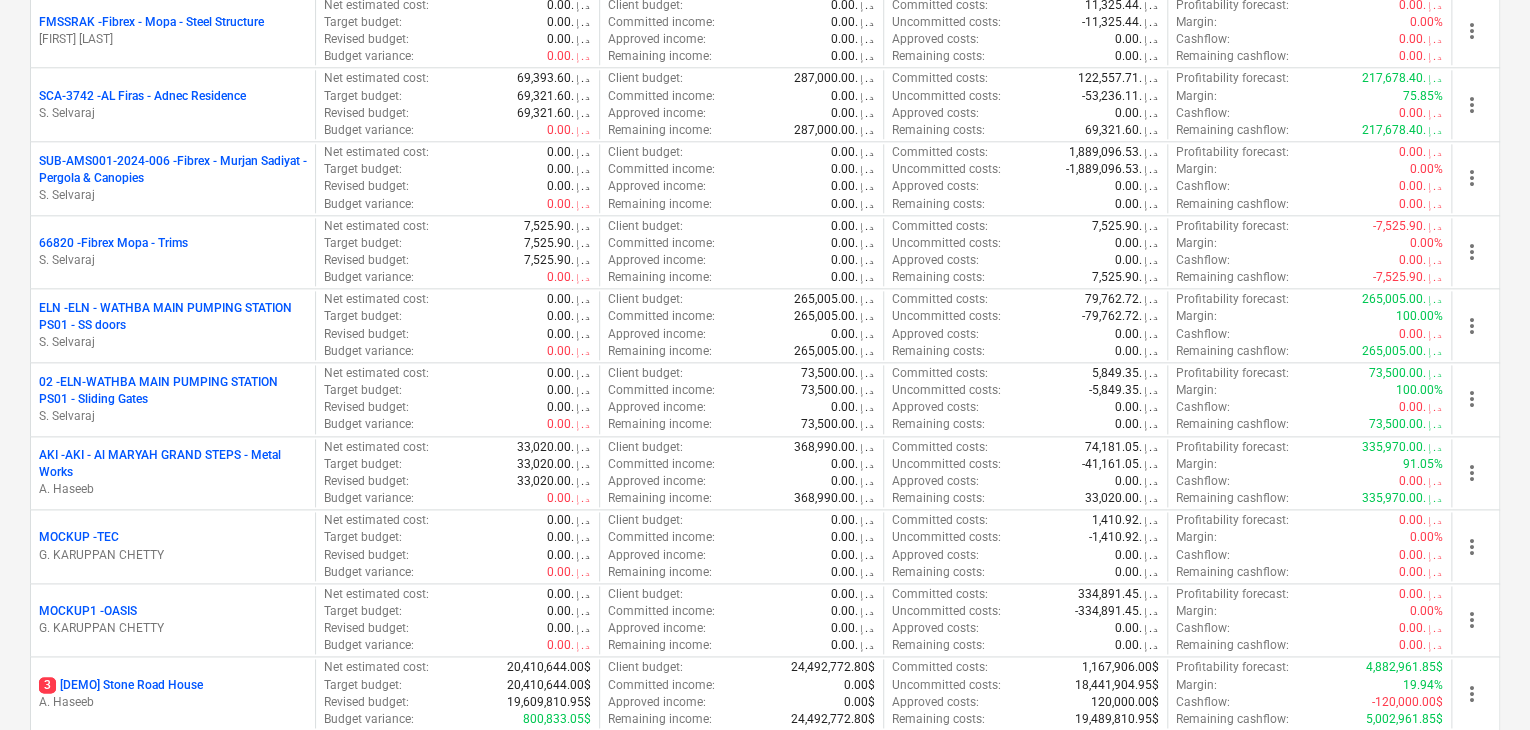 scroll, scrollTop: 1000, scrollLeft: 0, axis: vertical 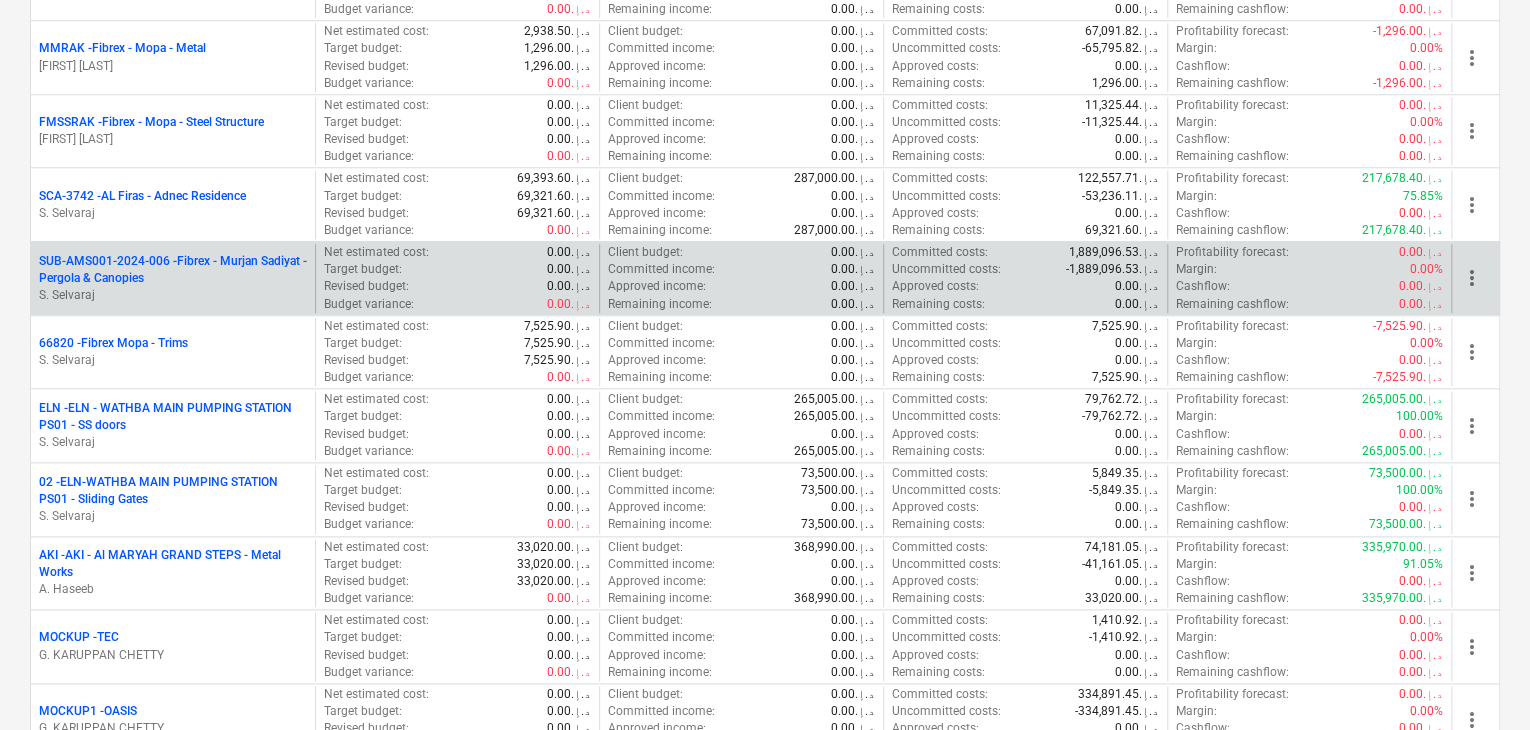 click on "SUB-AMS001-2024-006 -  Fibrex - Murjan Sadiyat - Pergola & Canopies" at bounding box center (173, 270) 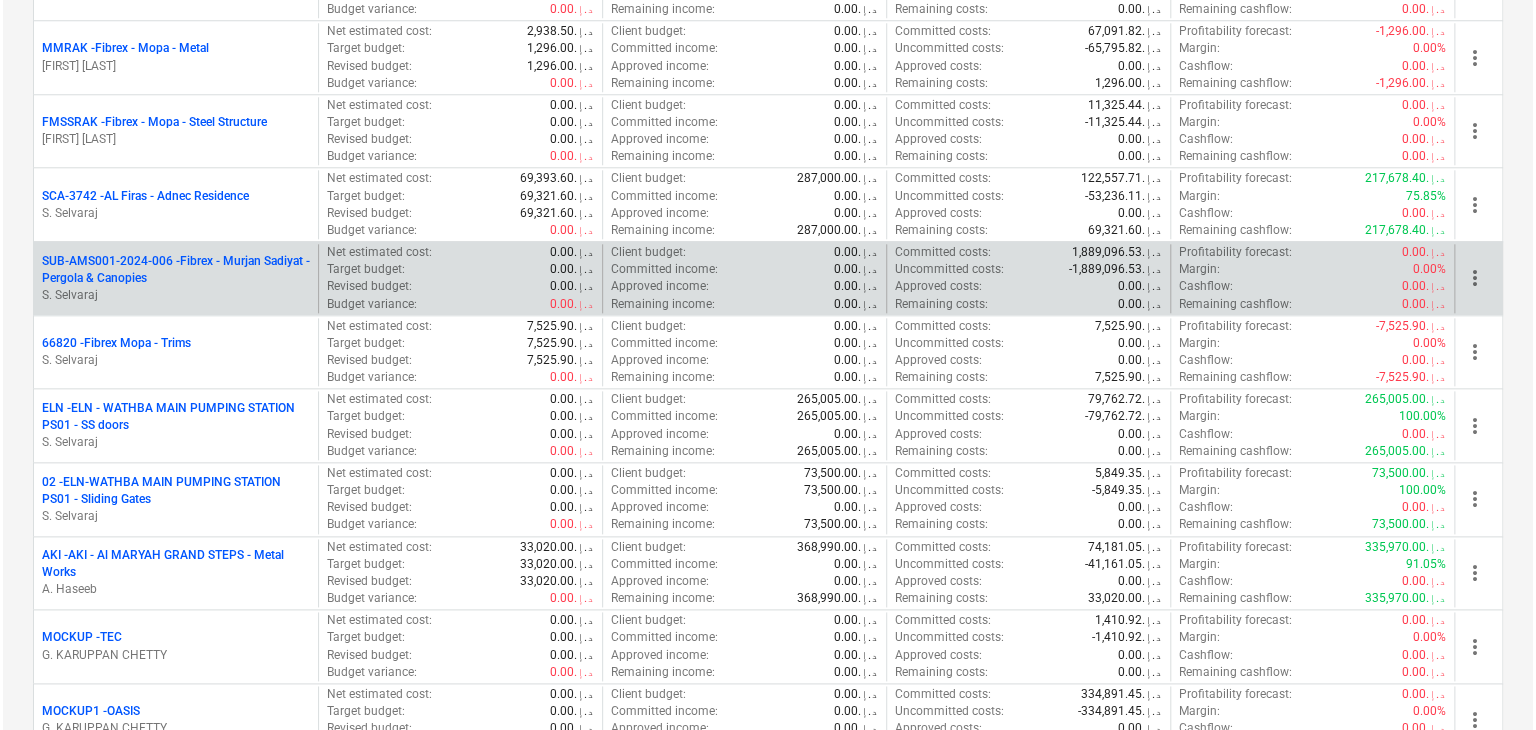 scroll, scrollTop: 0, scrollLeft: 0, axis: both 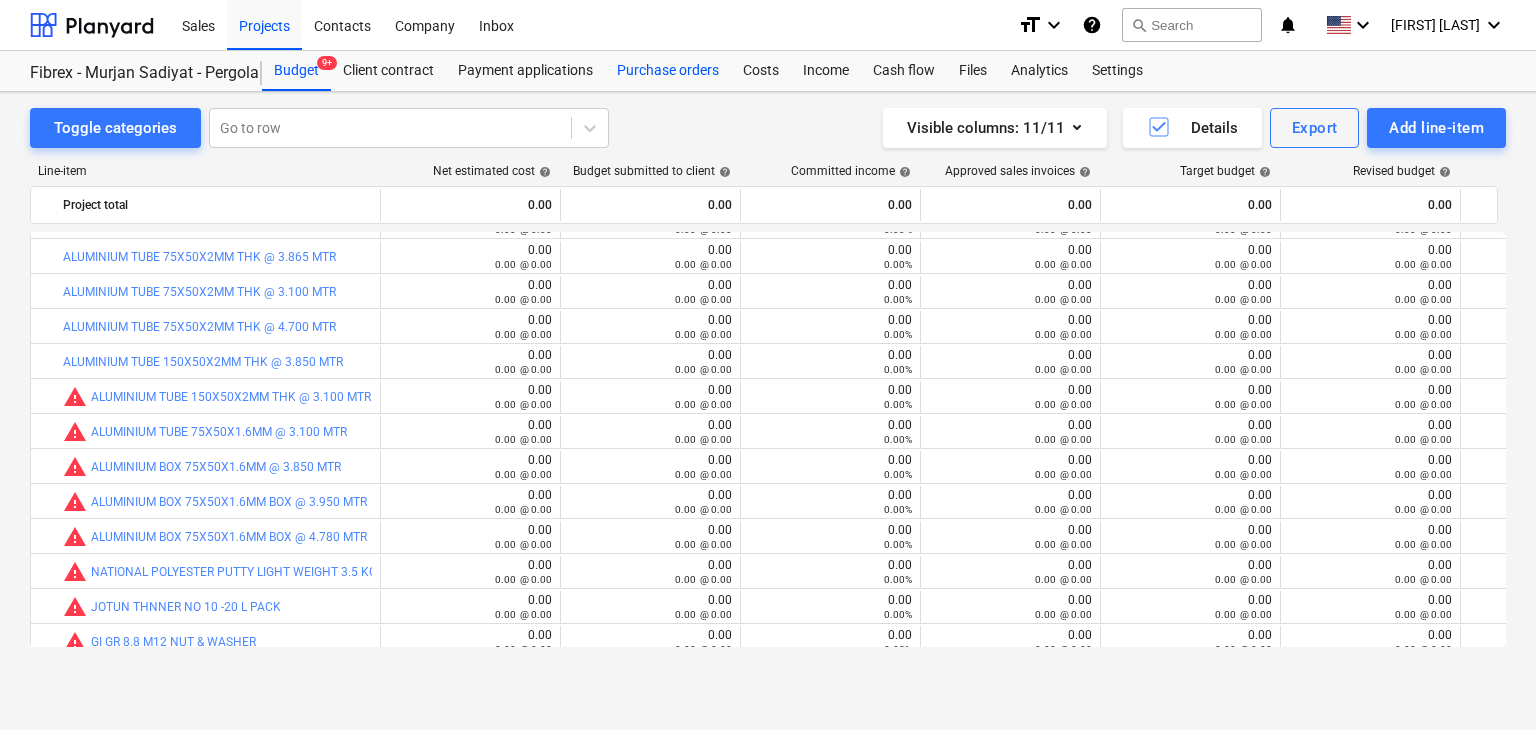 click on "Purchase orders" at bounding box center (668, 71) 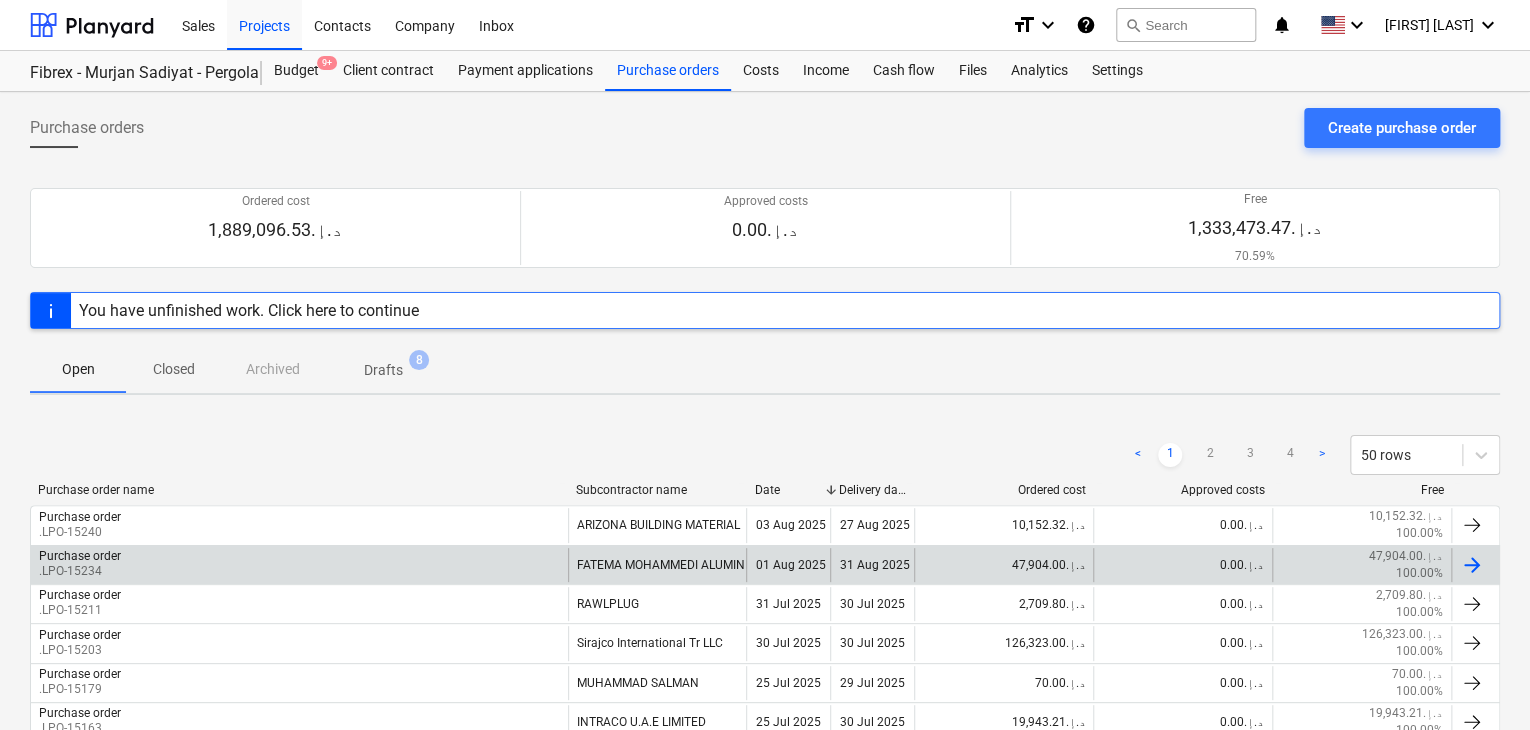 click on "Purchase order .LPO-[NUMBER]" at bounding box center (299, 565) 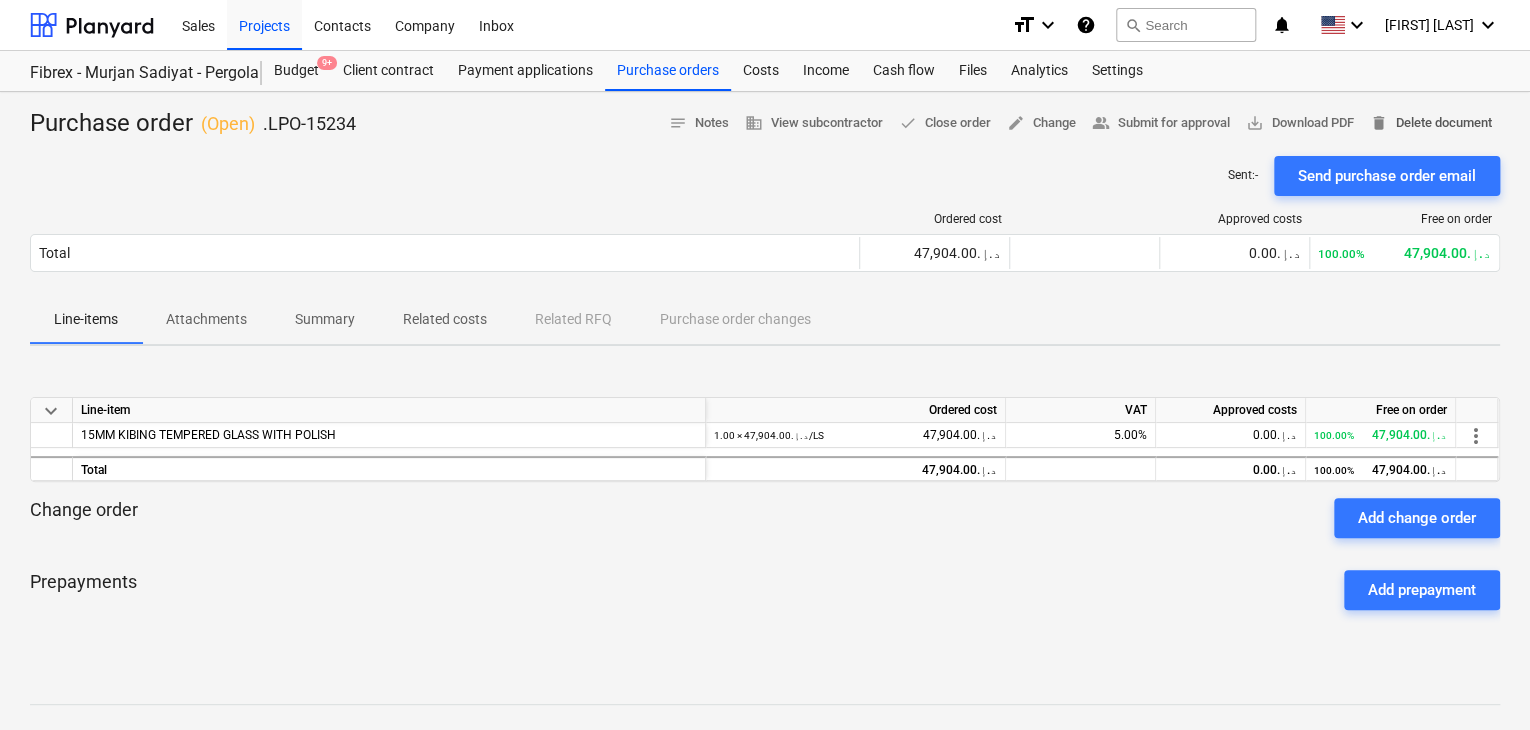 click on "delete Delete document" at bounding box center [1431, 123] 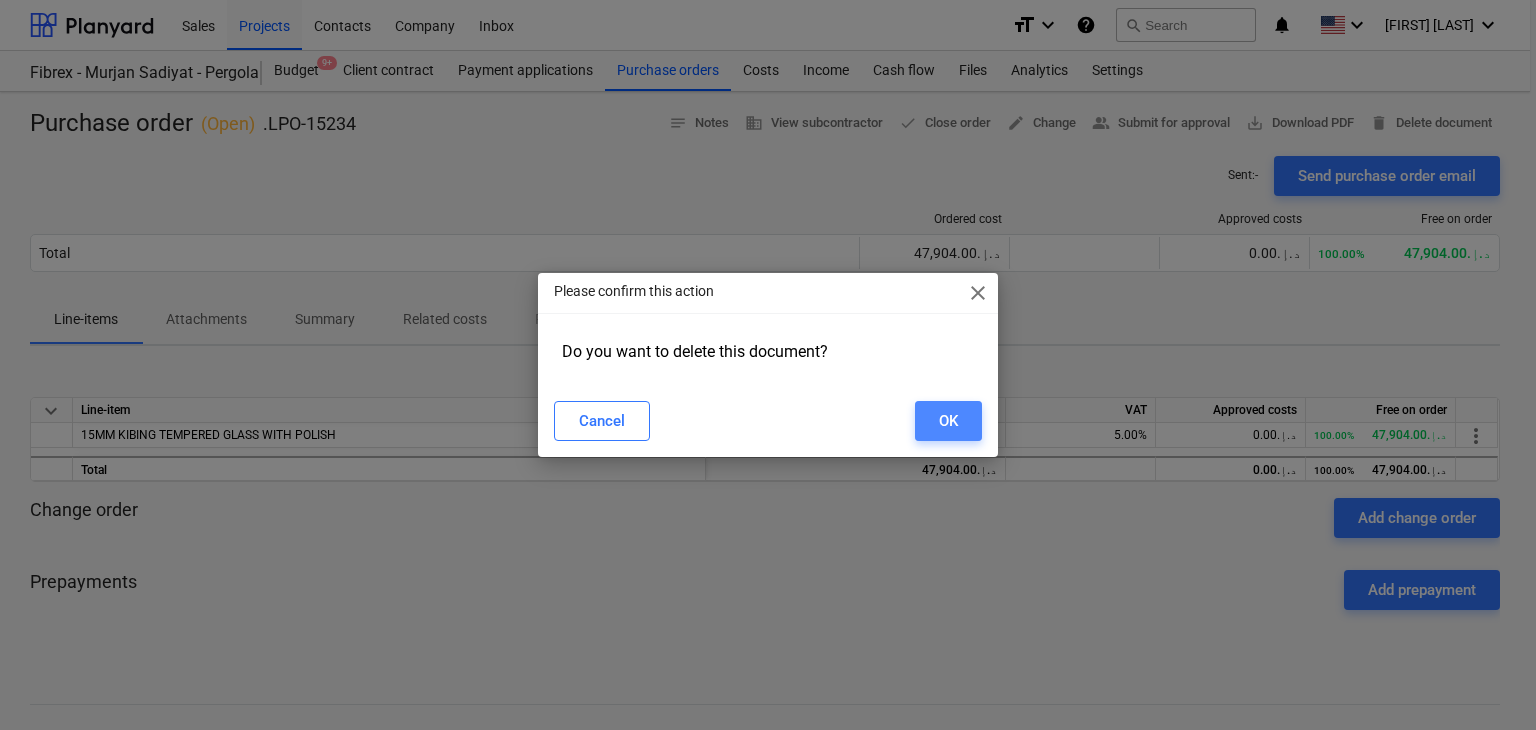 click on "OK" at bounding box center [948, 421] 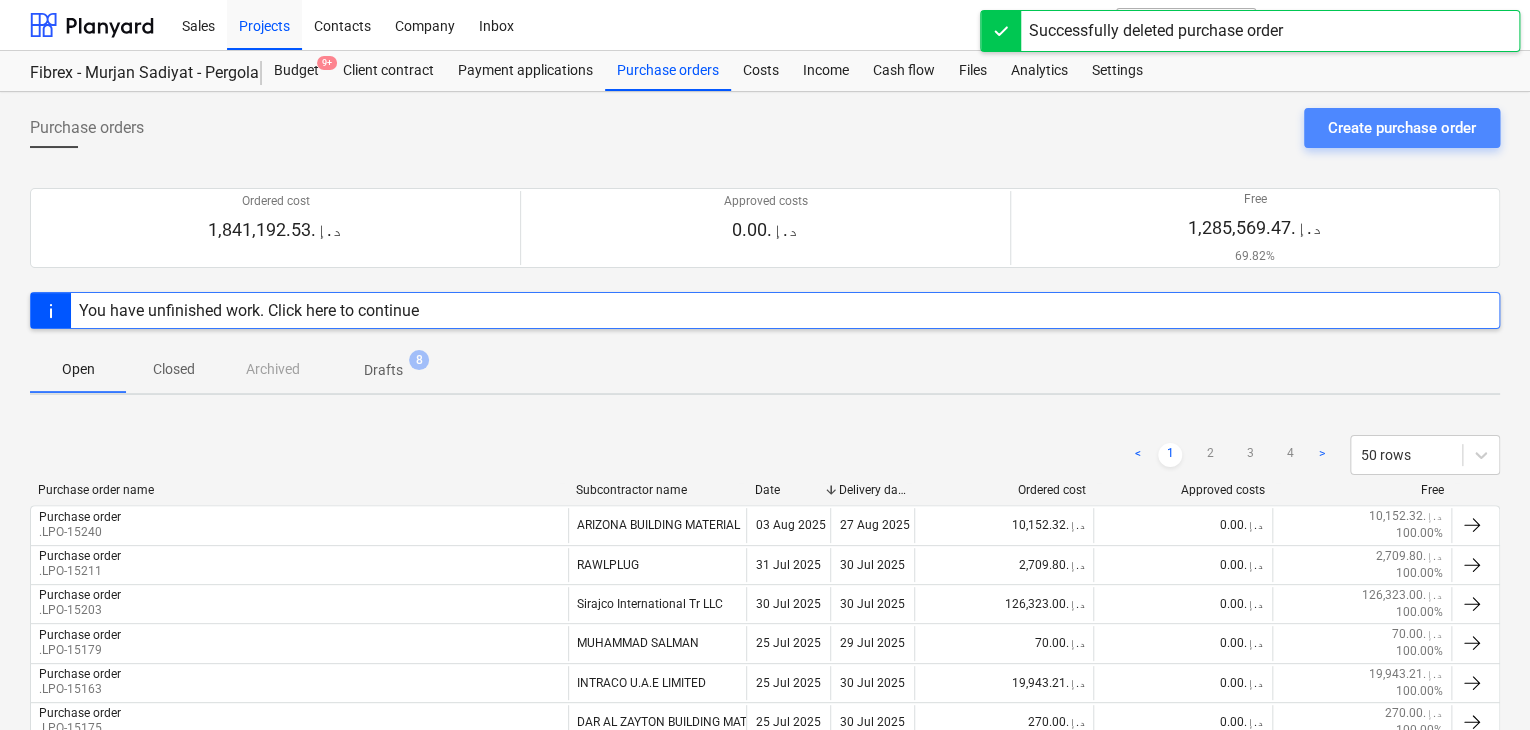 click on "Create purchase order" at bounding box center (1402, 128) 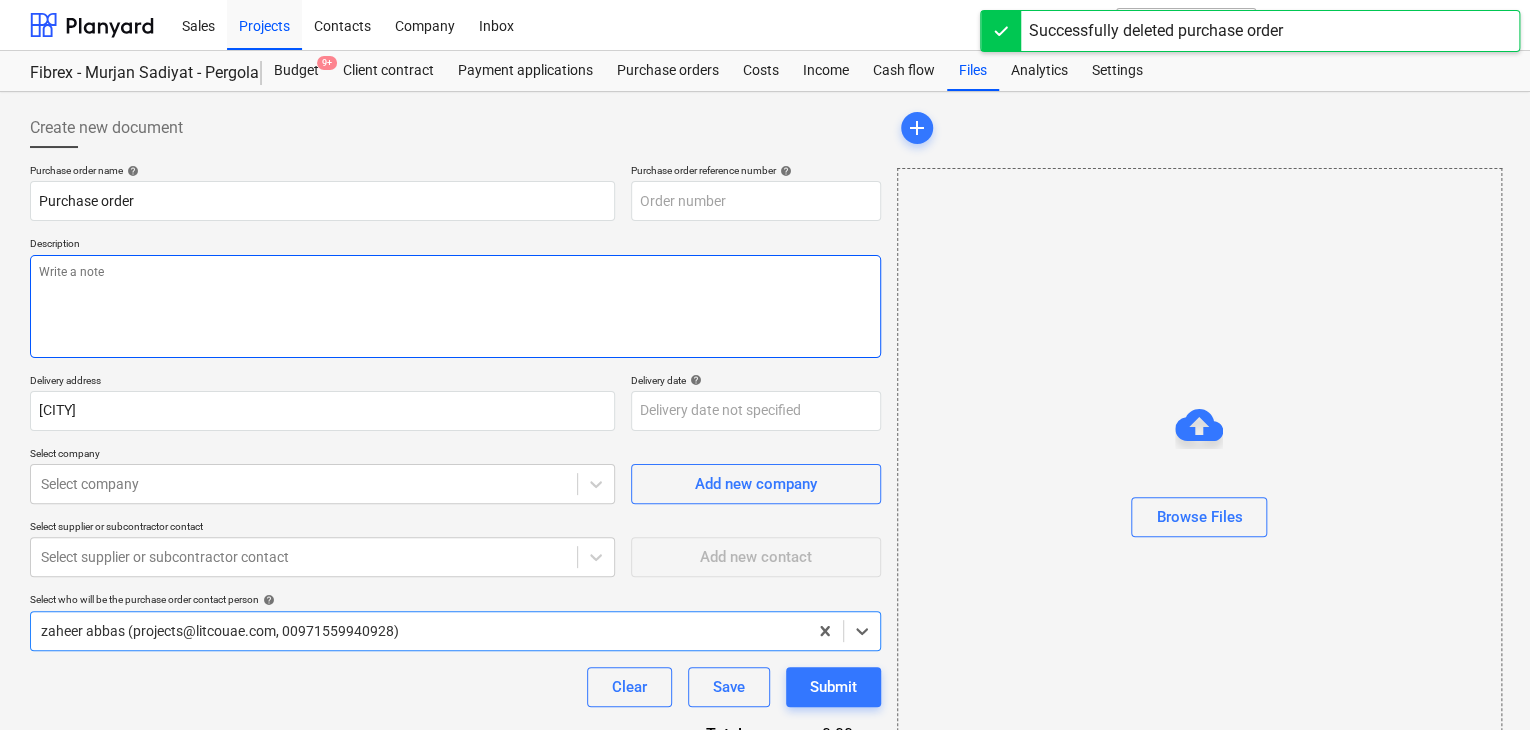 click at bounding box center (455, 306) 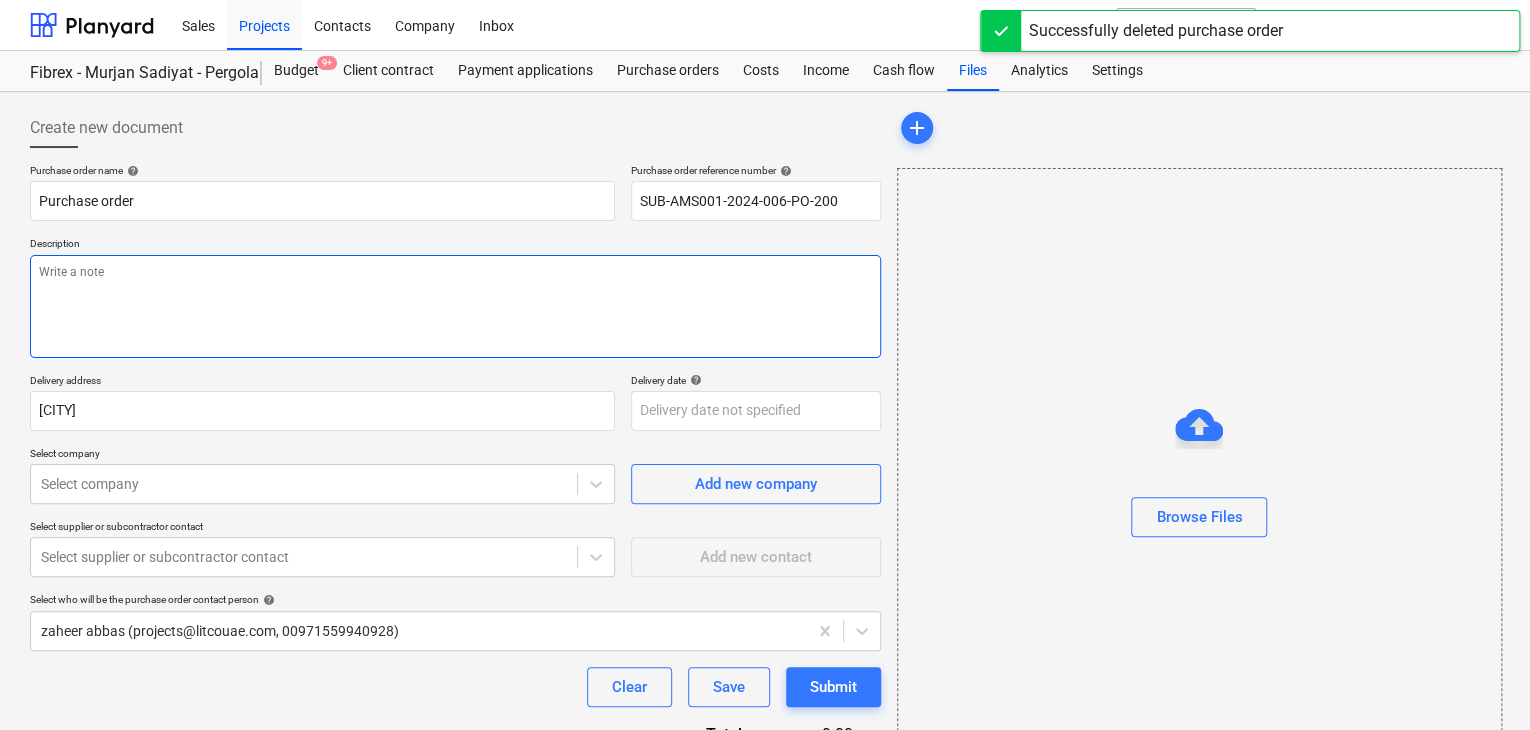 type on "x" 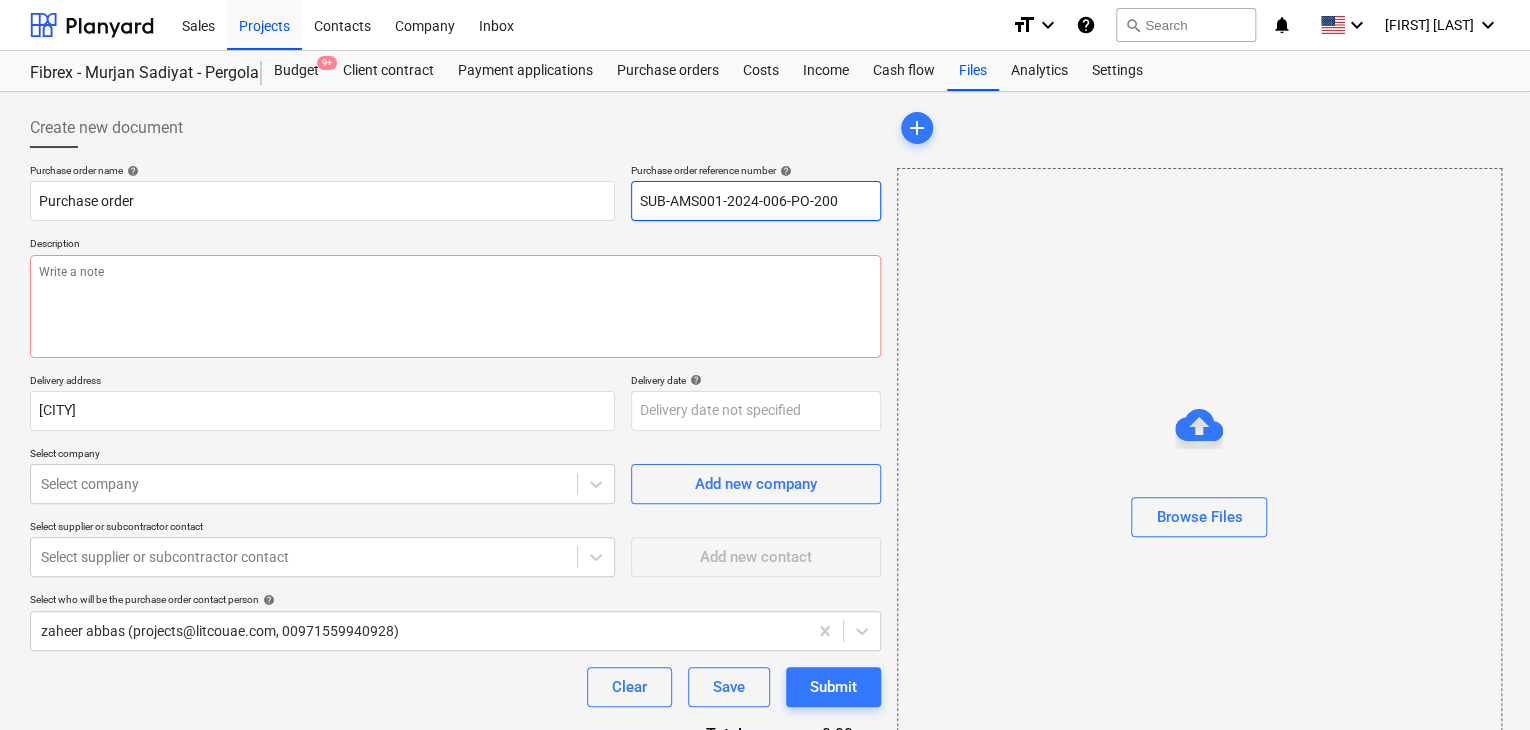 drag, startPoint x: 835, startPoint y: 193, endPoint x: 525, endPoint y: 165, distance: 311.26193 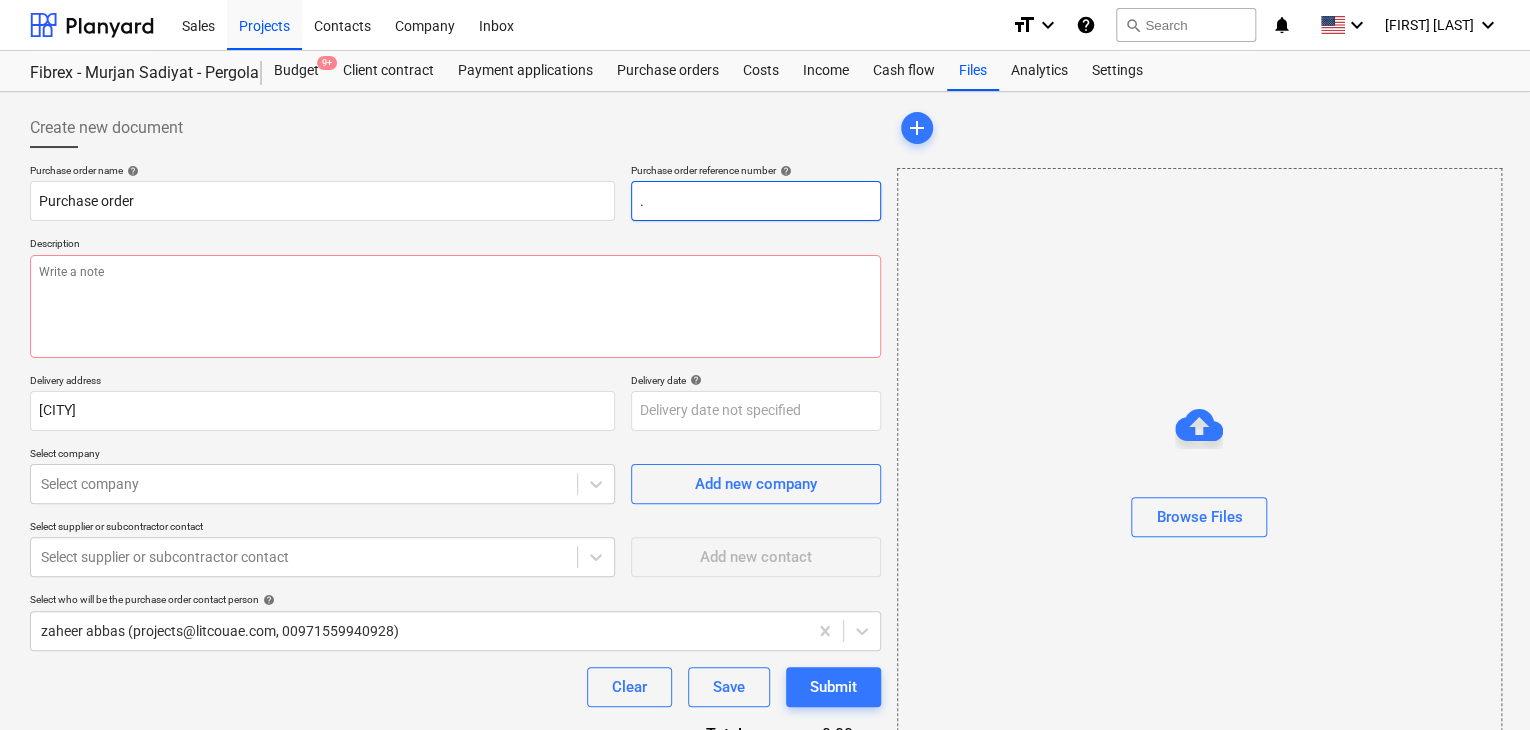 type on "x" 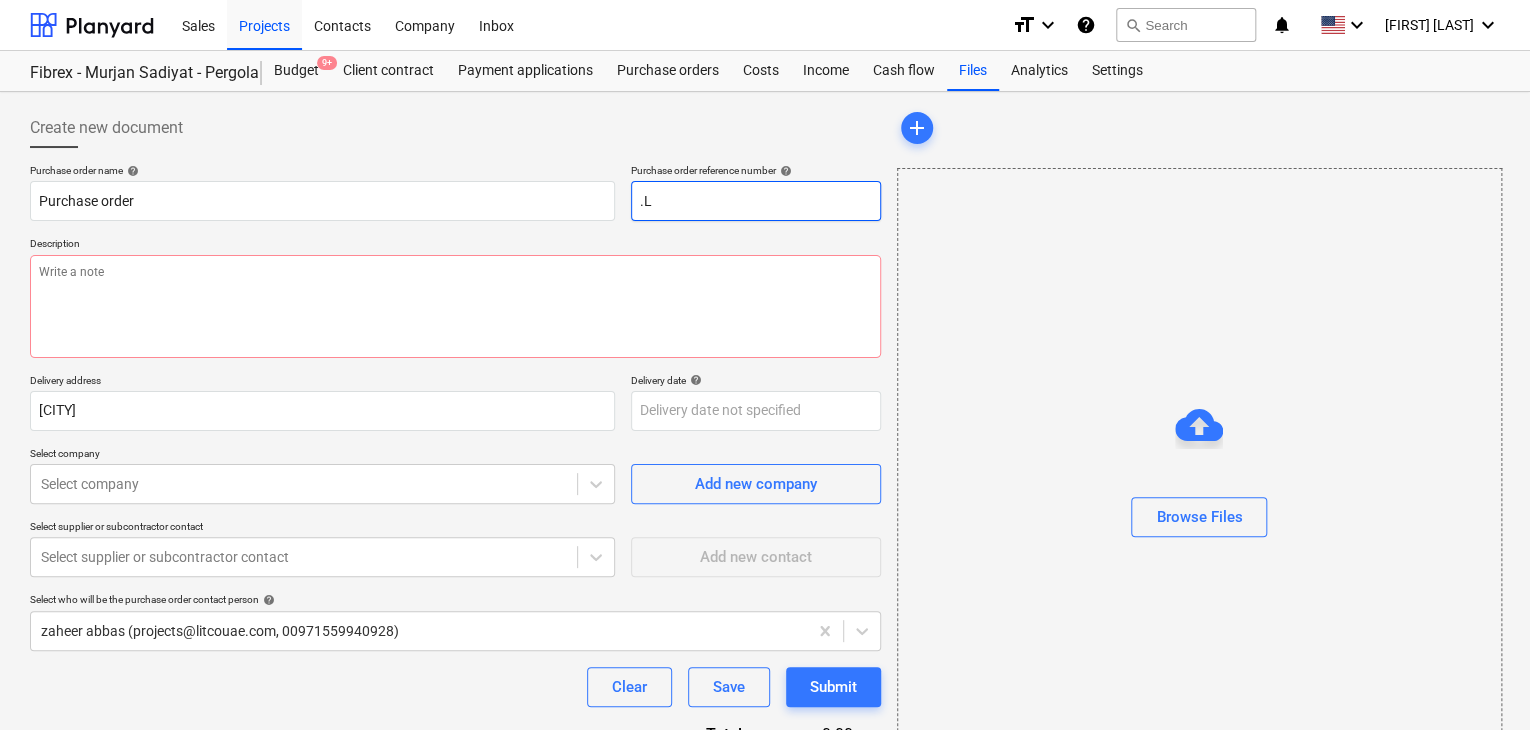 type on "x" 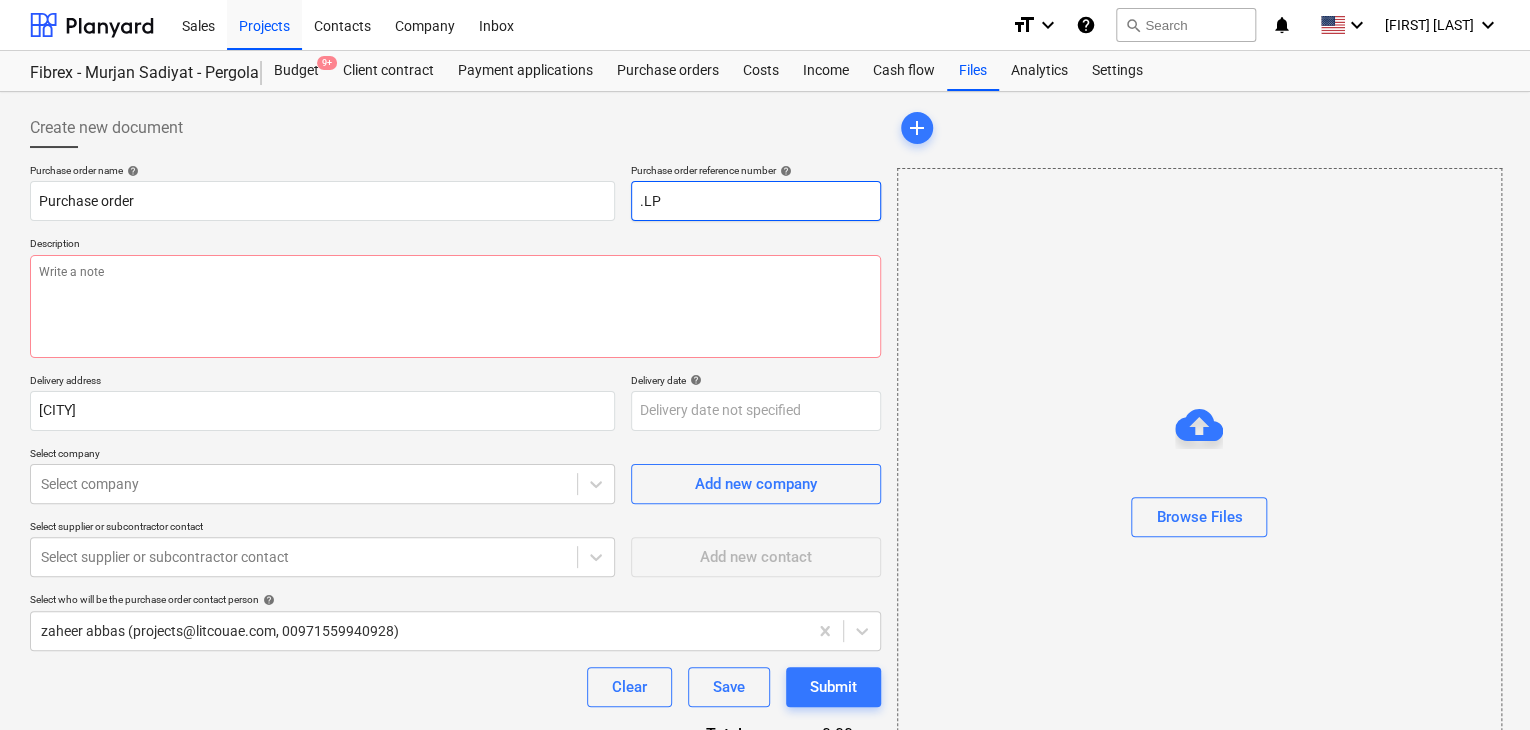 type on "x" 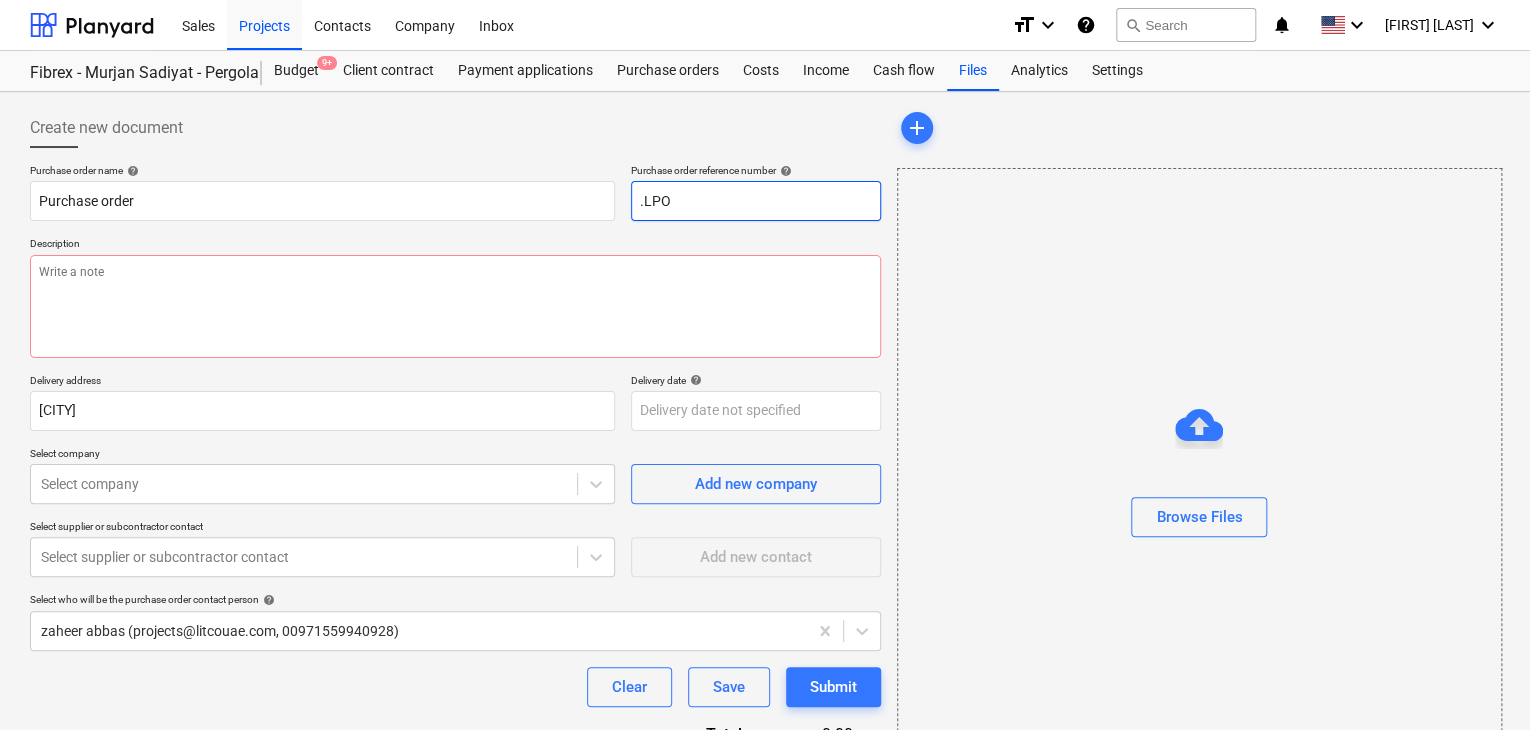 type on "x" 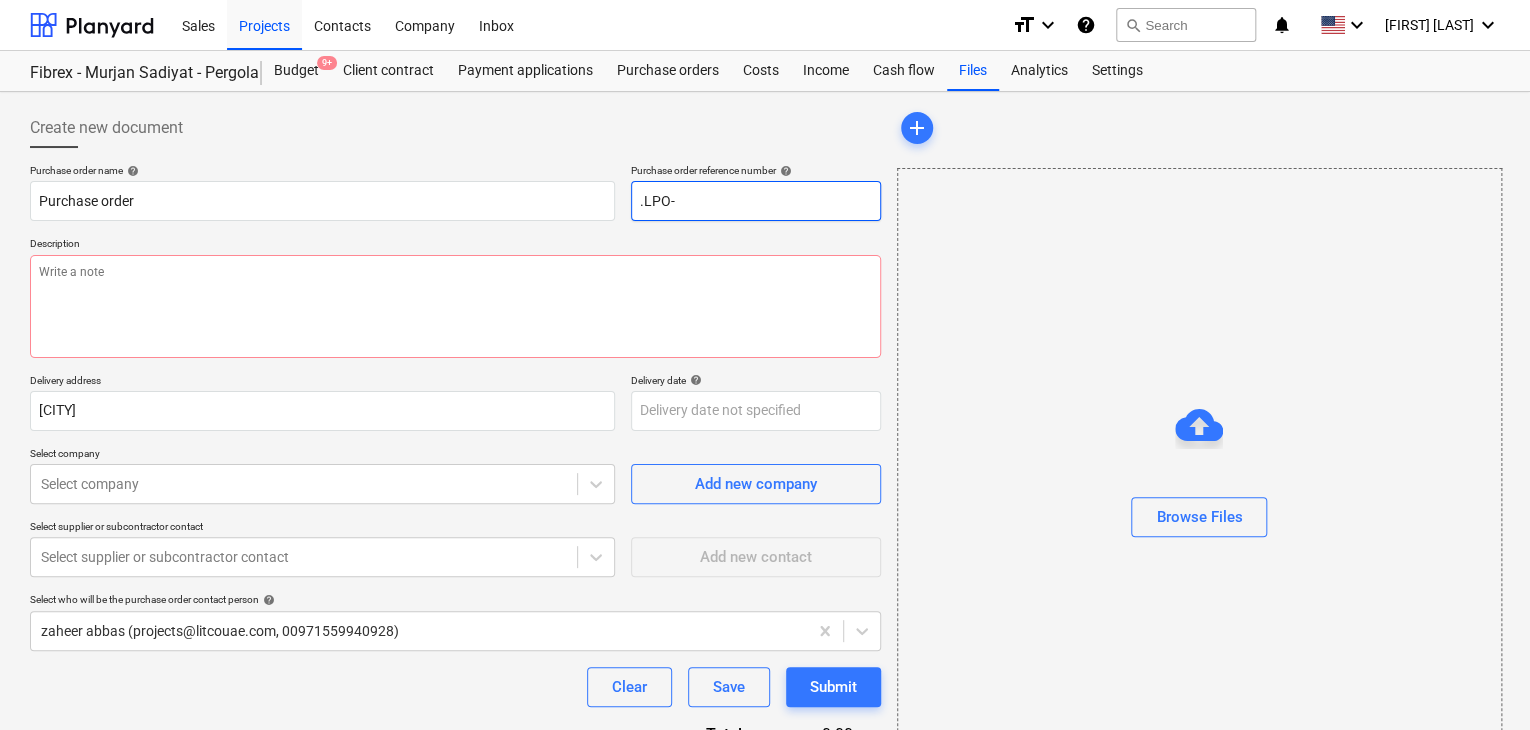 type on "x" 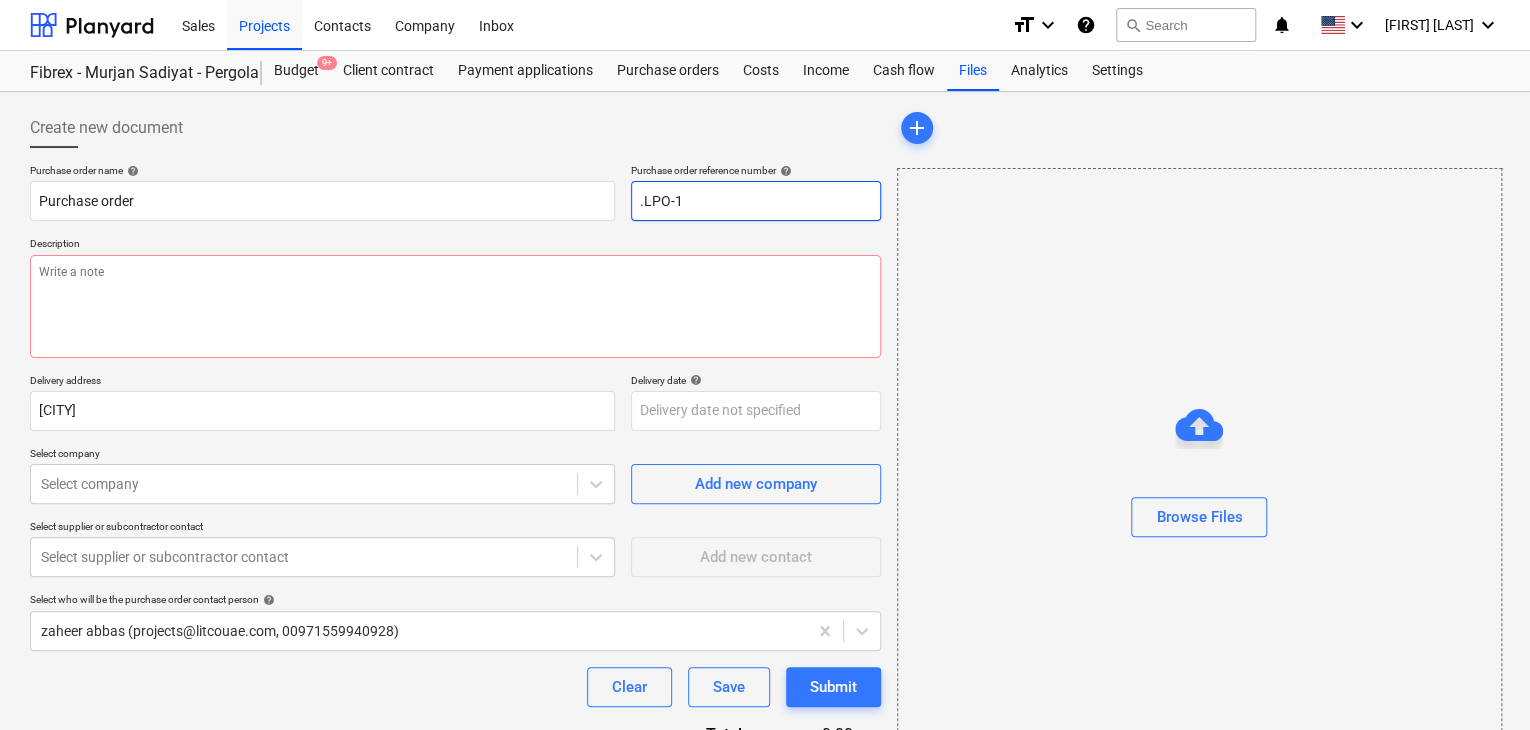 type on "x" 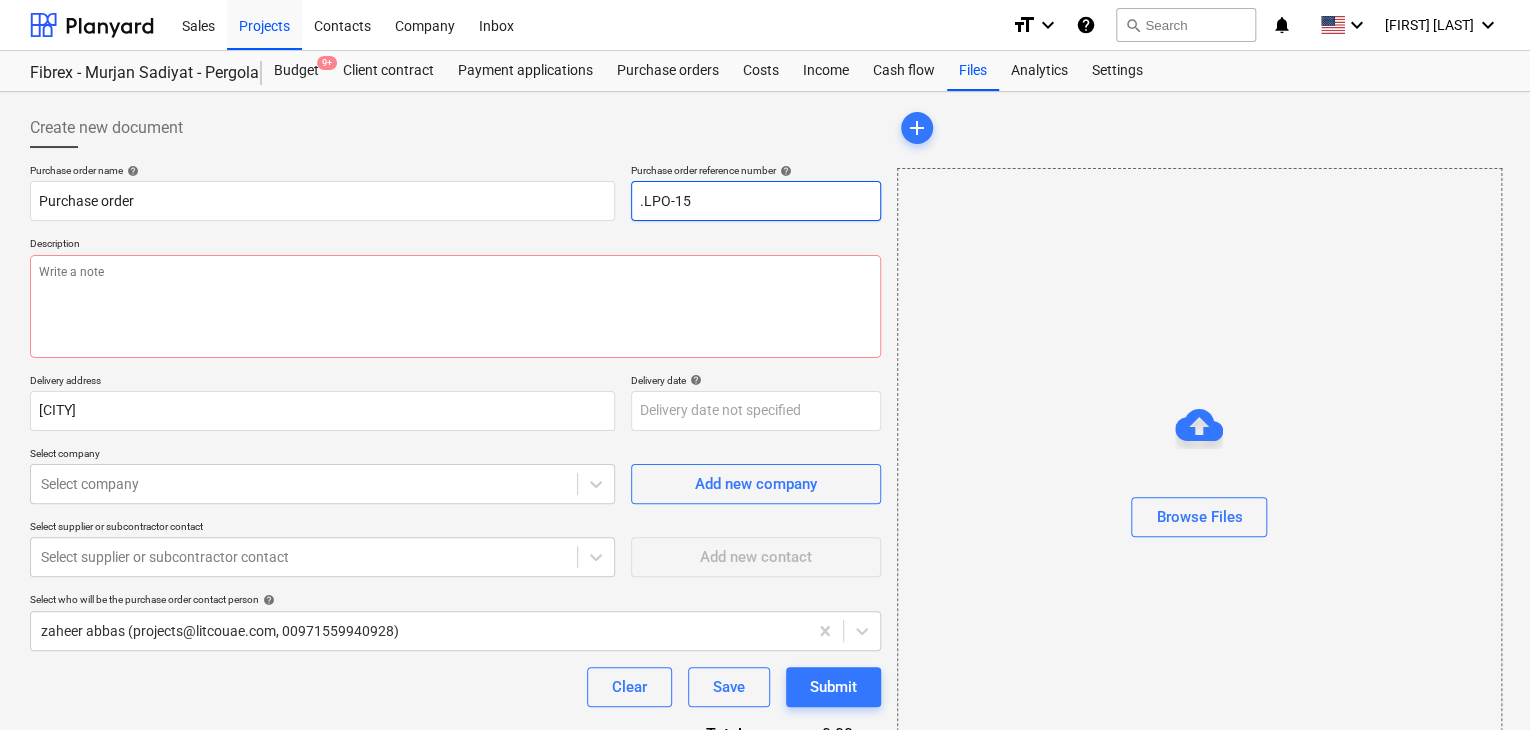 type on "x" 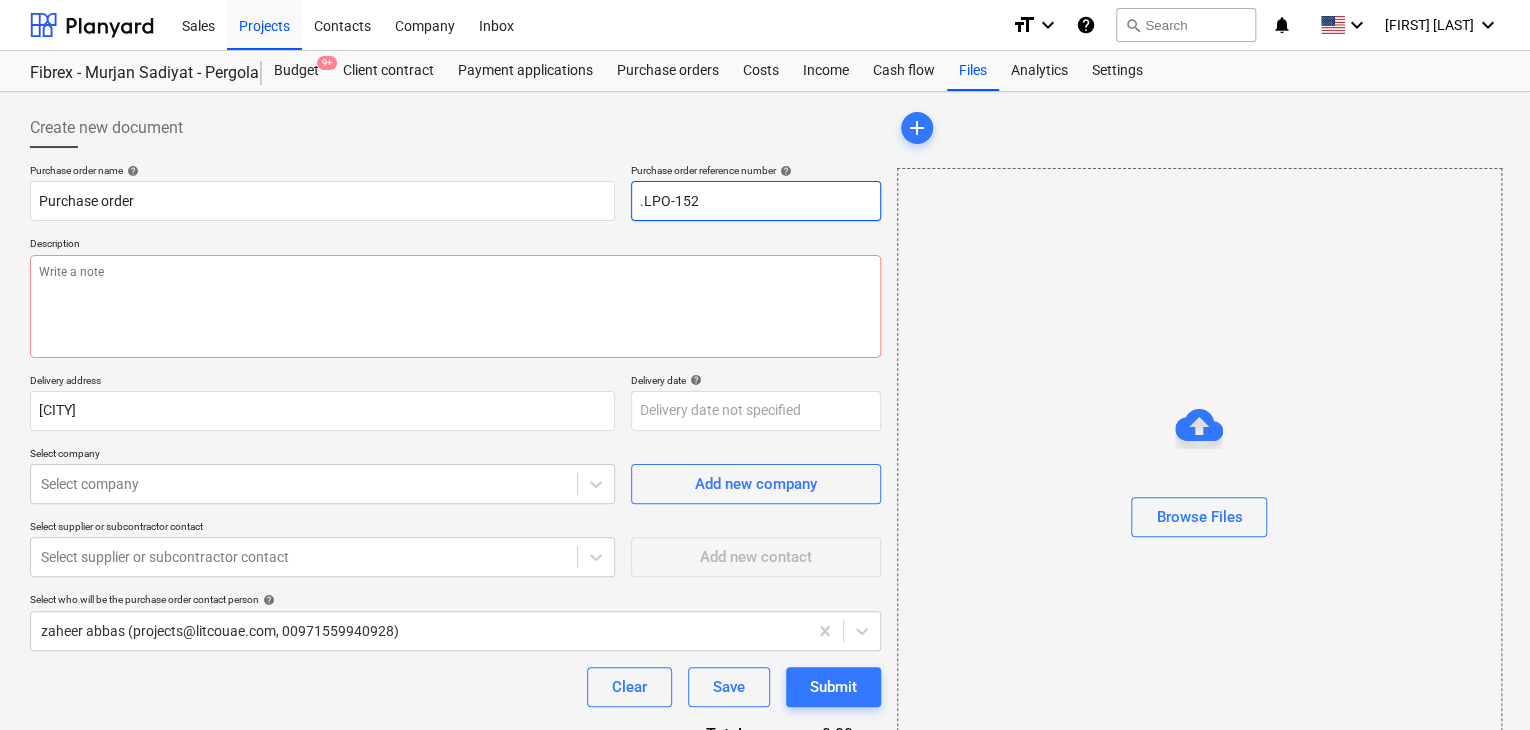 type on "x" 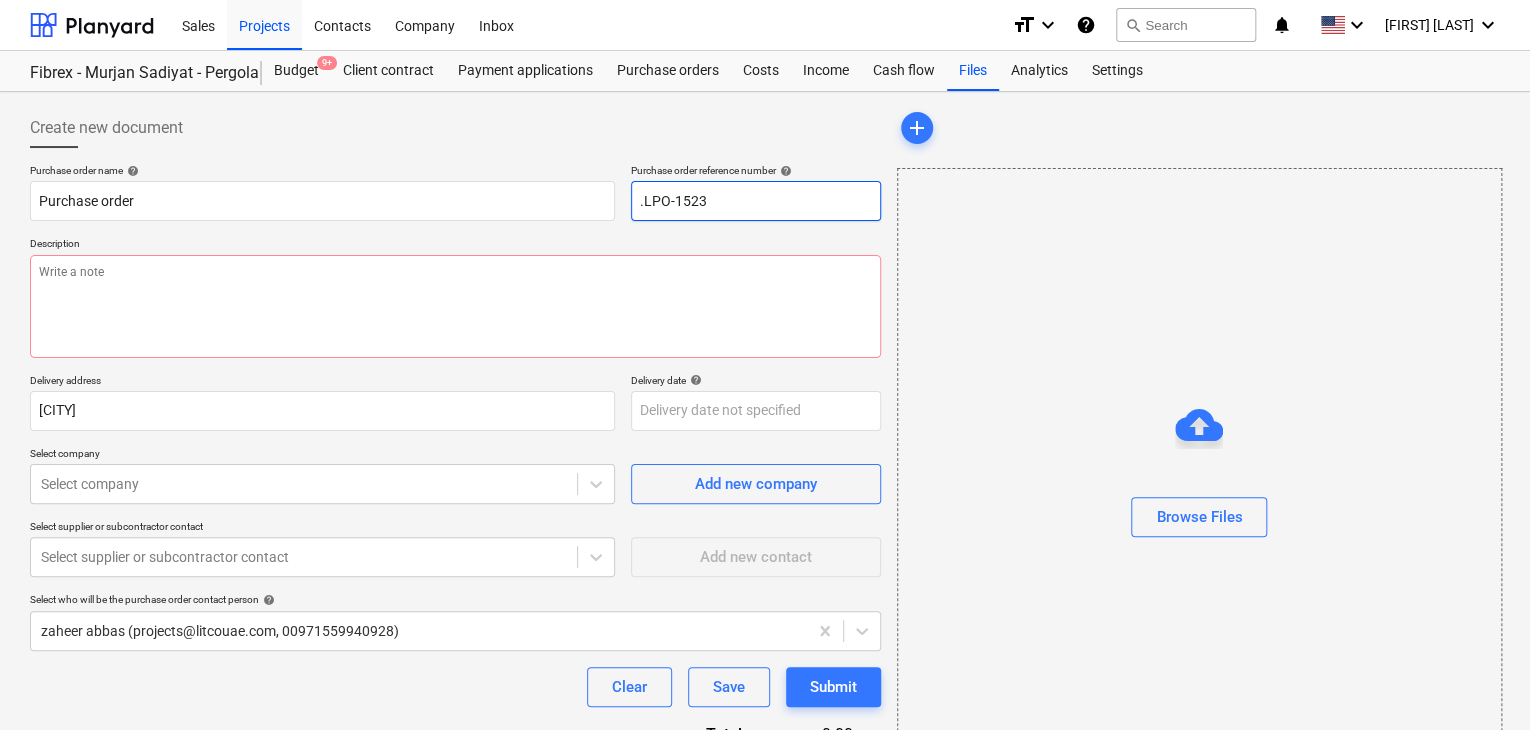 type on "x" 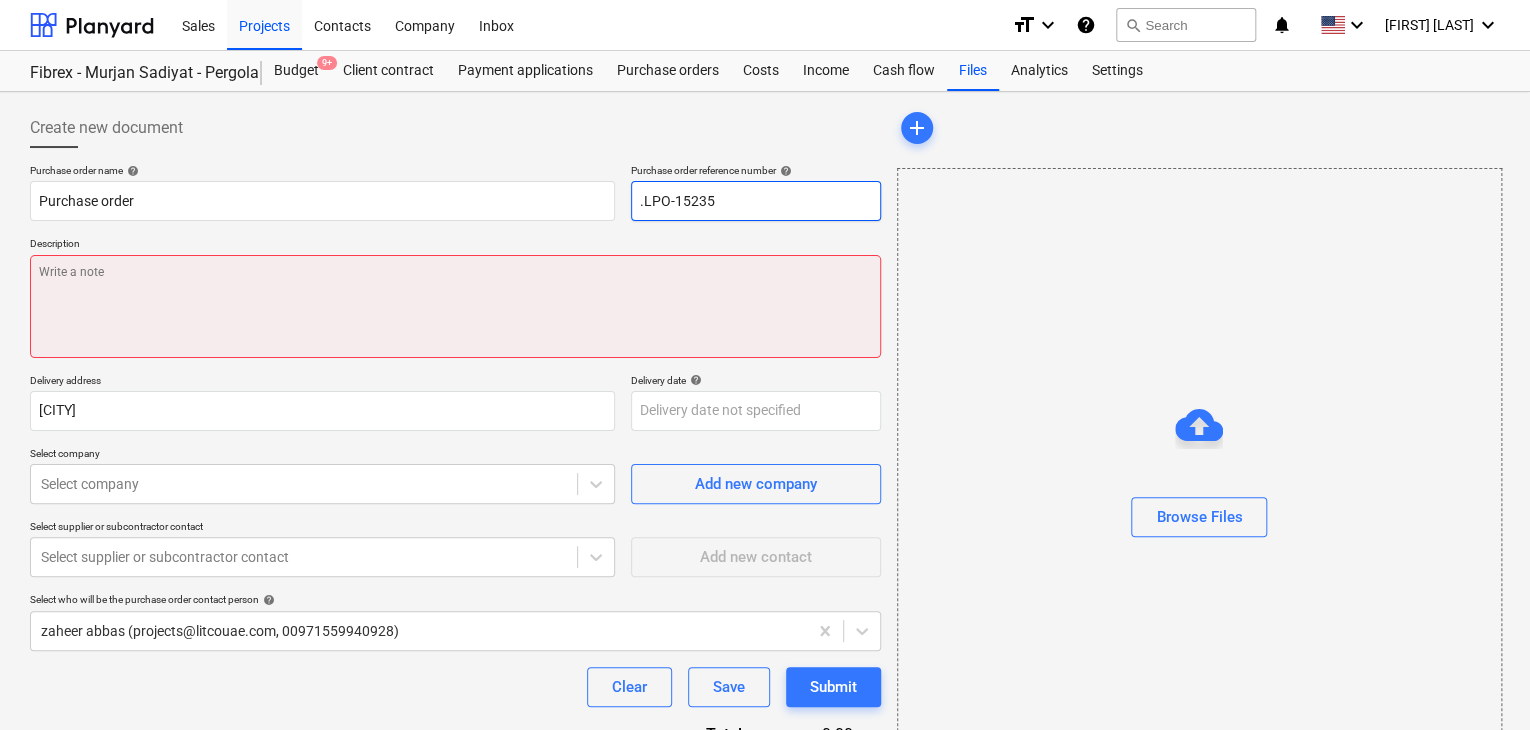 type on ".LPO-15235" 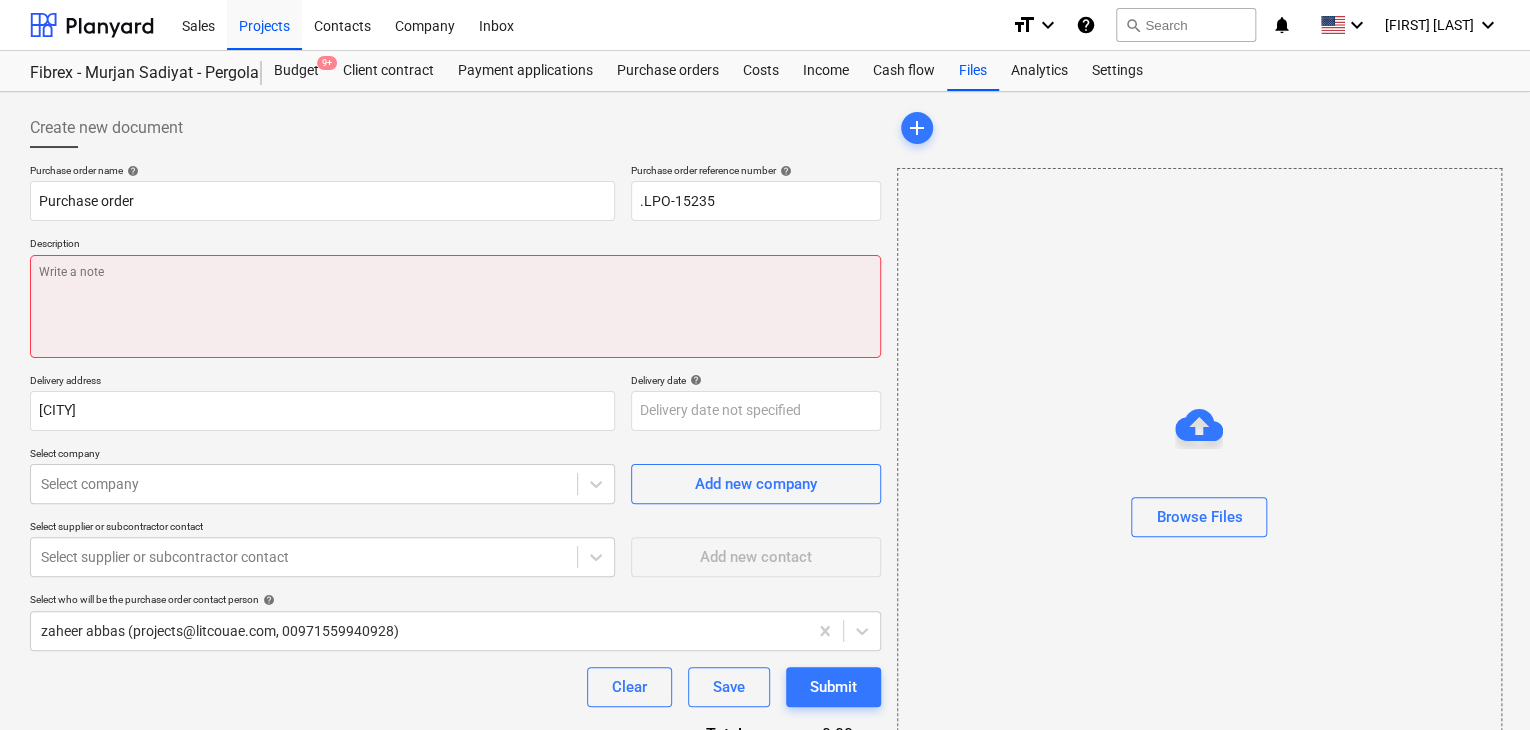 click at bounding box center (455, 306) 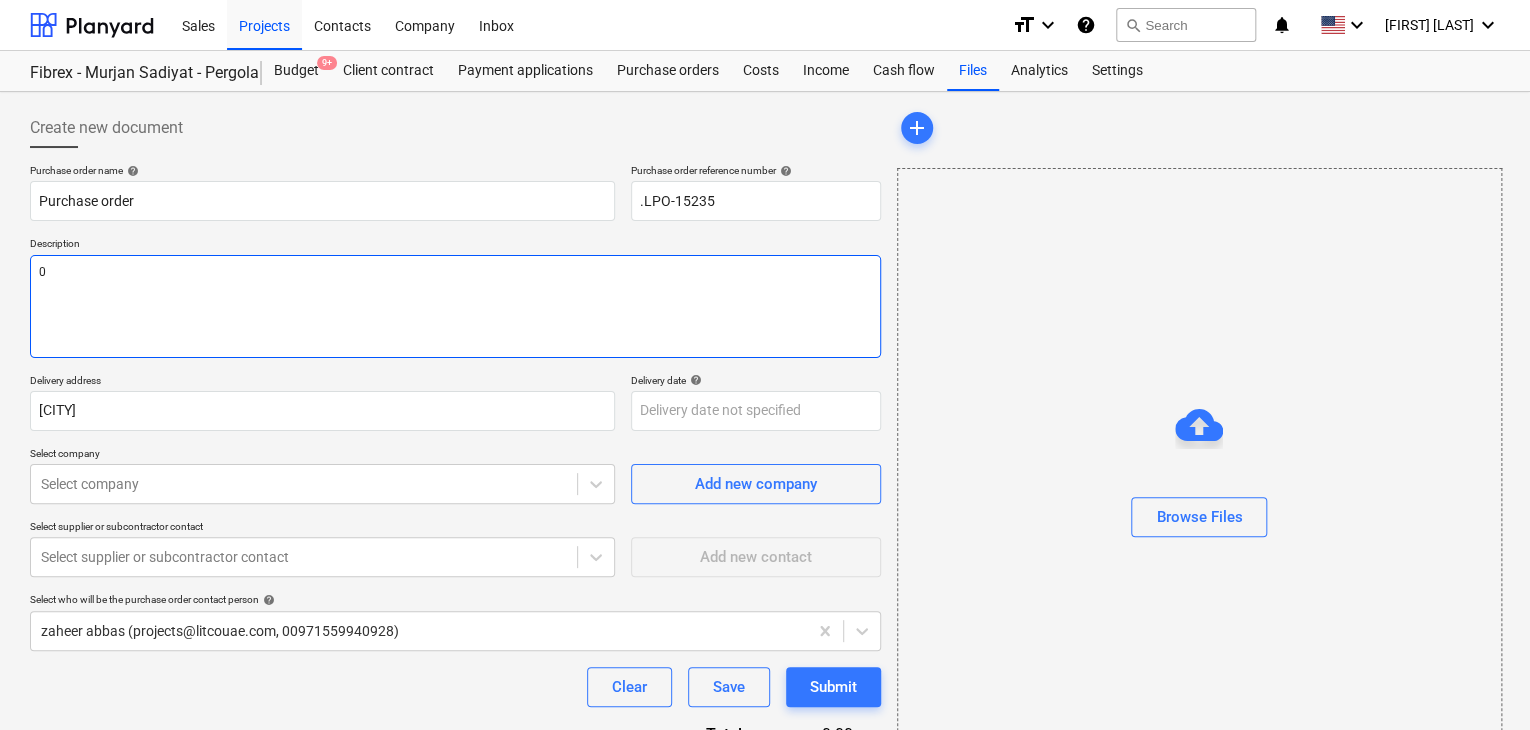 type on "x" 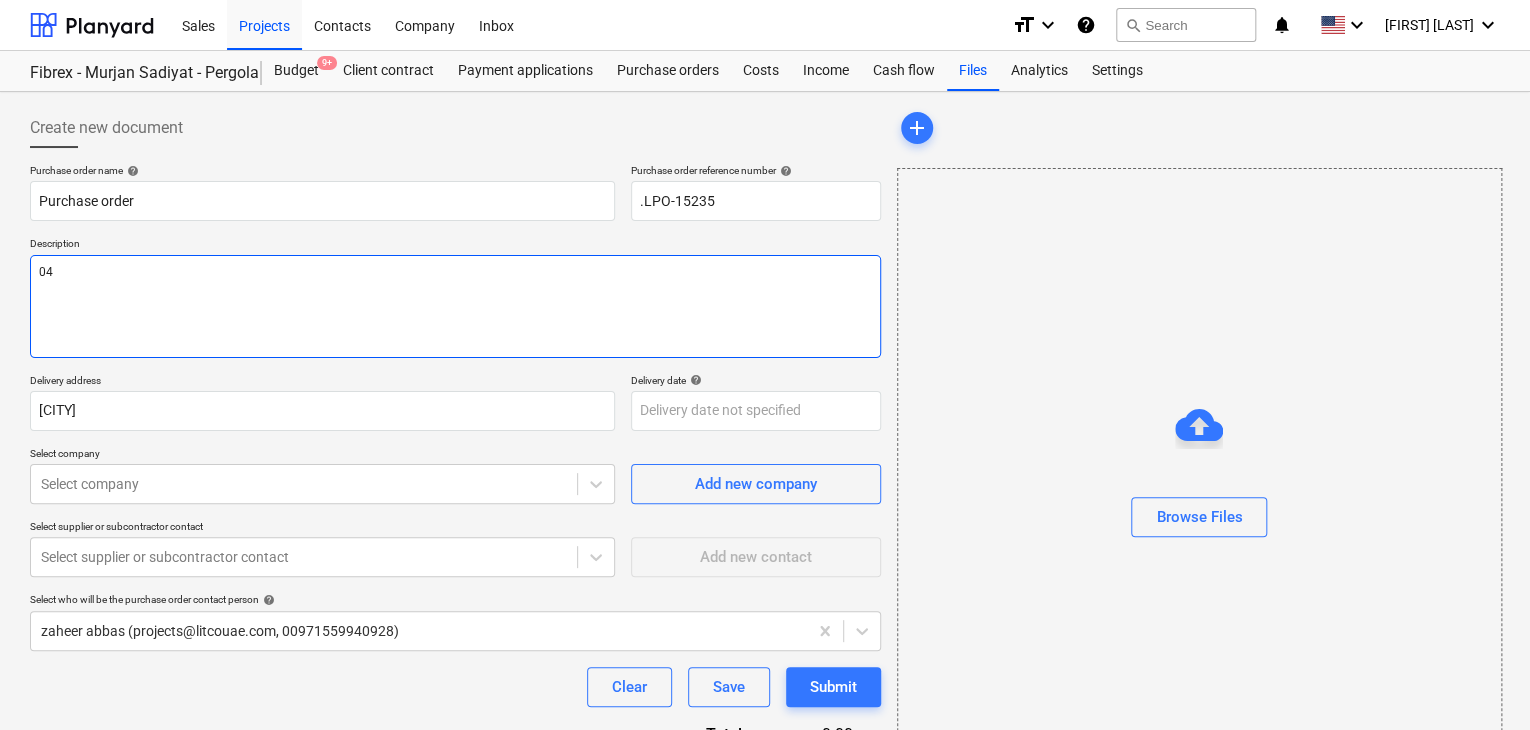 type on "x" 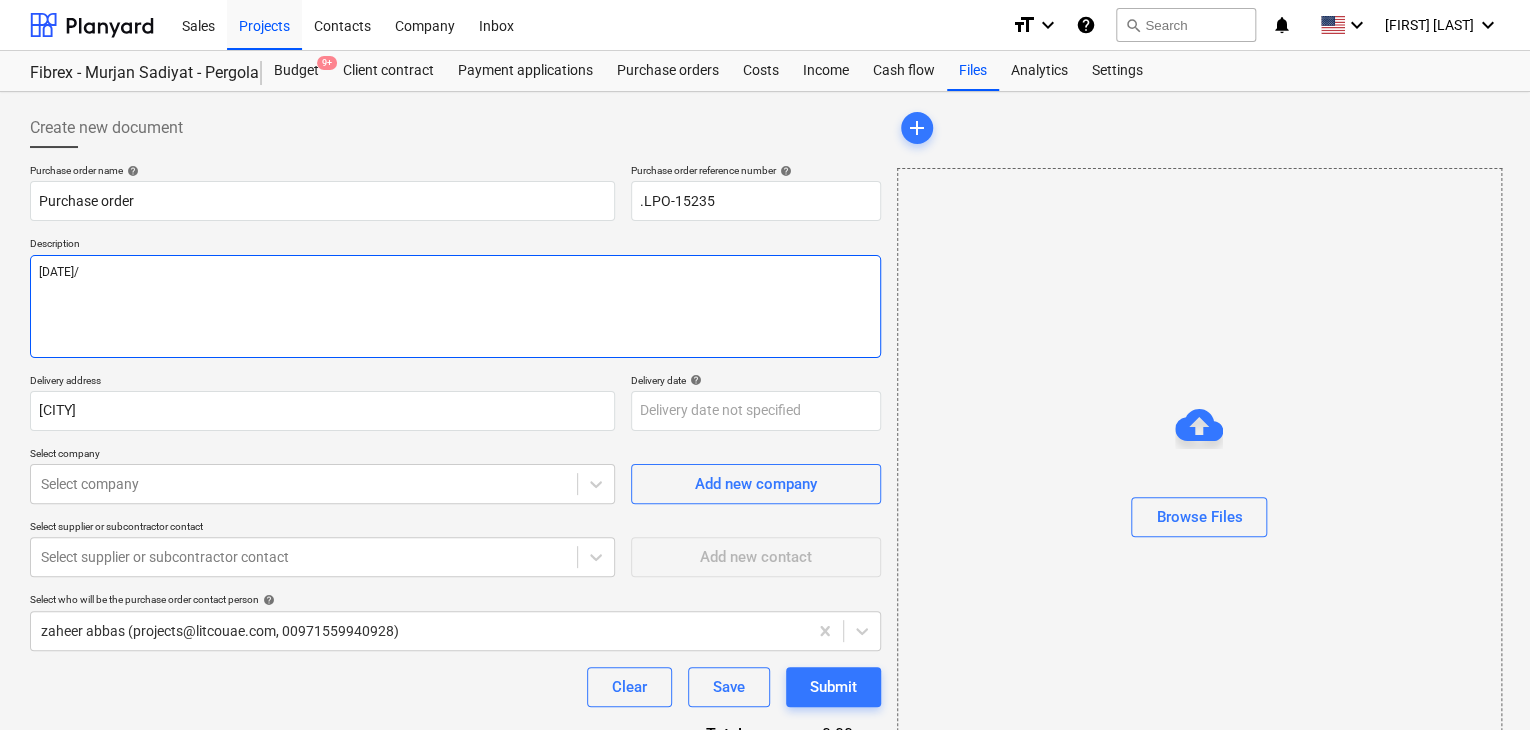 type on "x" 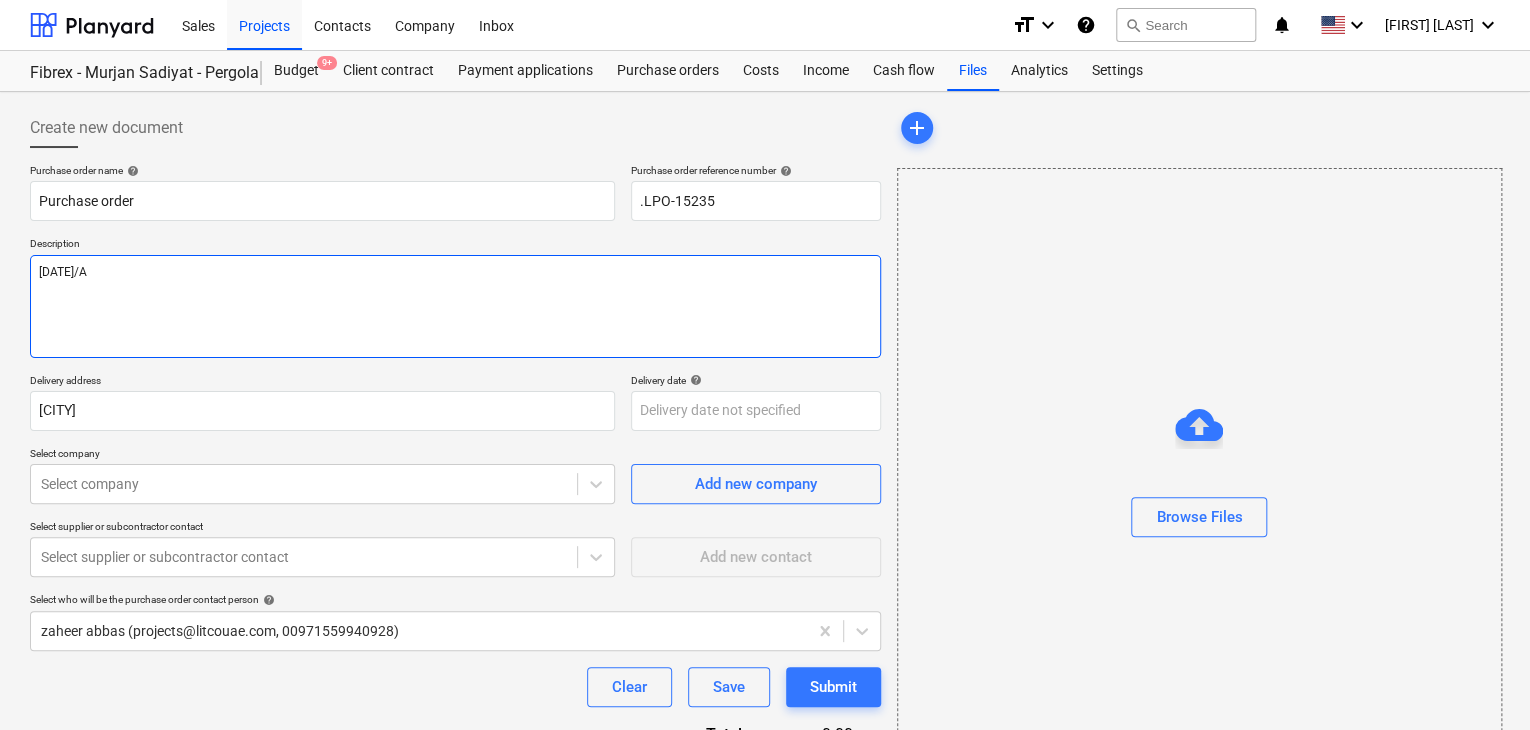 type on "x" 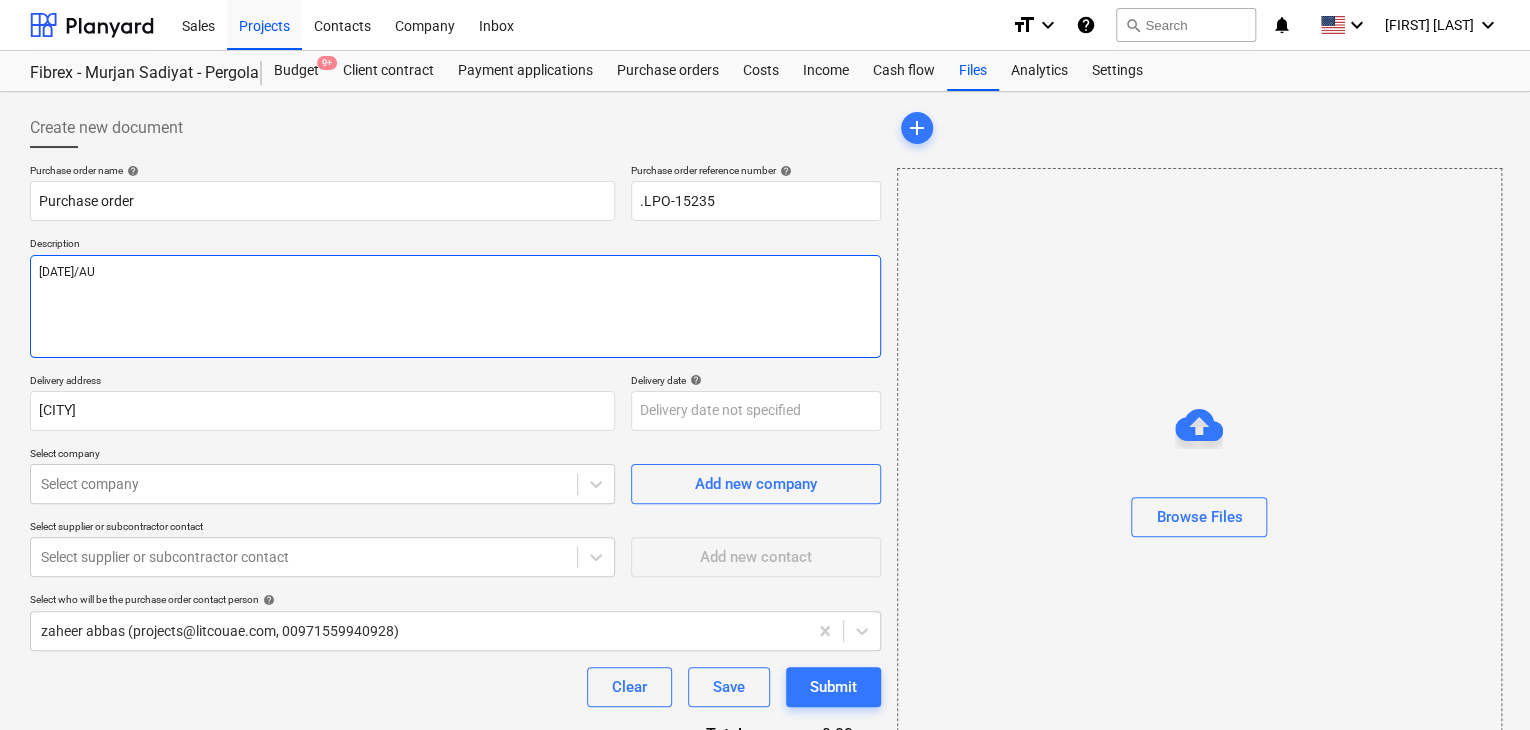 type on "x" 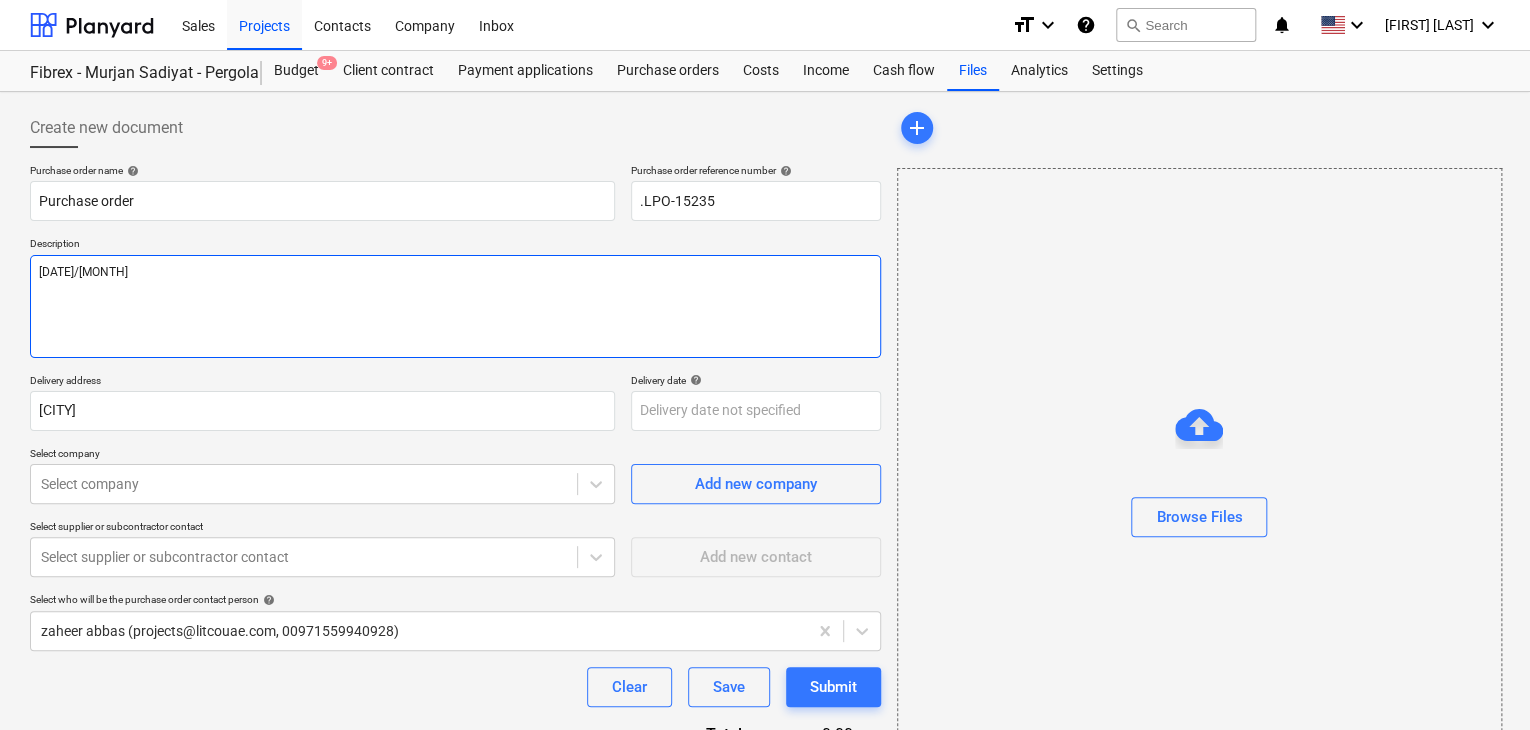type on "[DATE]/[MONTH]/" 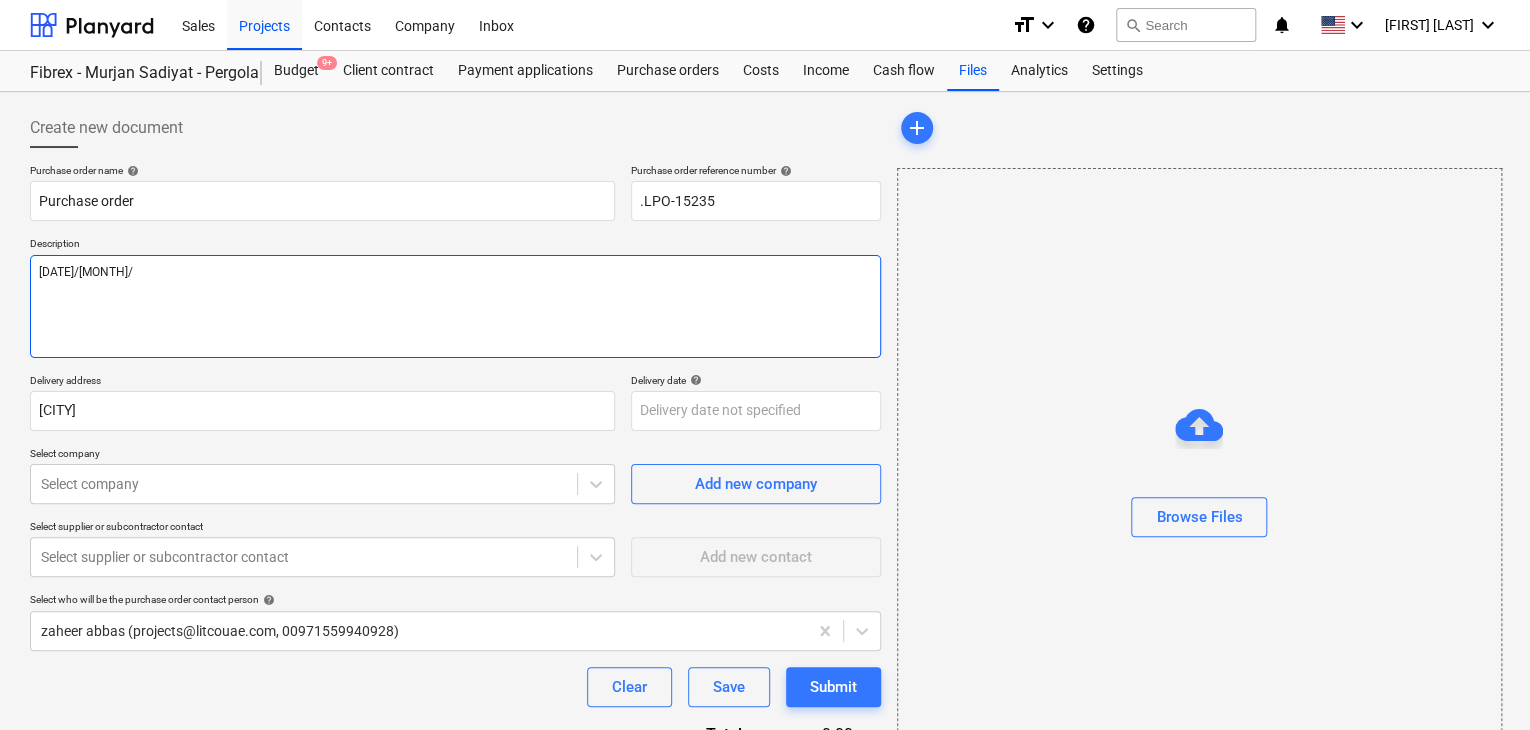 type on "x" 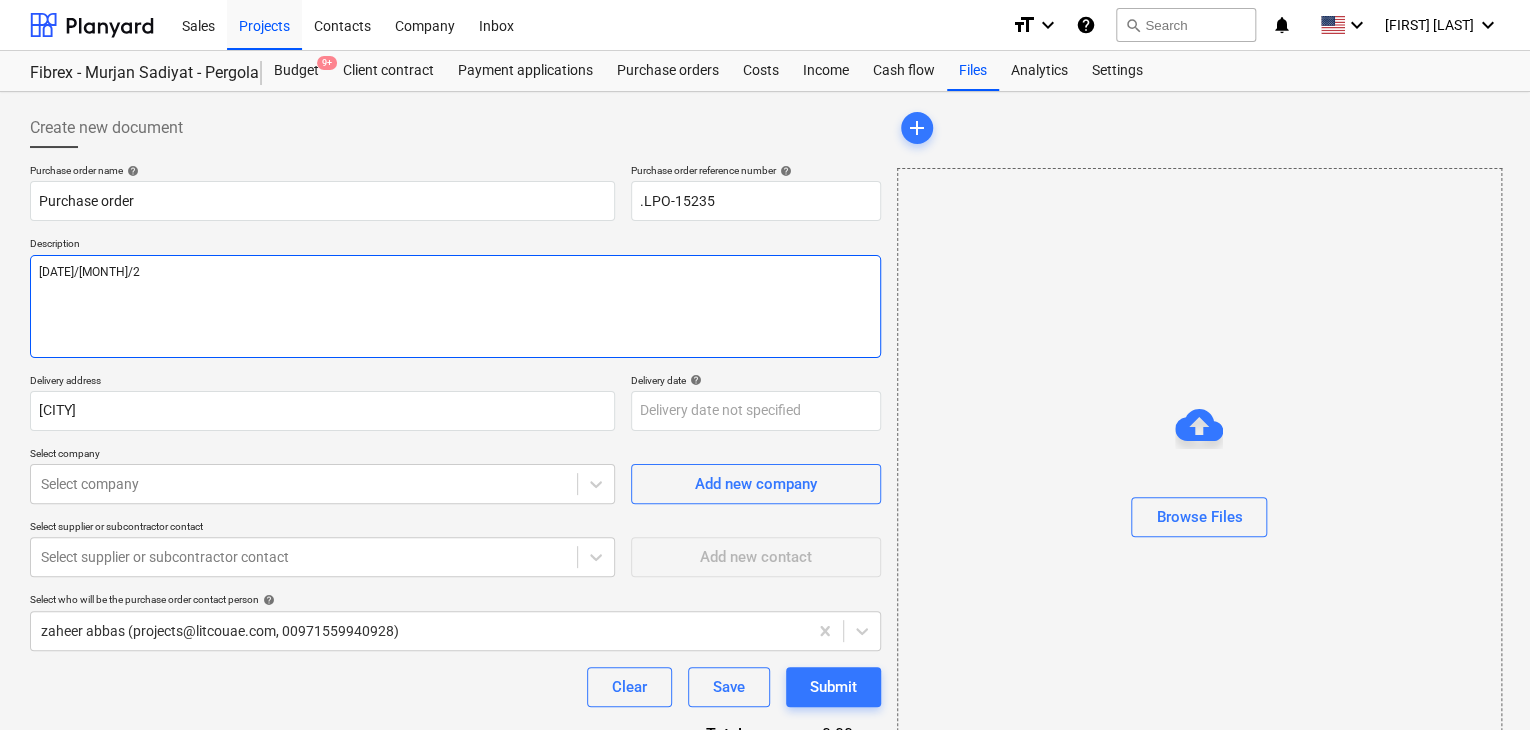 type on "x" 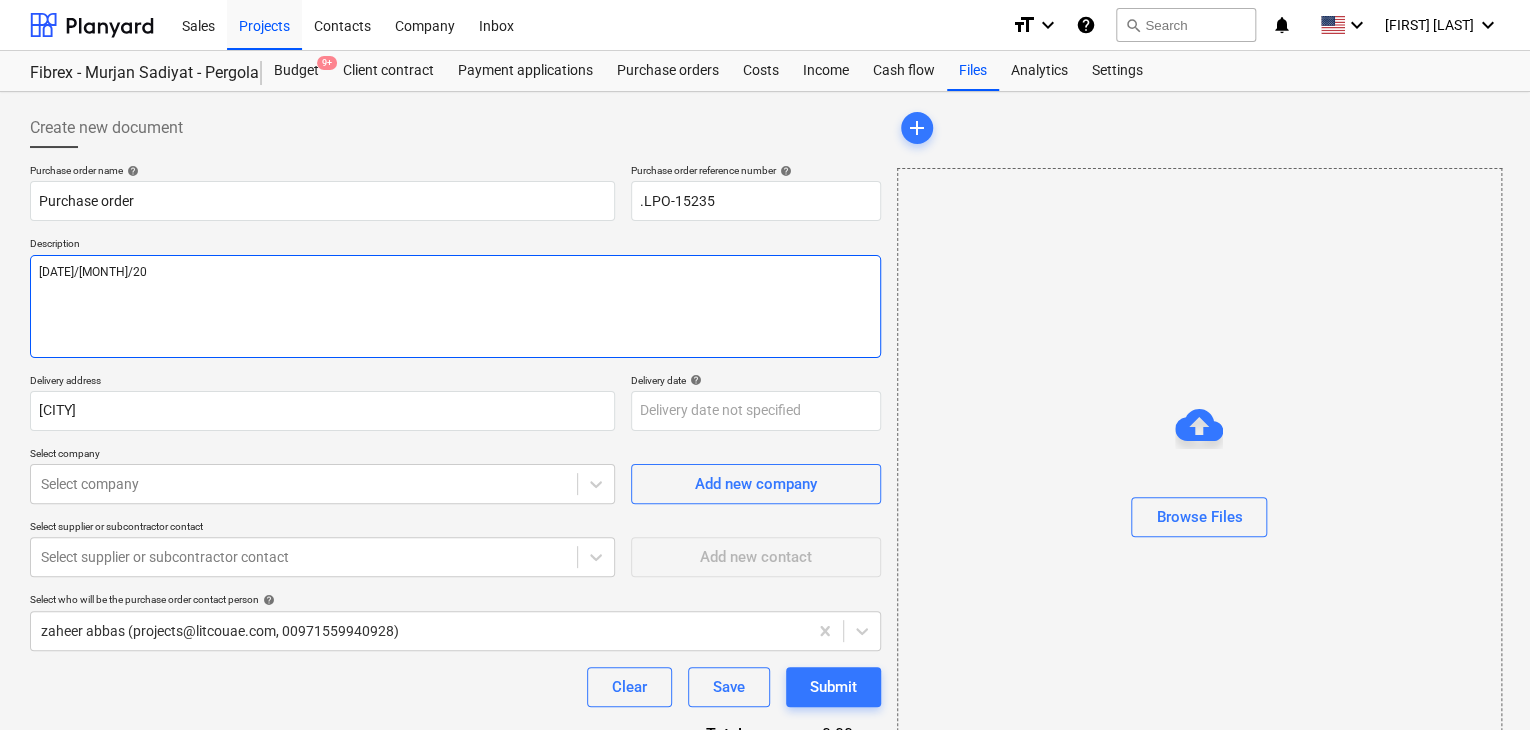 type on "x" 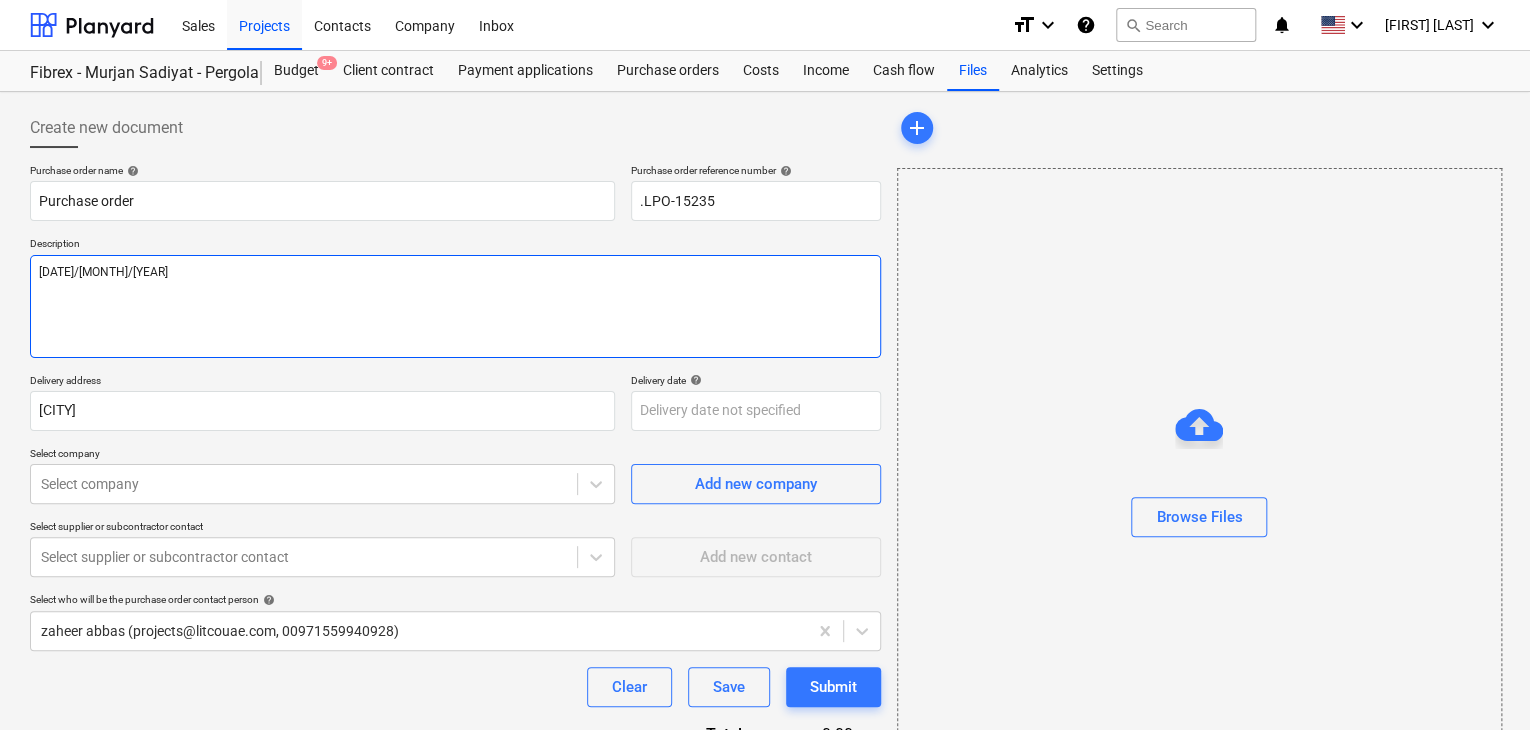 type on "x" 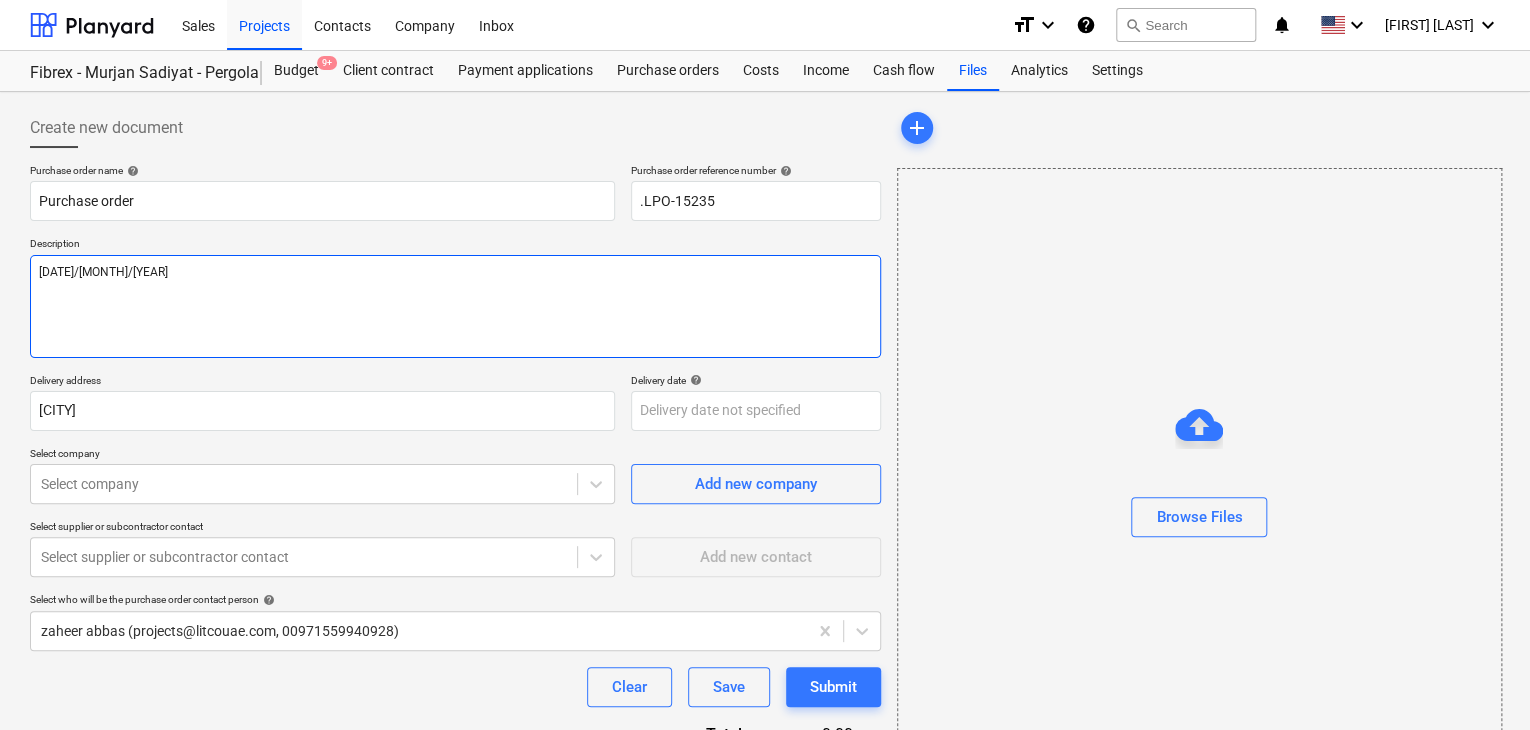 type on "x" 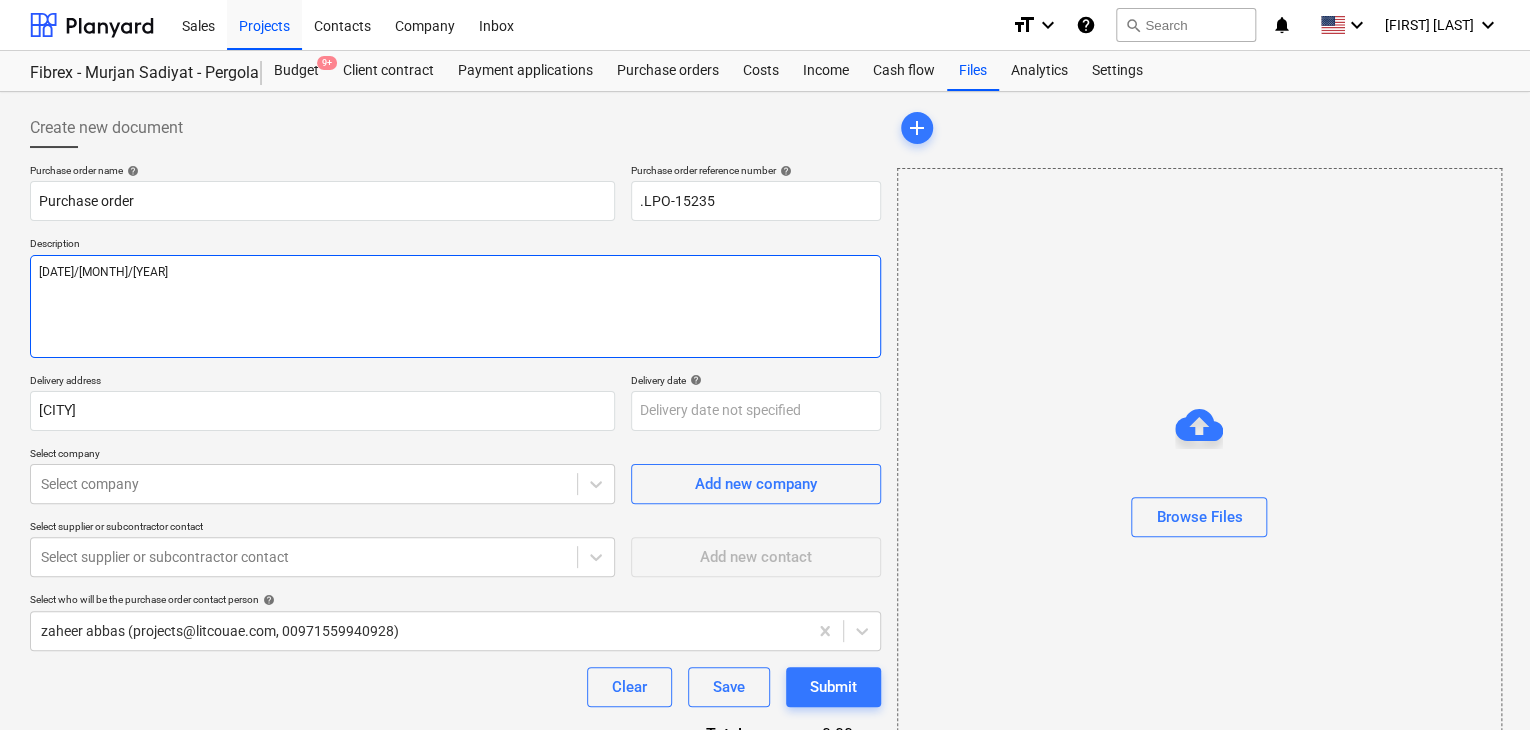 type on "[DATE]/[MONTH]/[YEAR]
1" 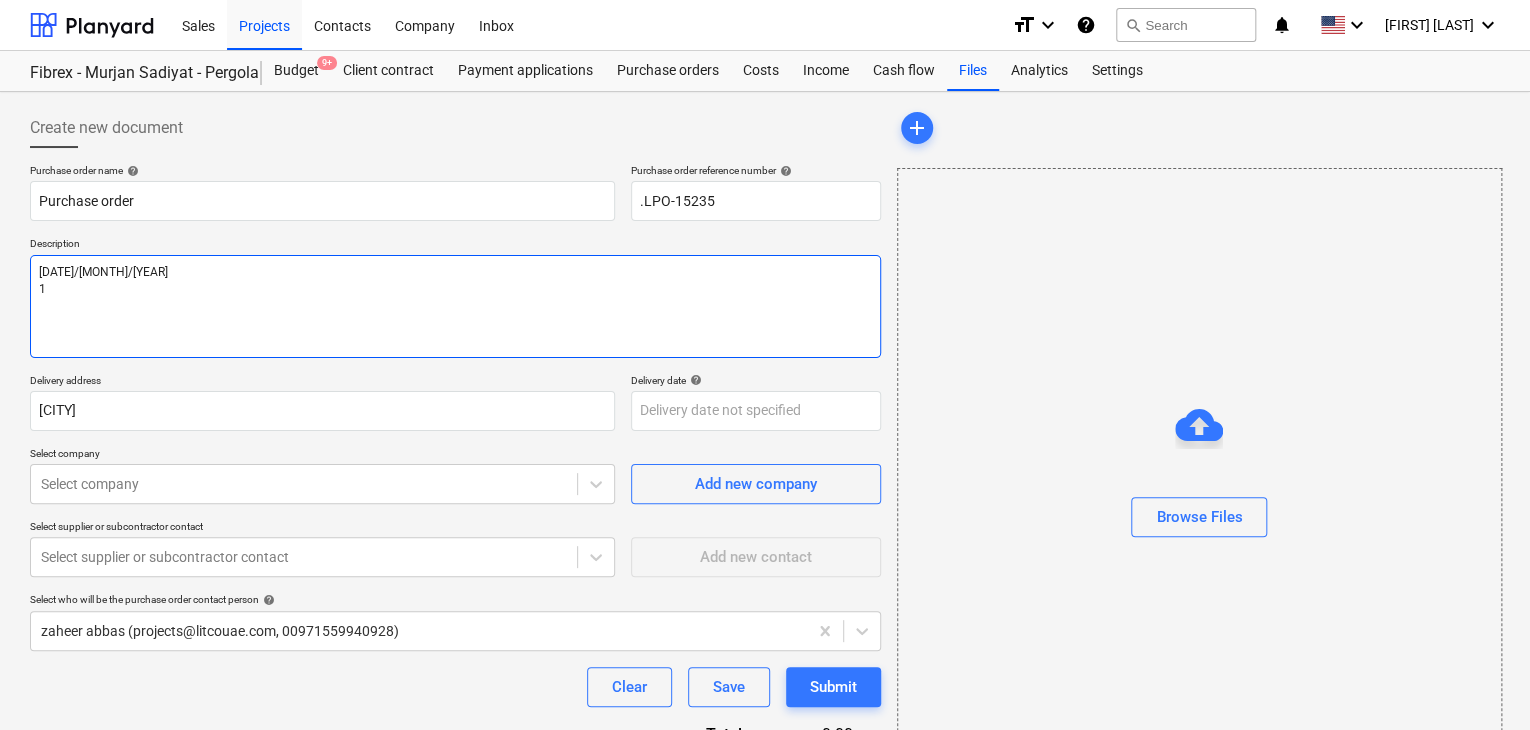 type on "x" 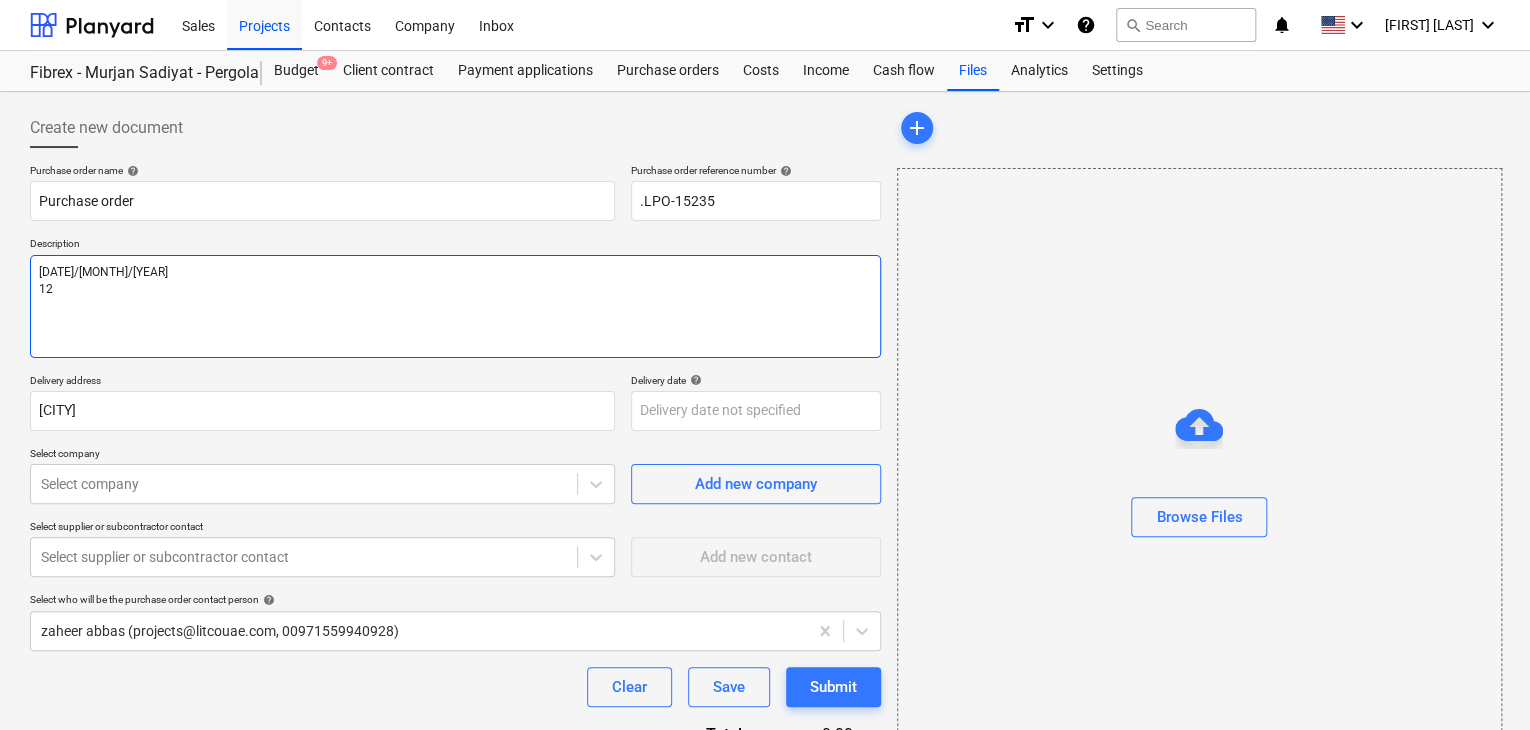 type on "x" 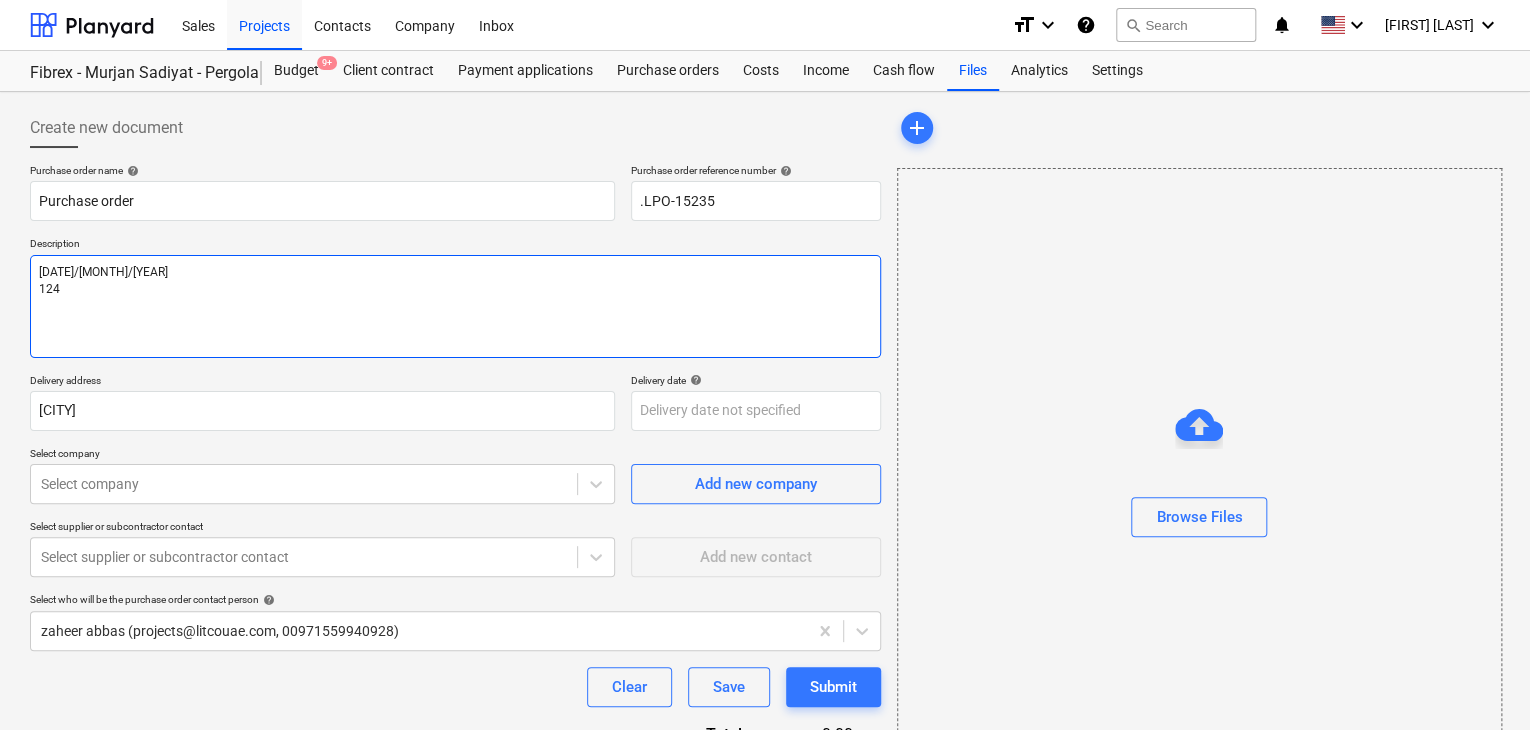 type on "x" 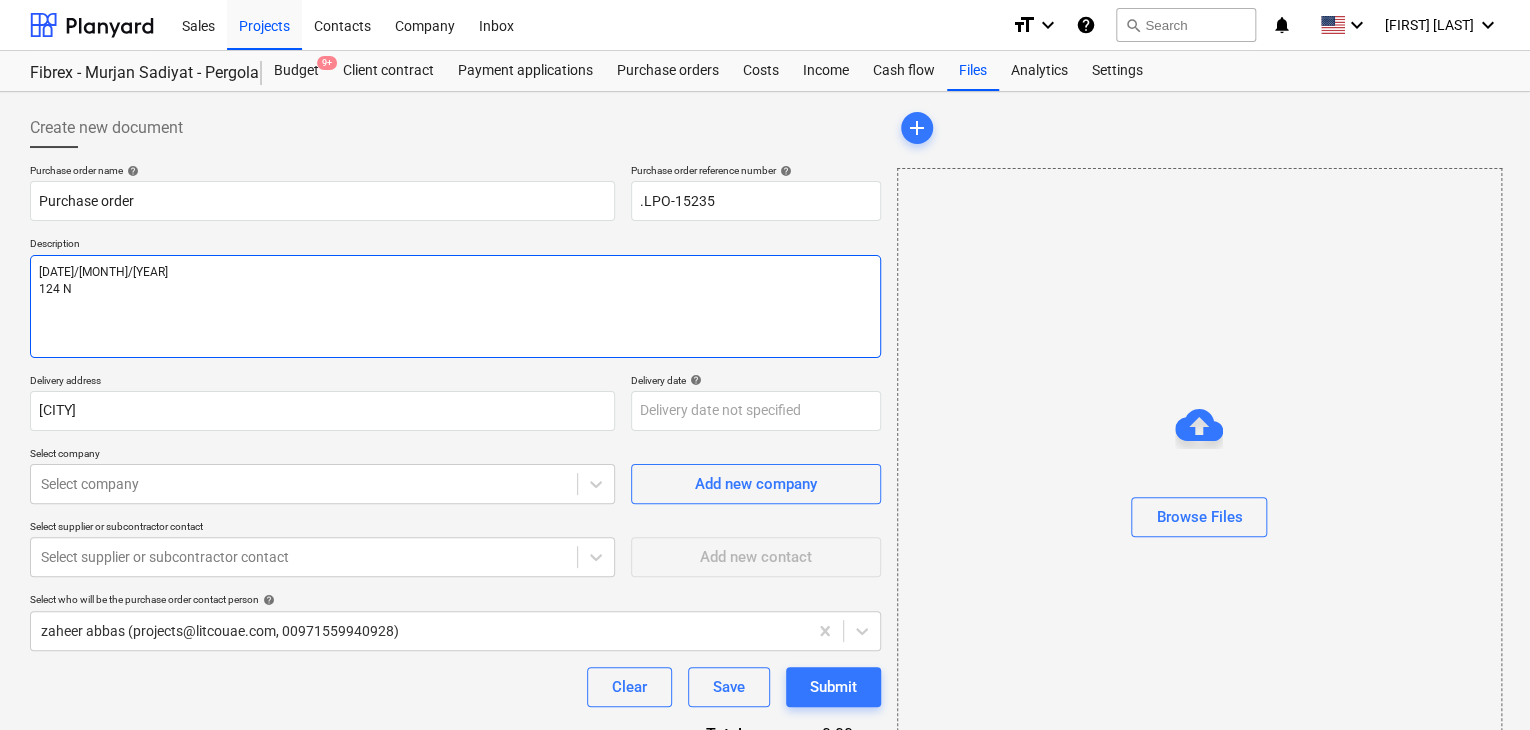 type on "x" 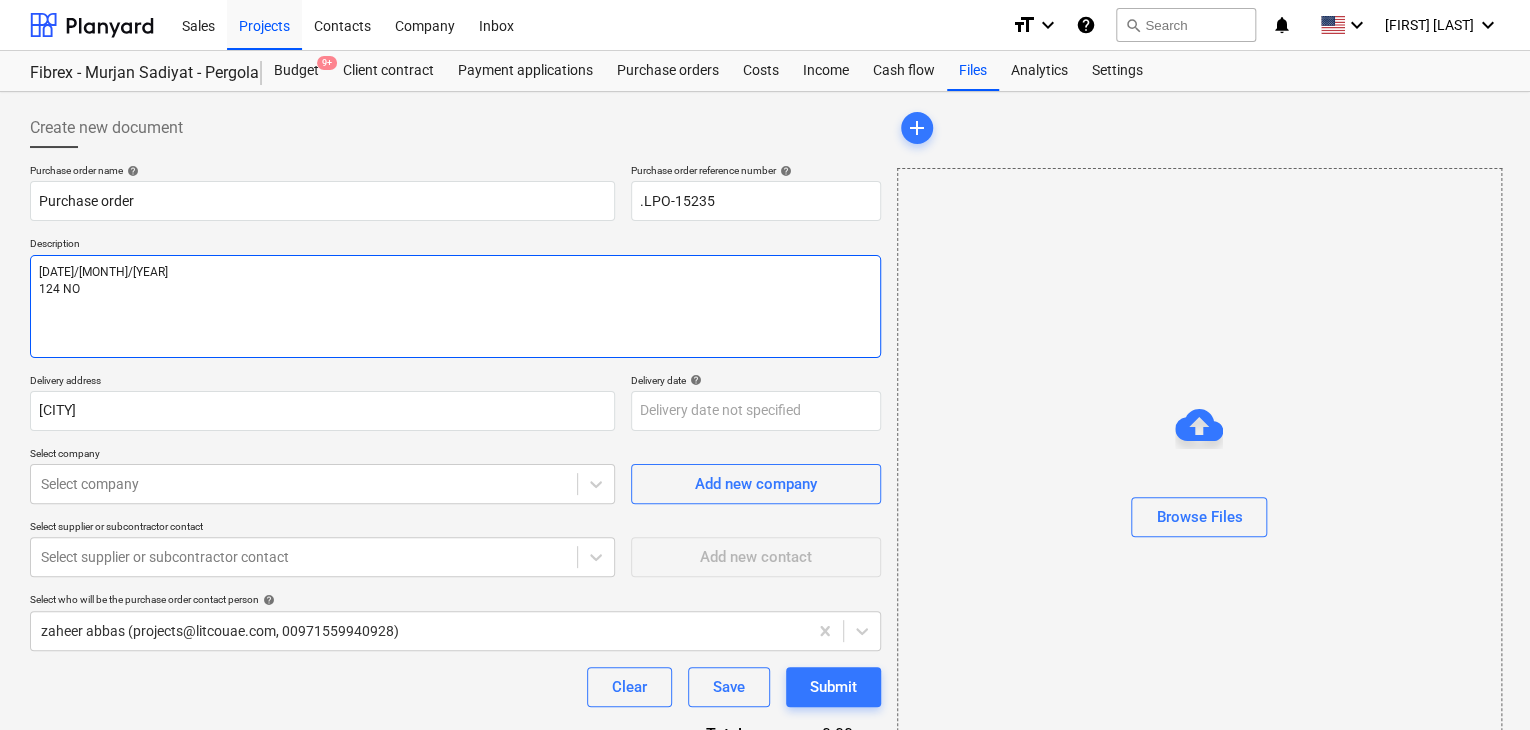 type on "x" 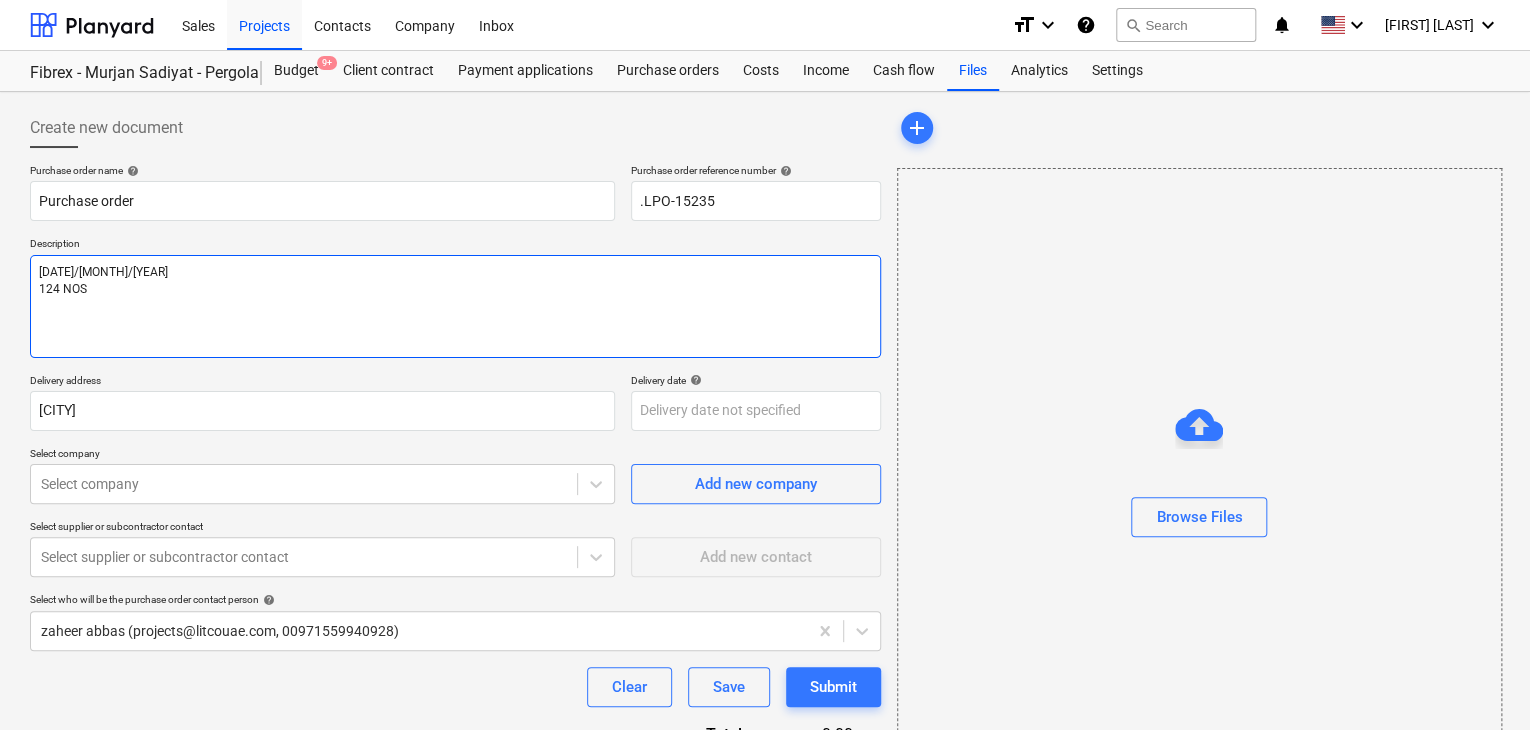 type on "x" 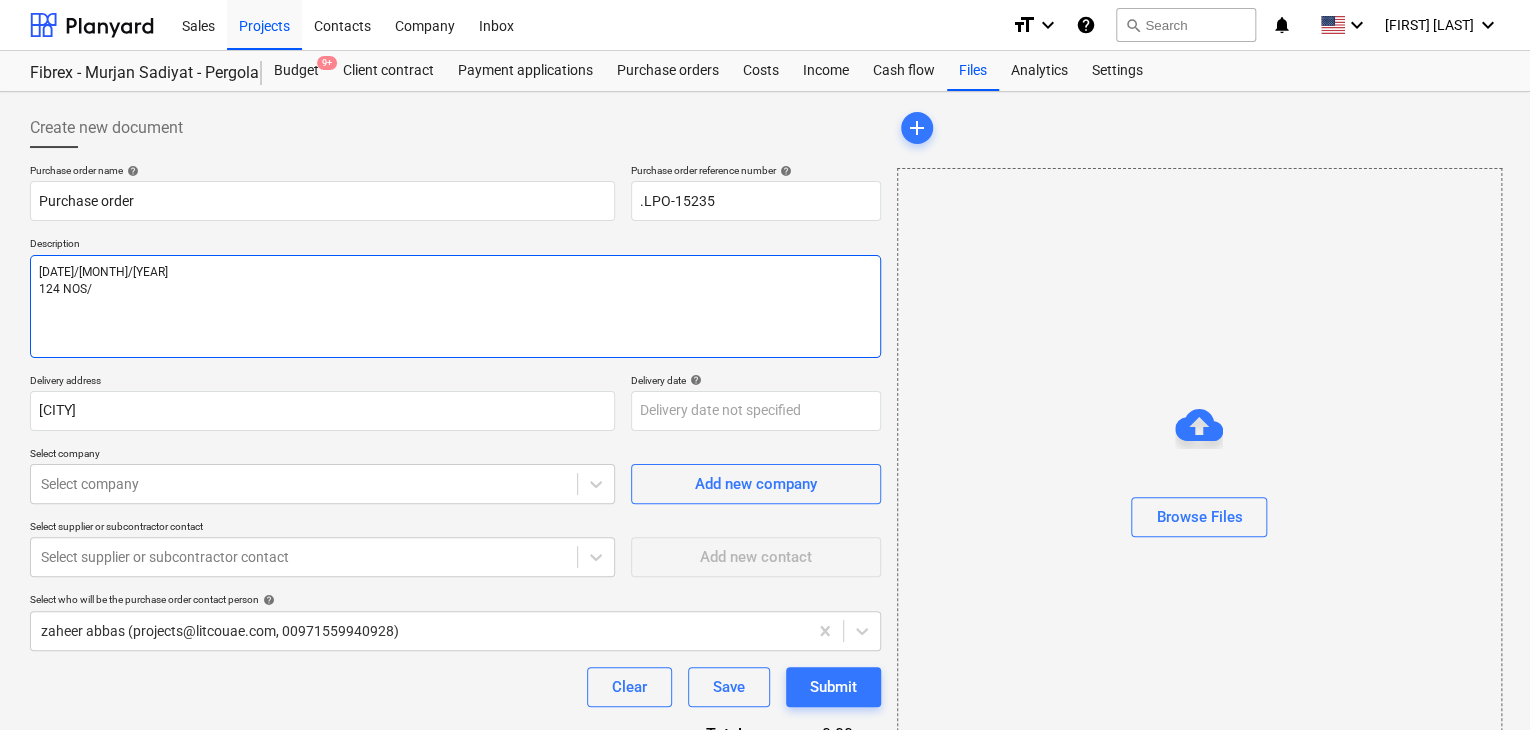 type on "x" 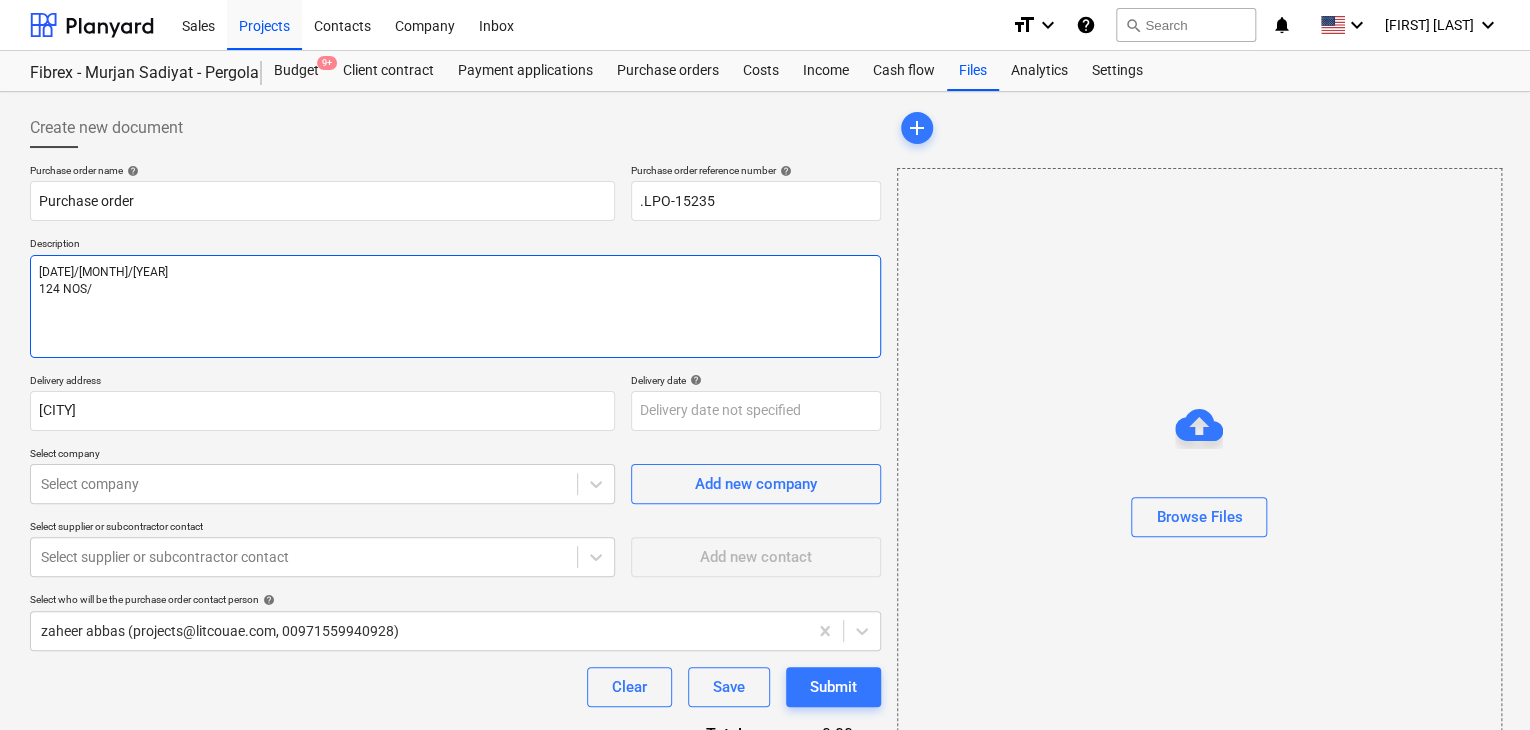 type on "[DATE]/[MONTH]/[YEAR]
124 NOS/1" 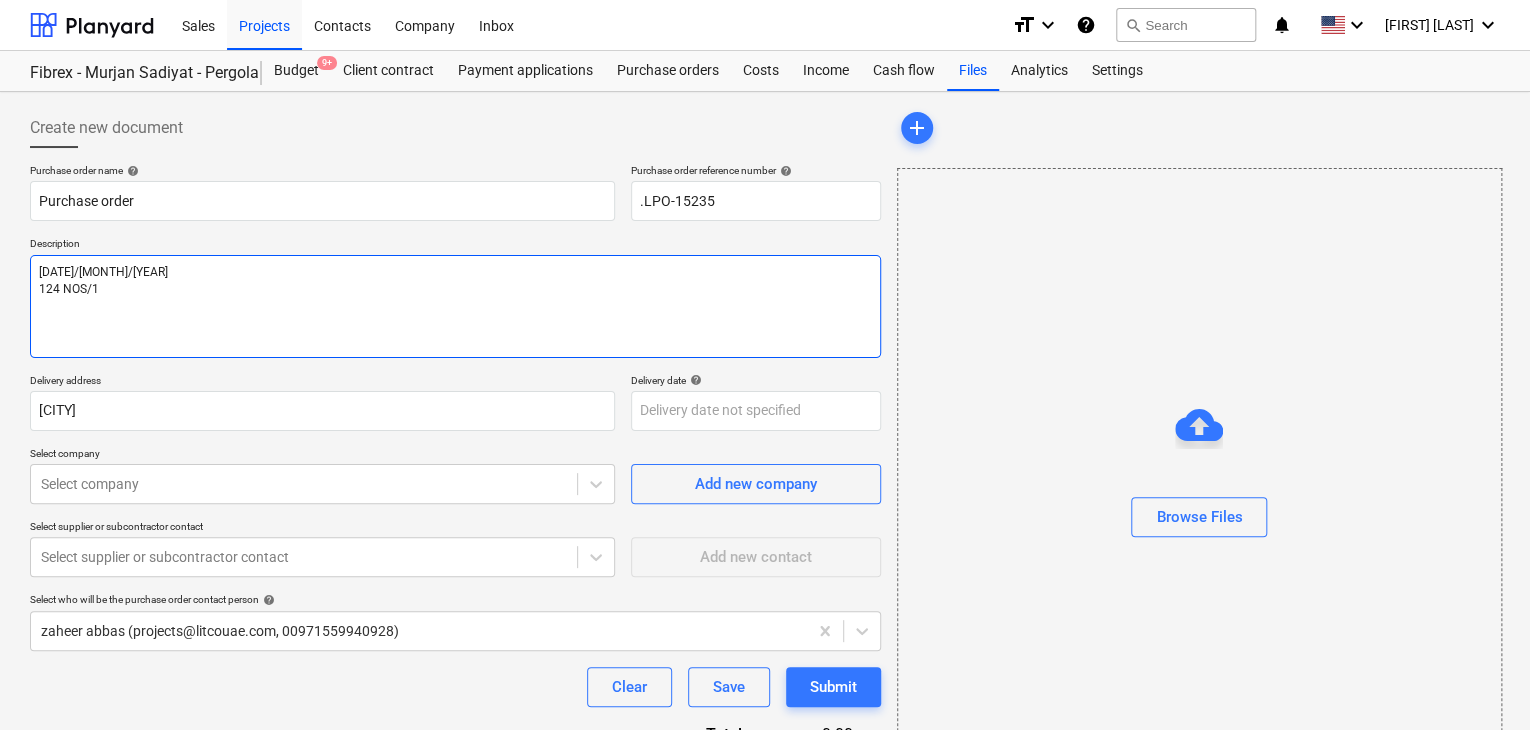type on "x" 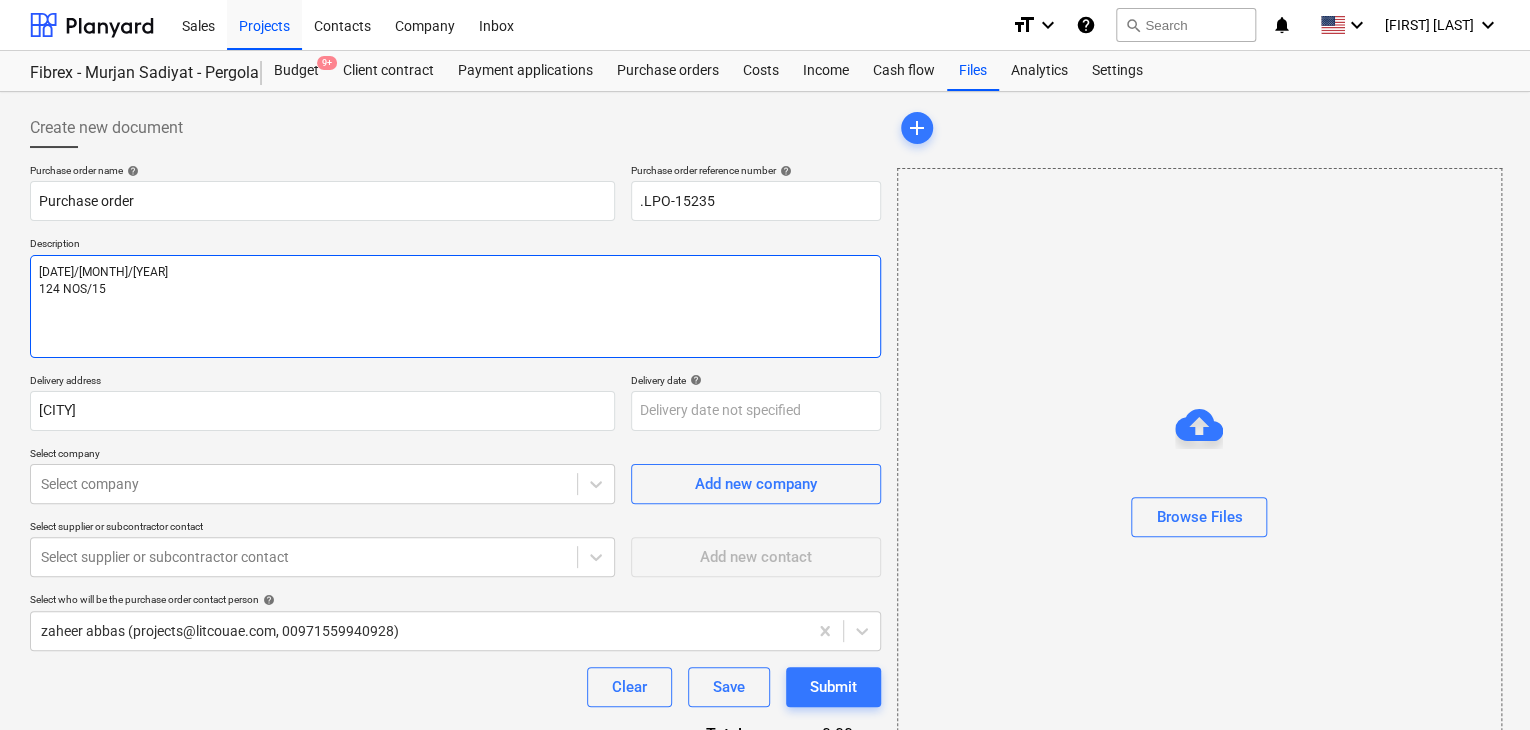type on "x" 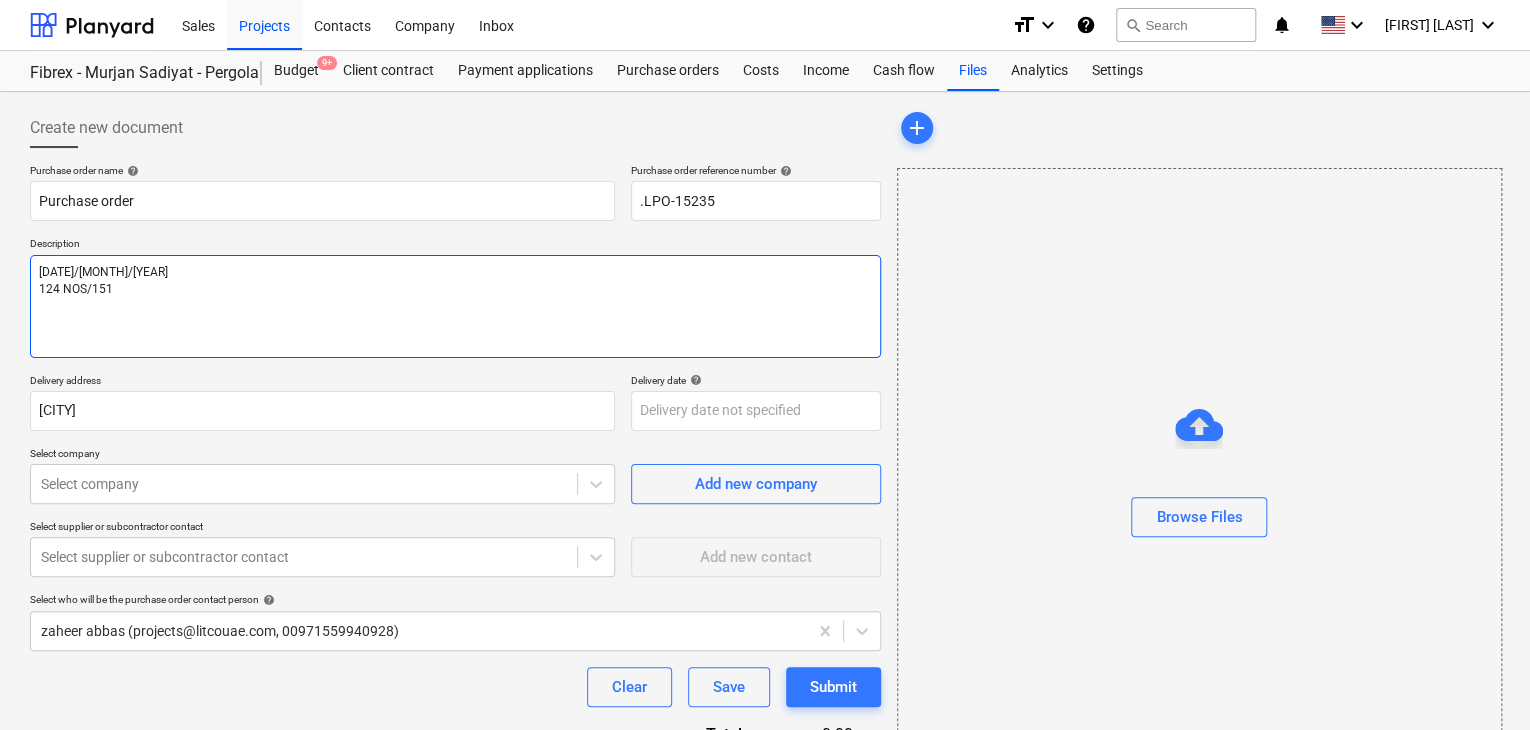 type on "x" 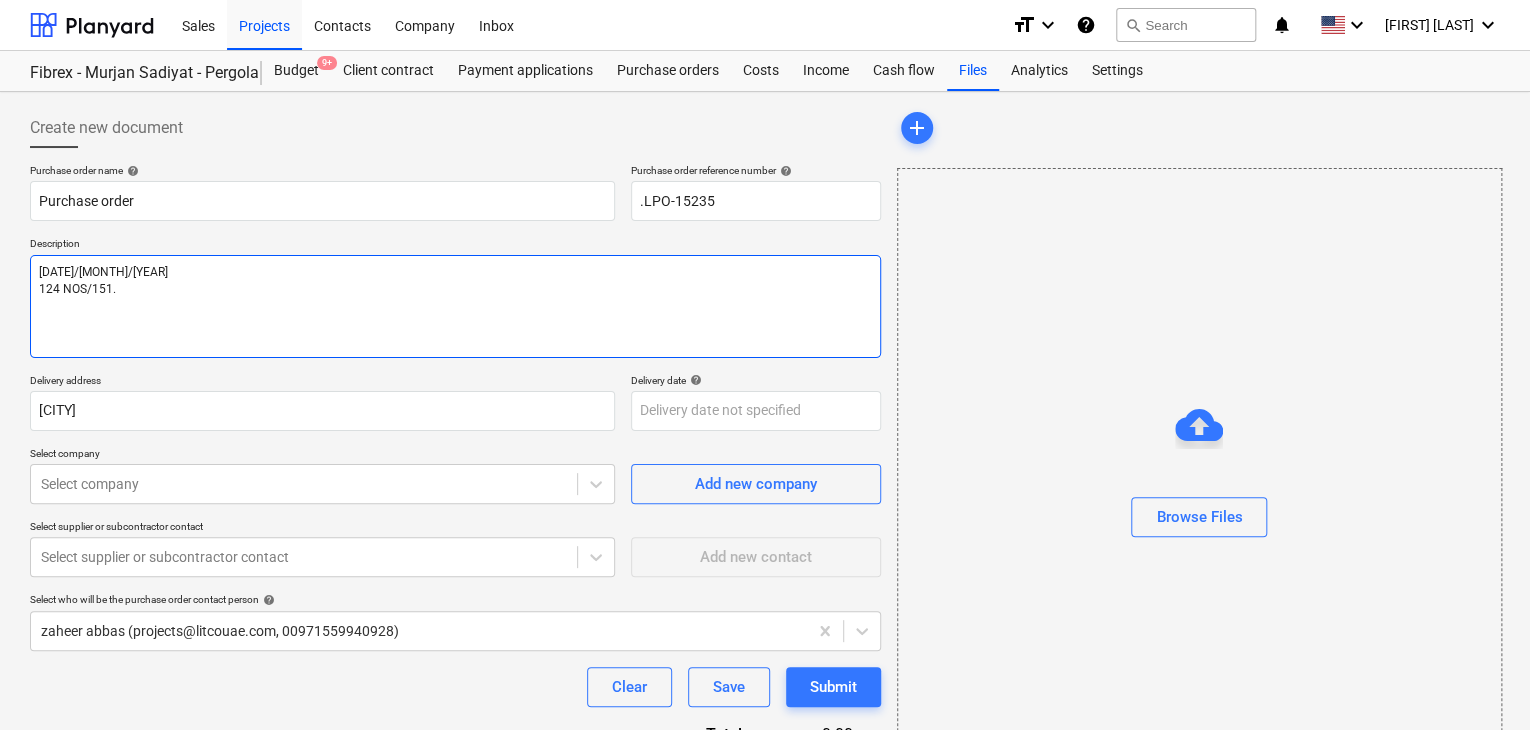 type on "x" 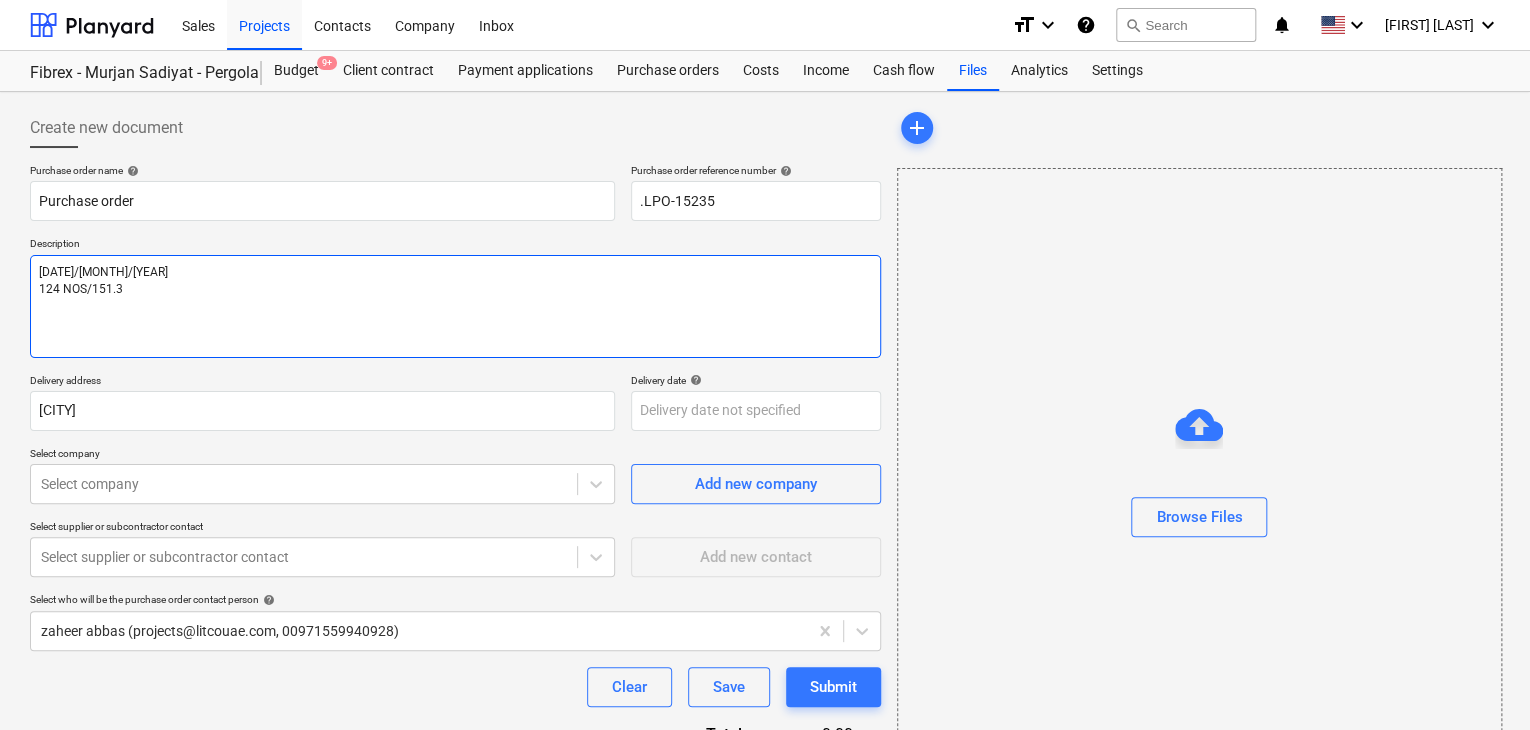 type on "x" 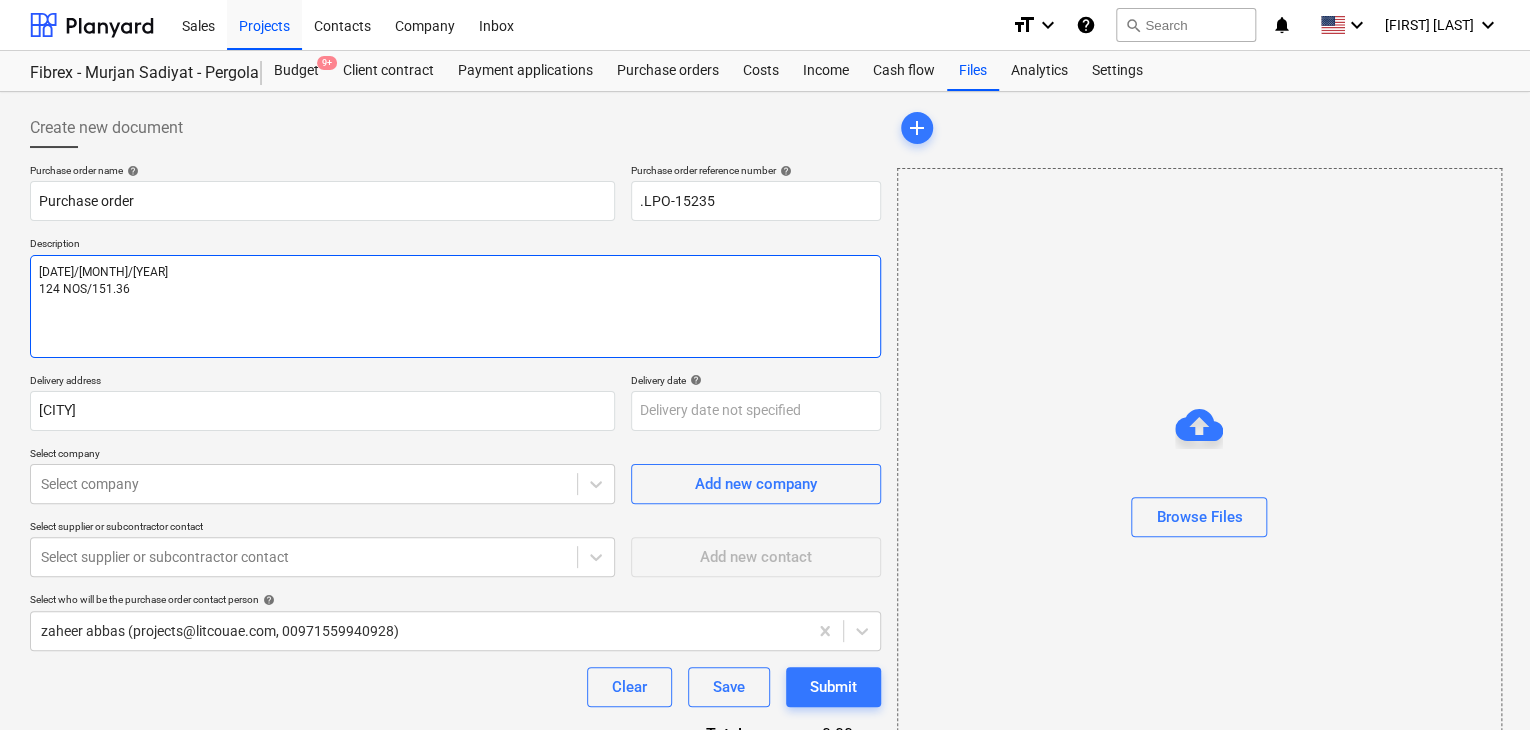 type on "x" 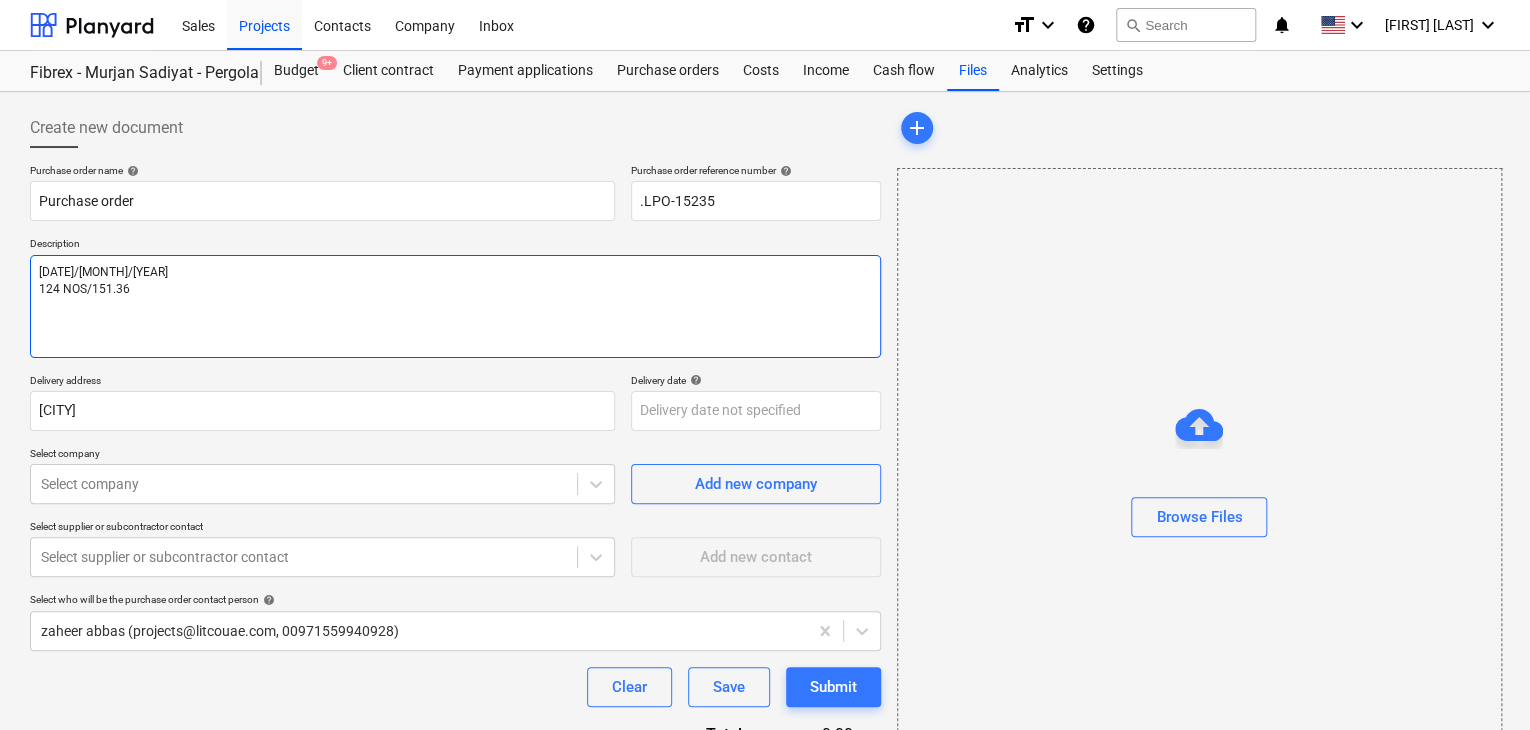 type on "x" 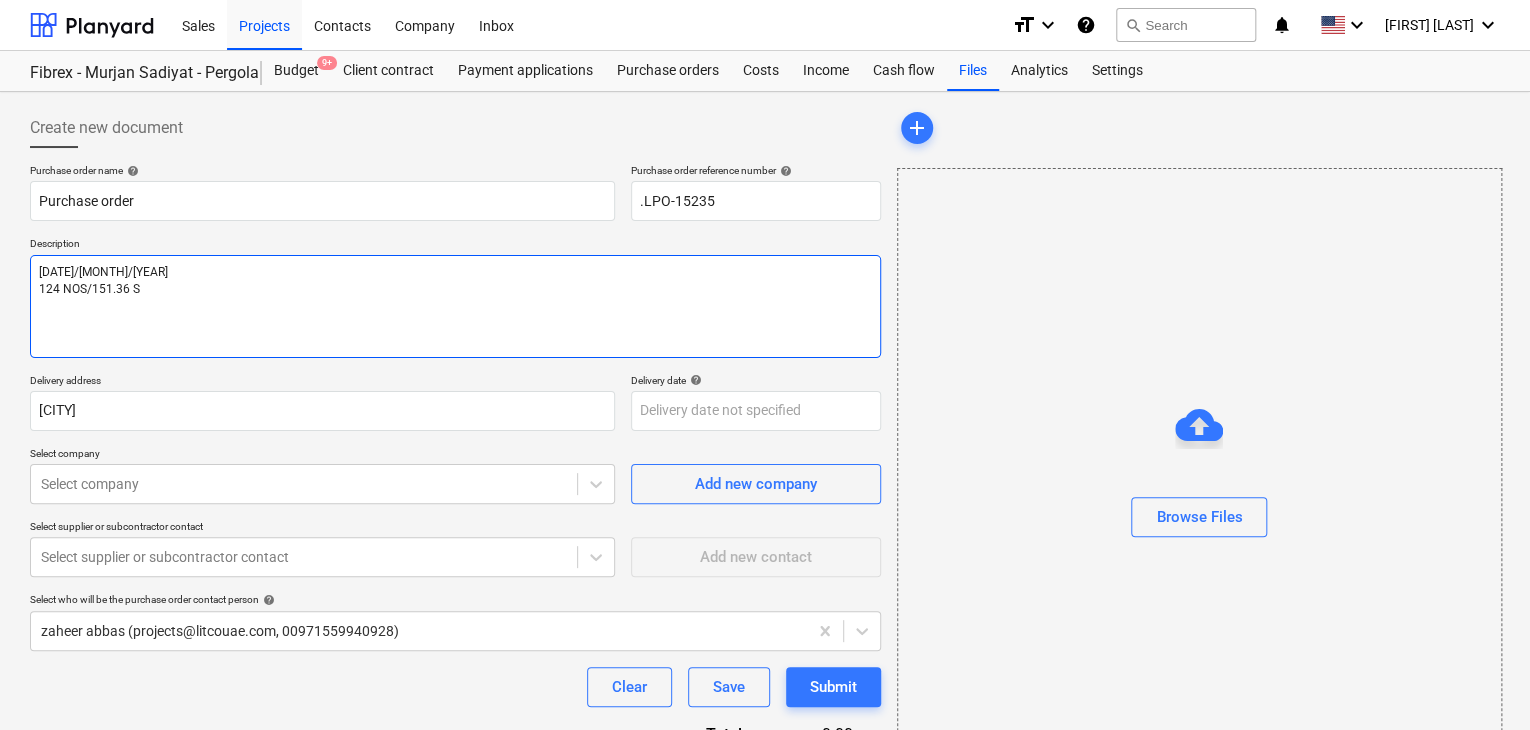 type on "[DATE]/[MONTH]/[YEAR]
124 NOS/151.36 SQ" 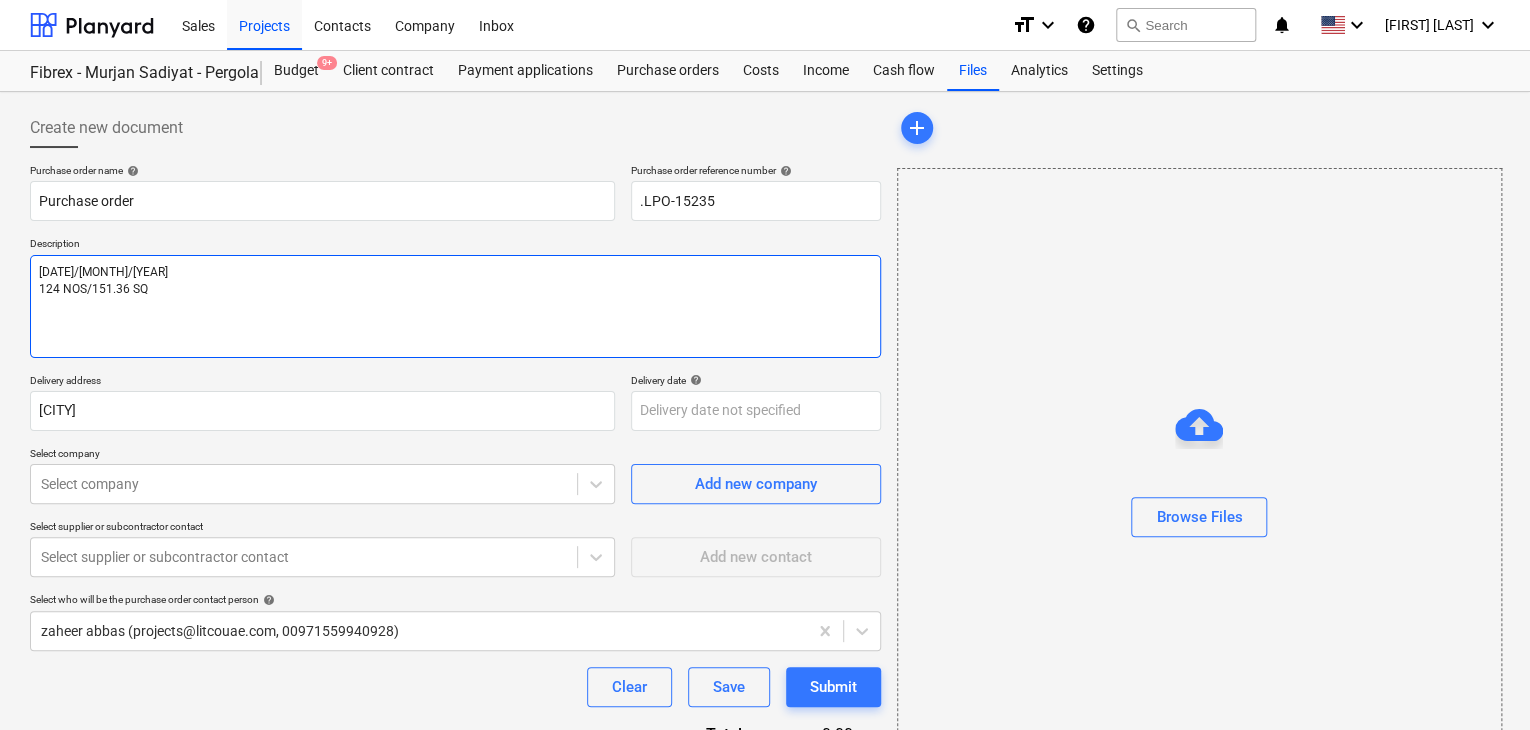 type on "x" 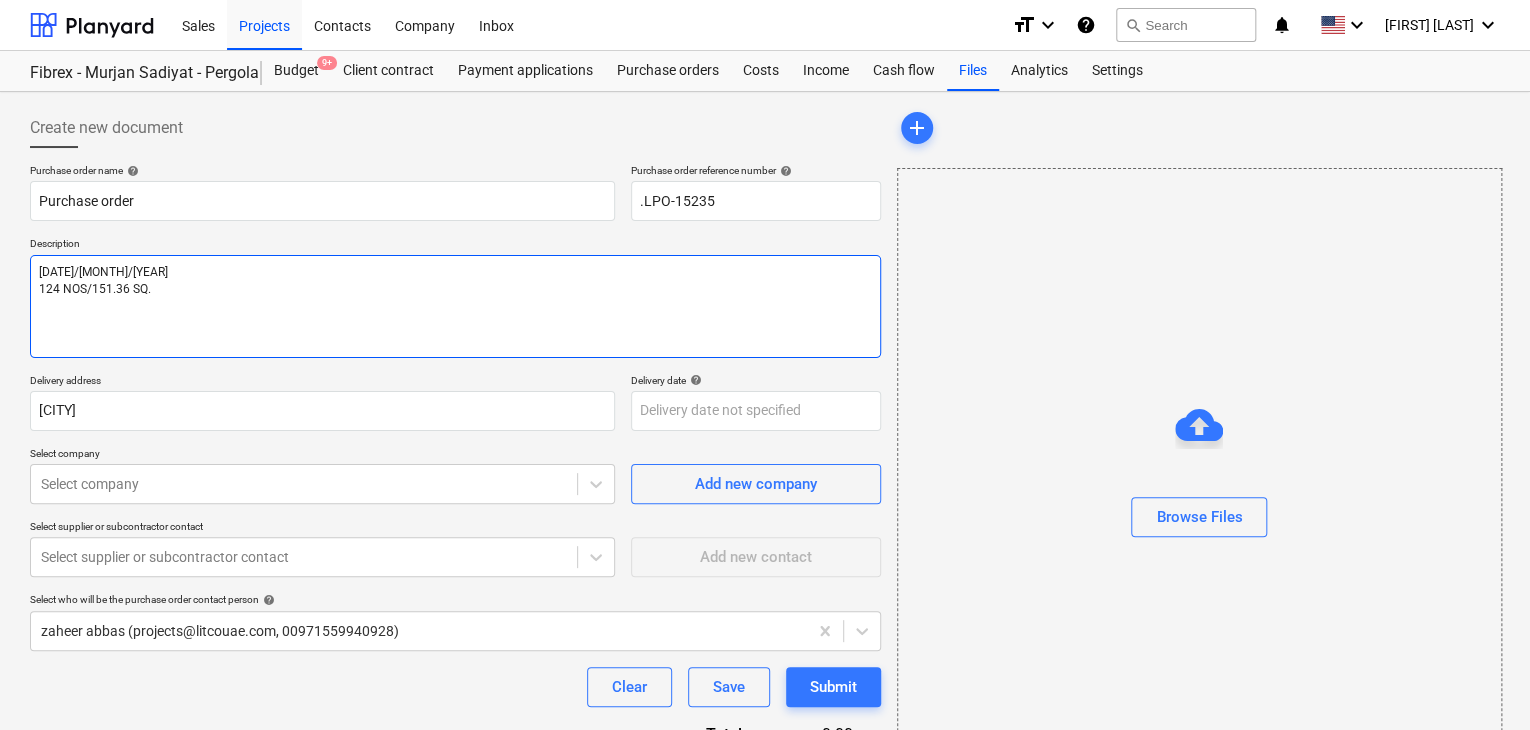 type on "x" 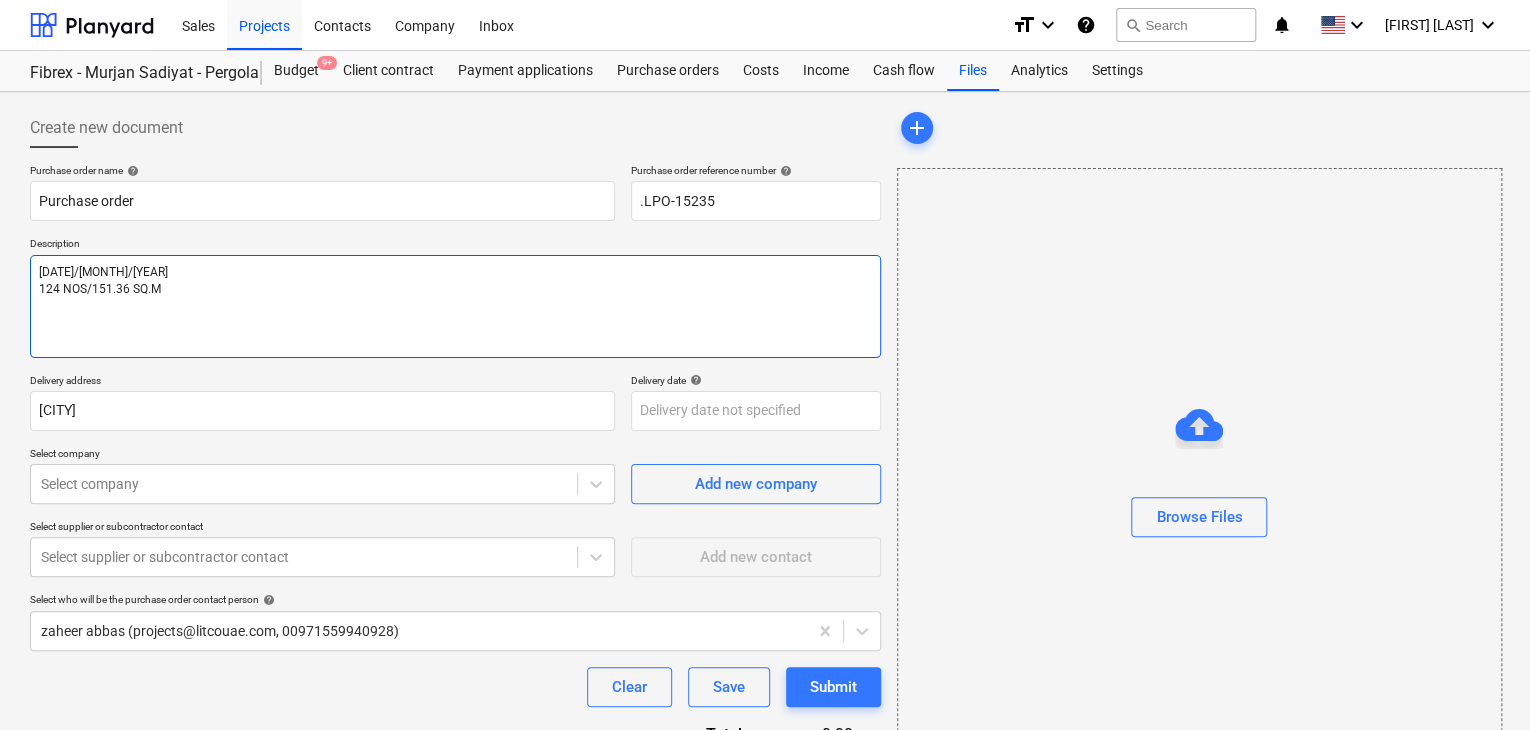 type on "x" 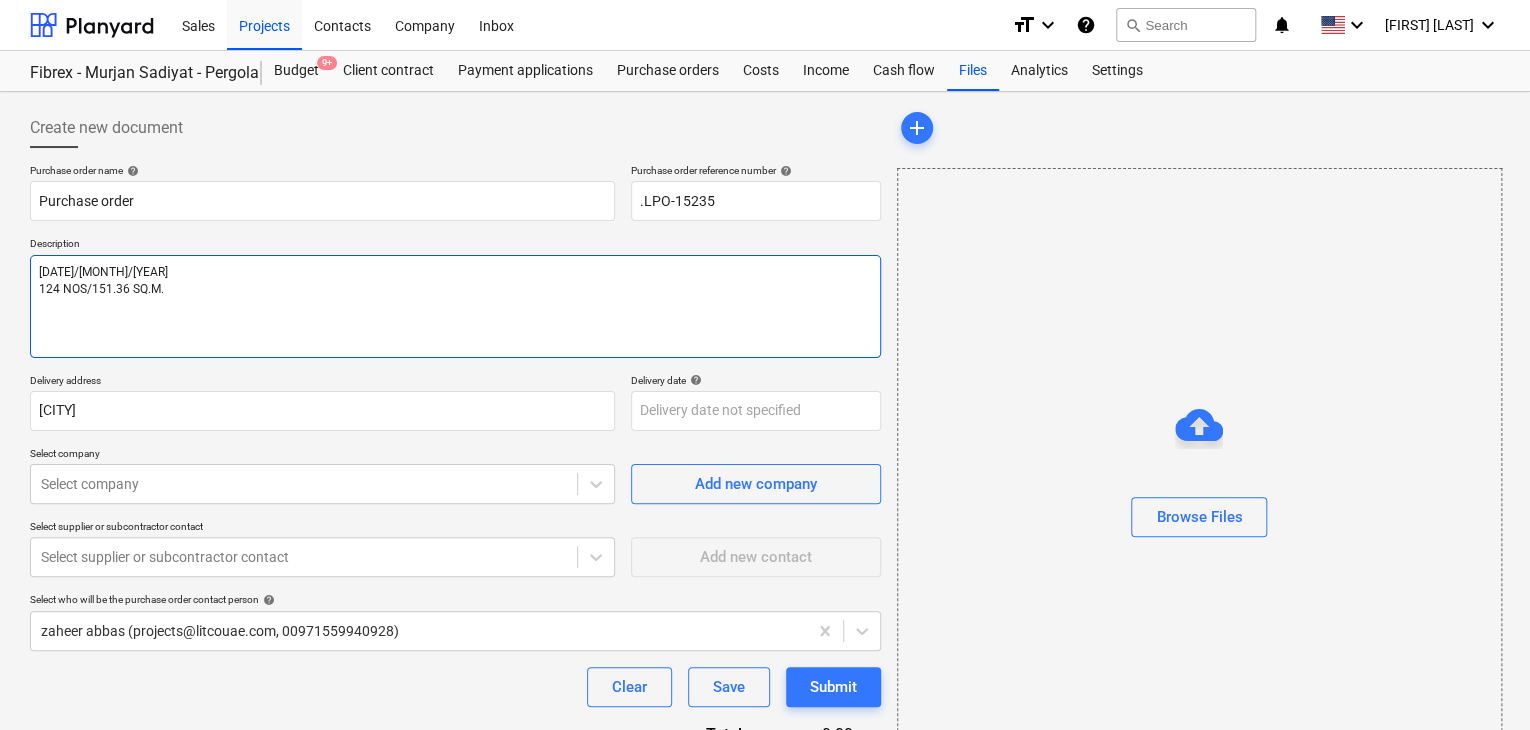 type on "x" 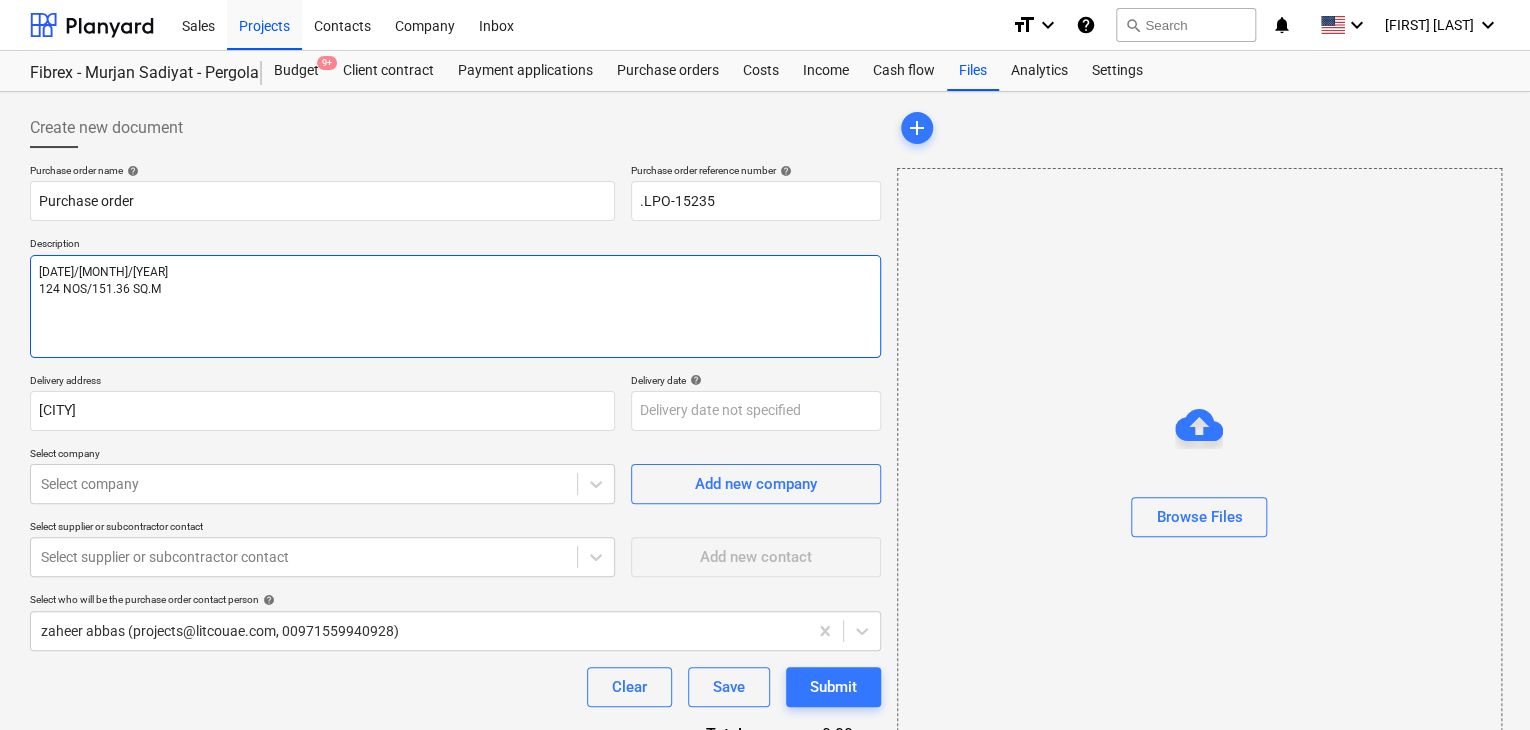 type on "x" 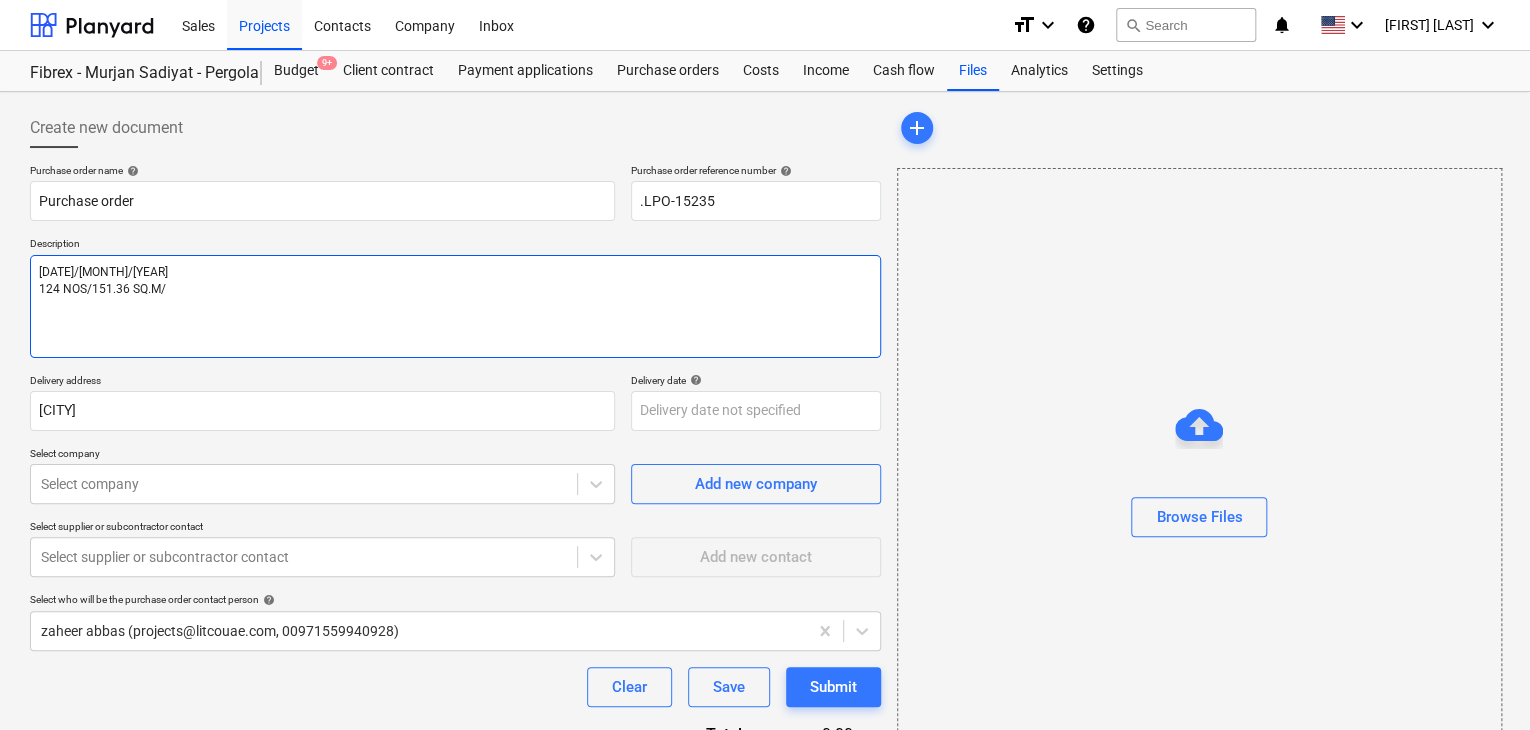 type on "x" 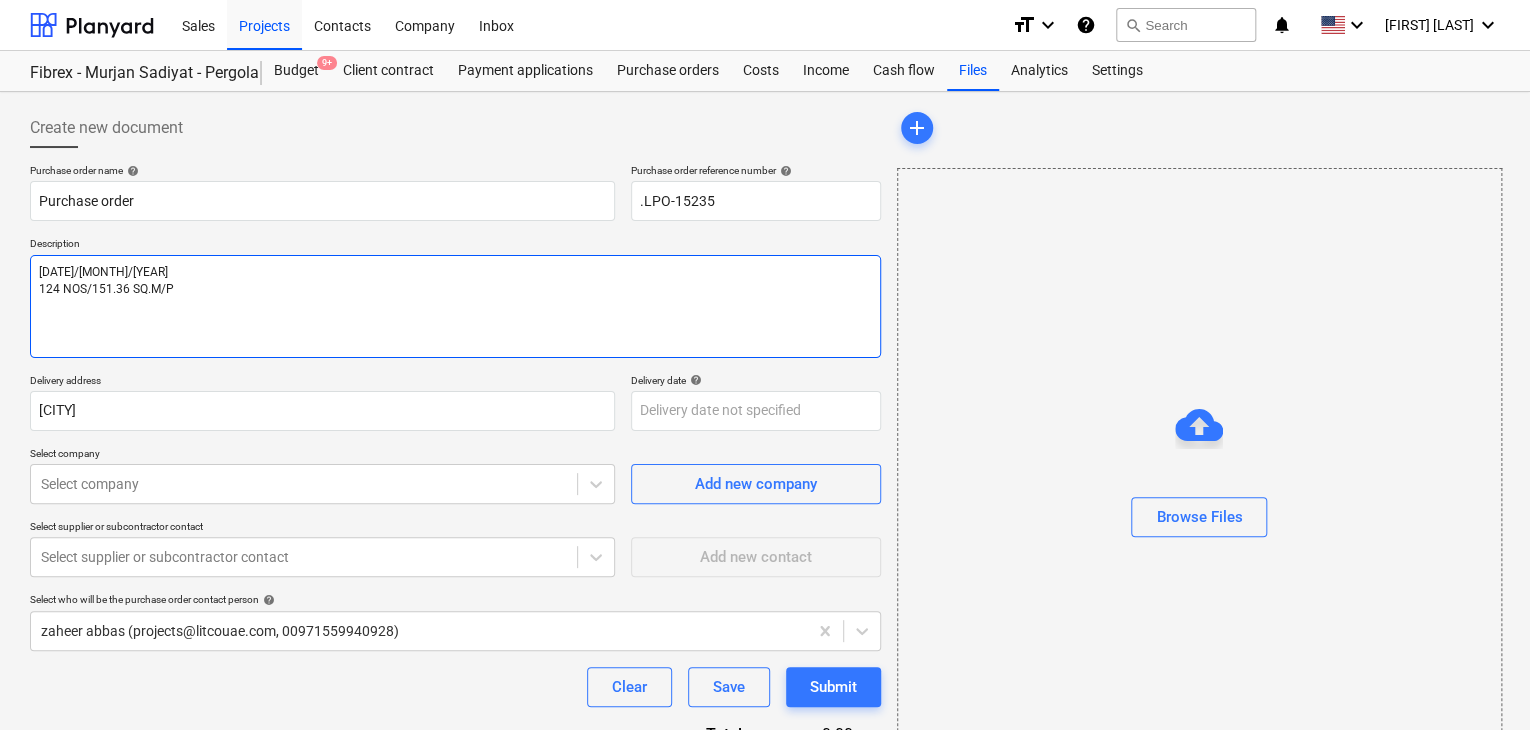 type on "x" 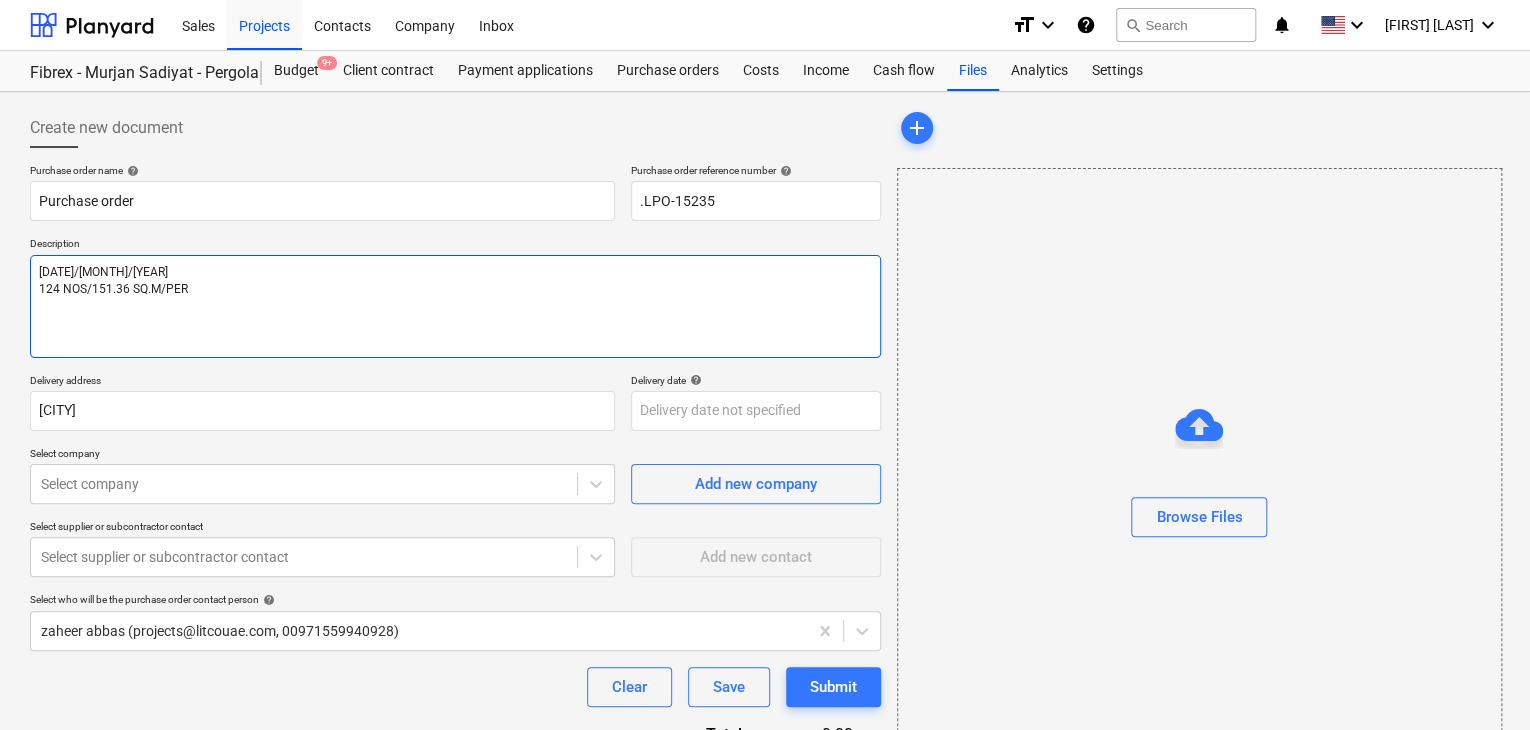 type on "x" 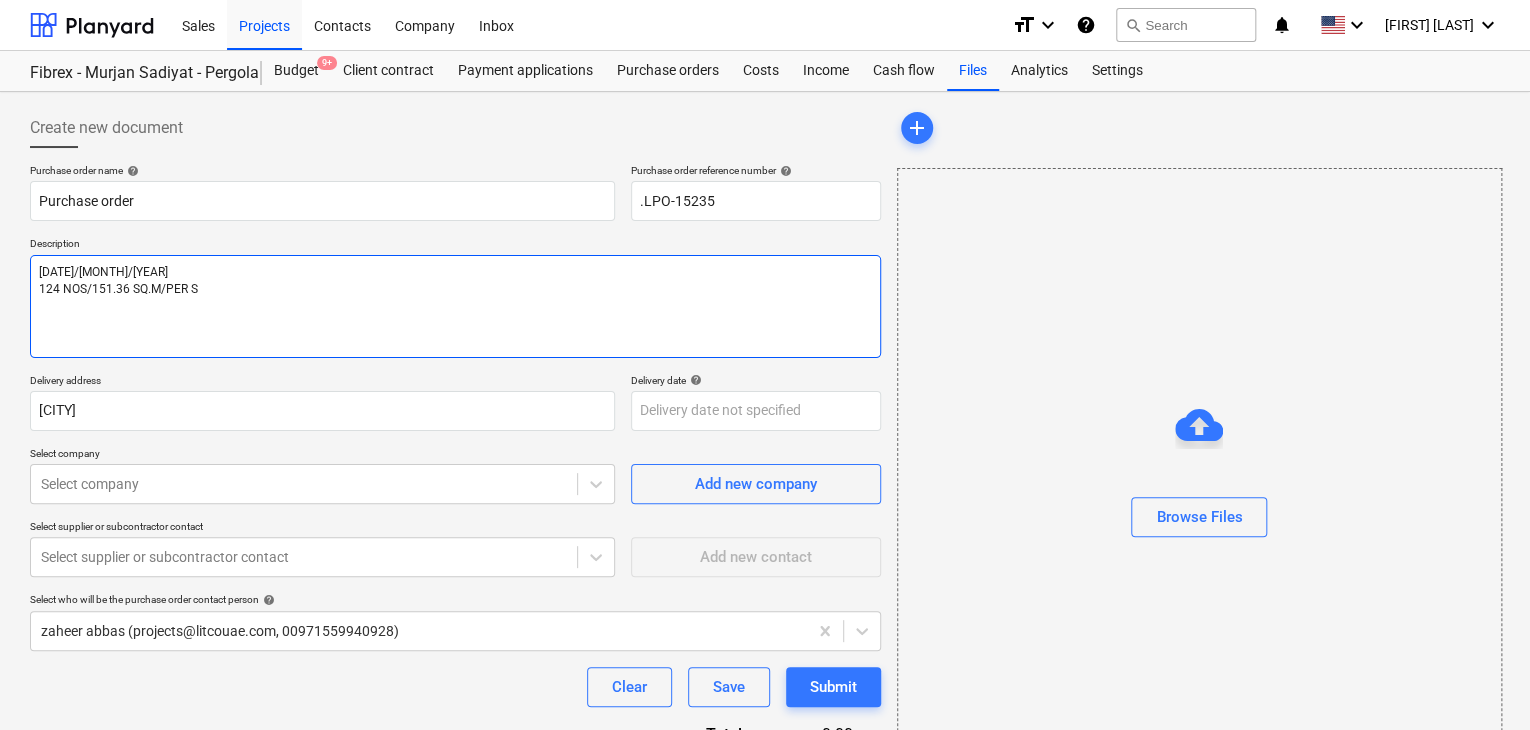 type on "[DATE]/[MONTH]/[YEAR]
124 NOS/151.36 SQ.M/PER SQ" 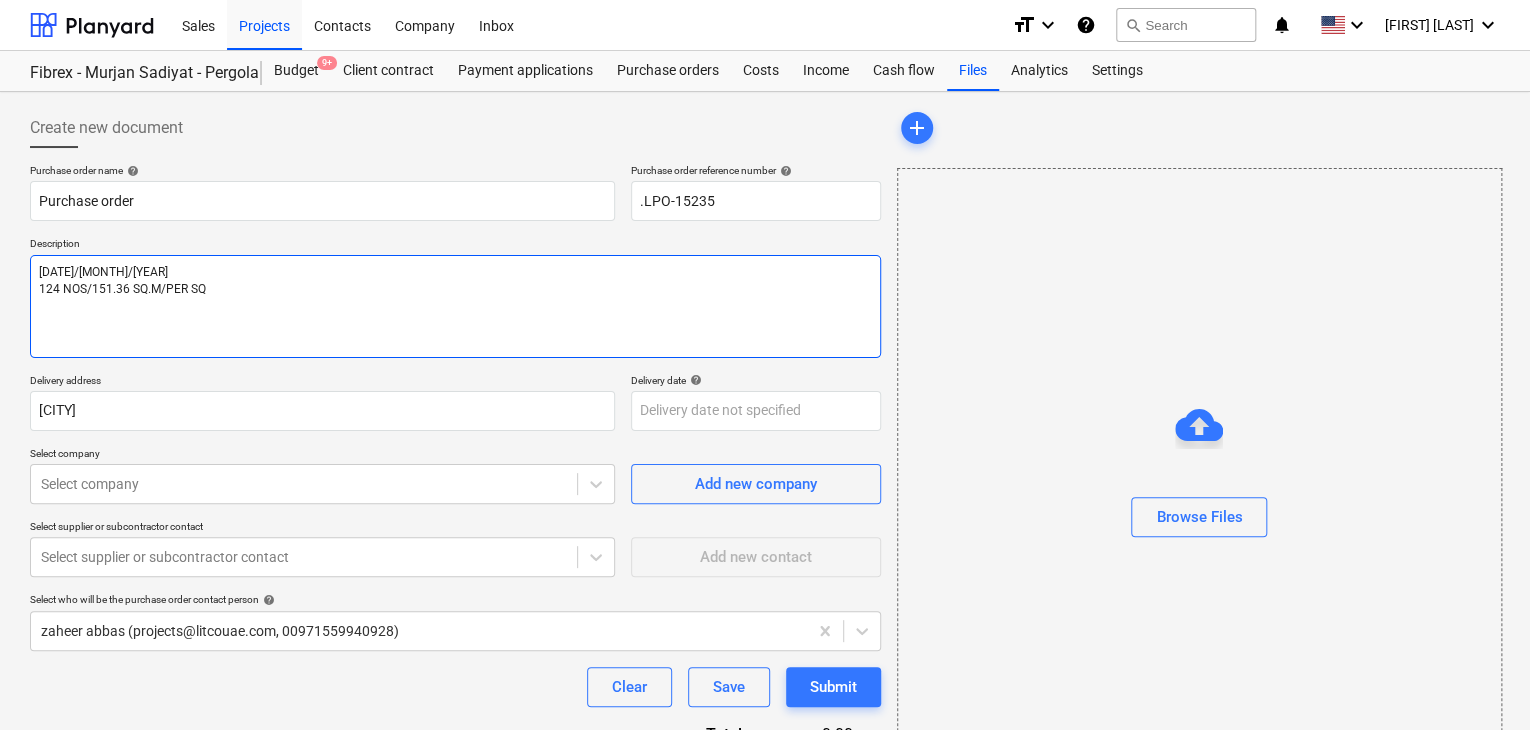type on "x" 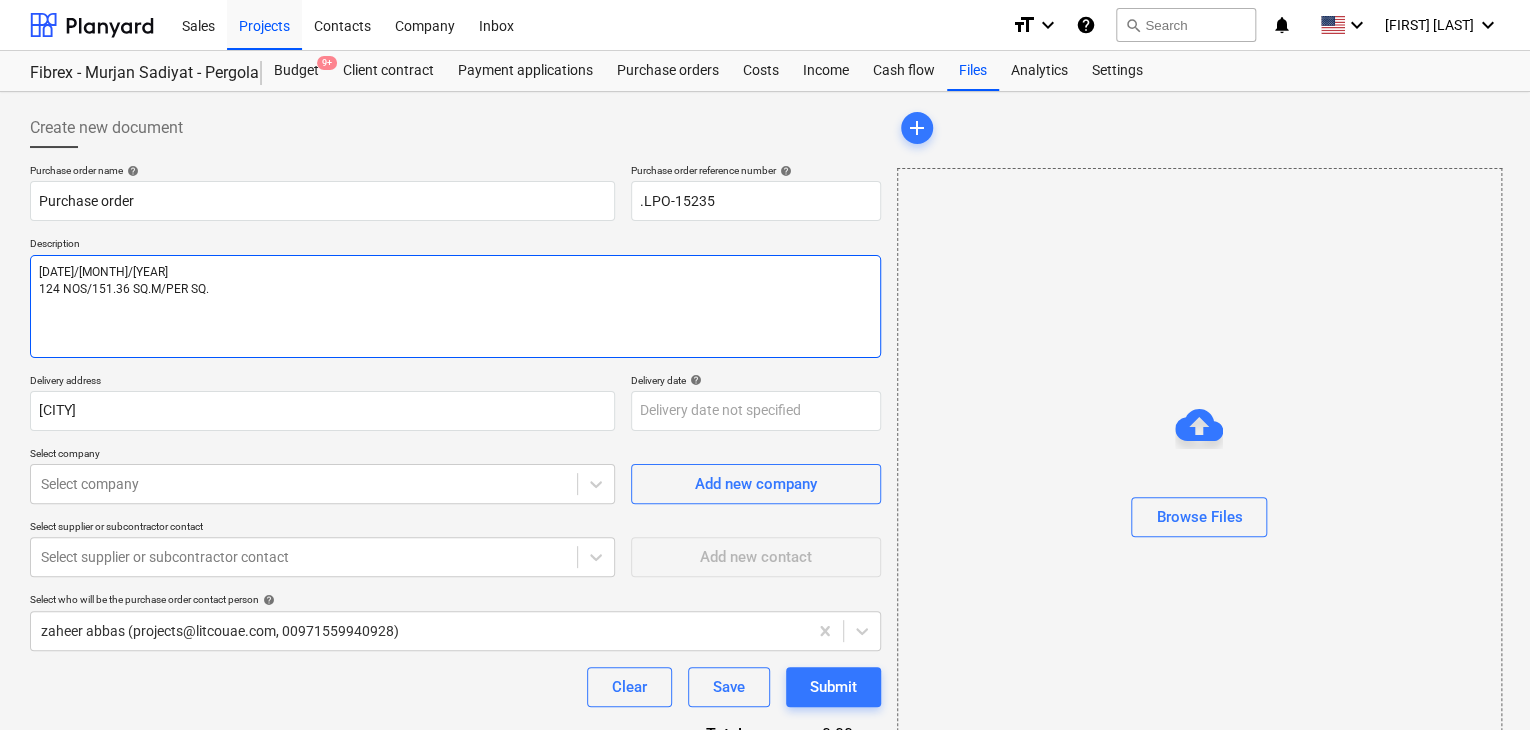 type on "x" 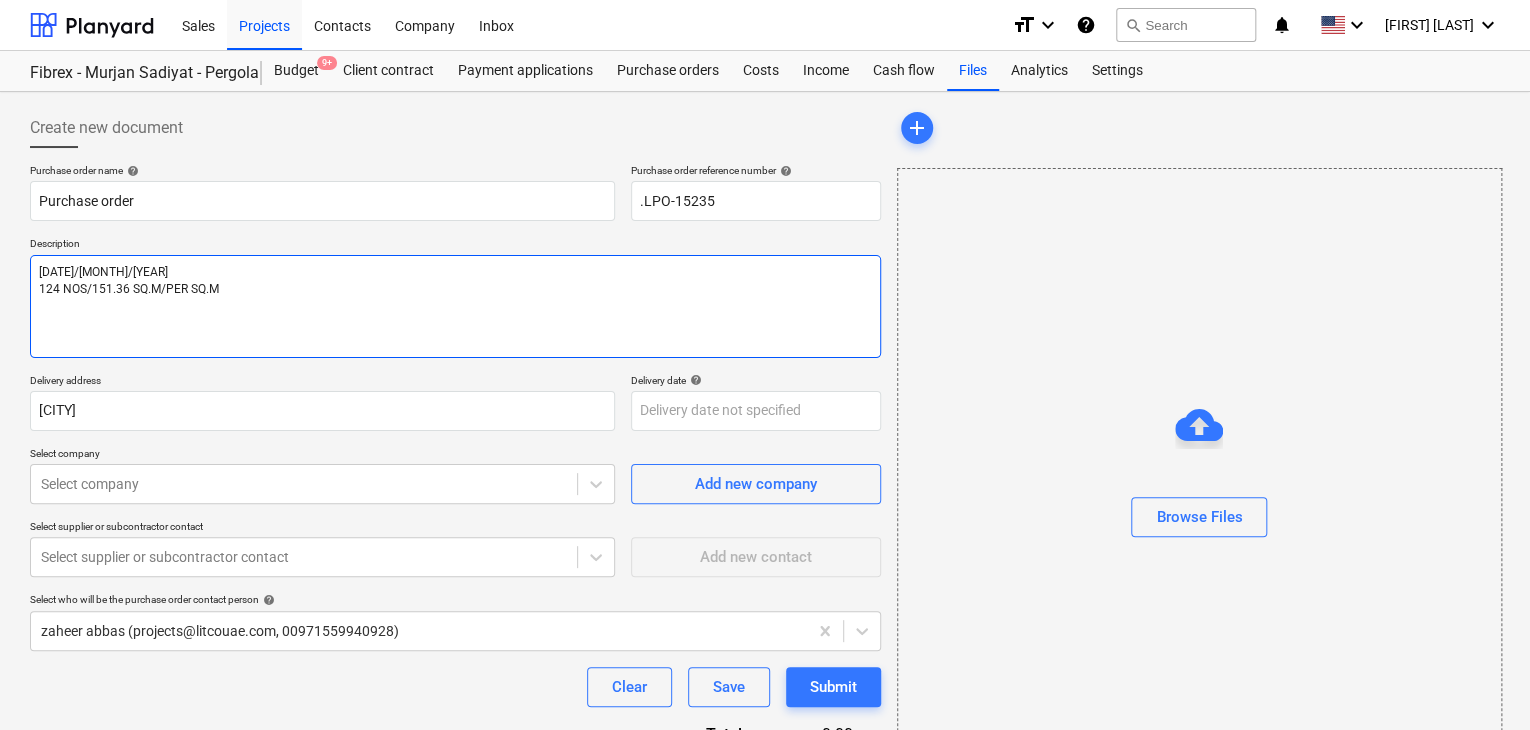 type on "x" 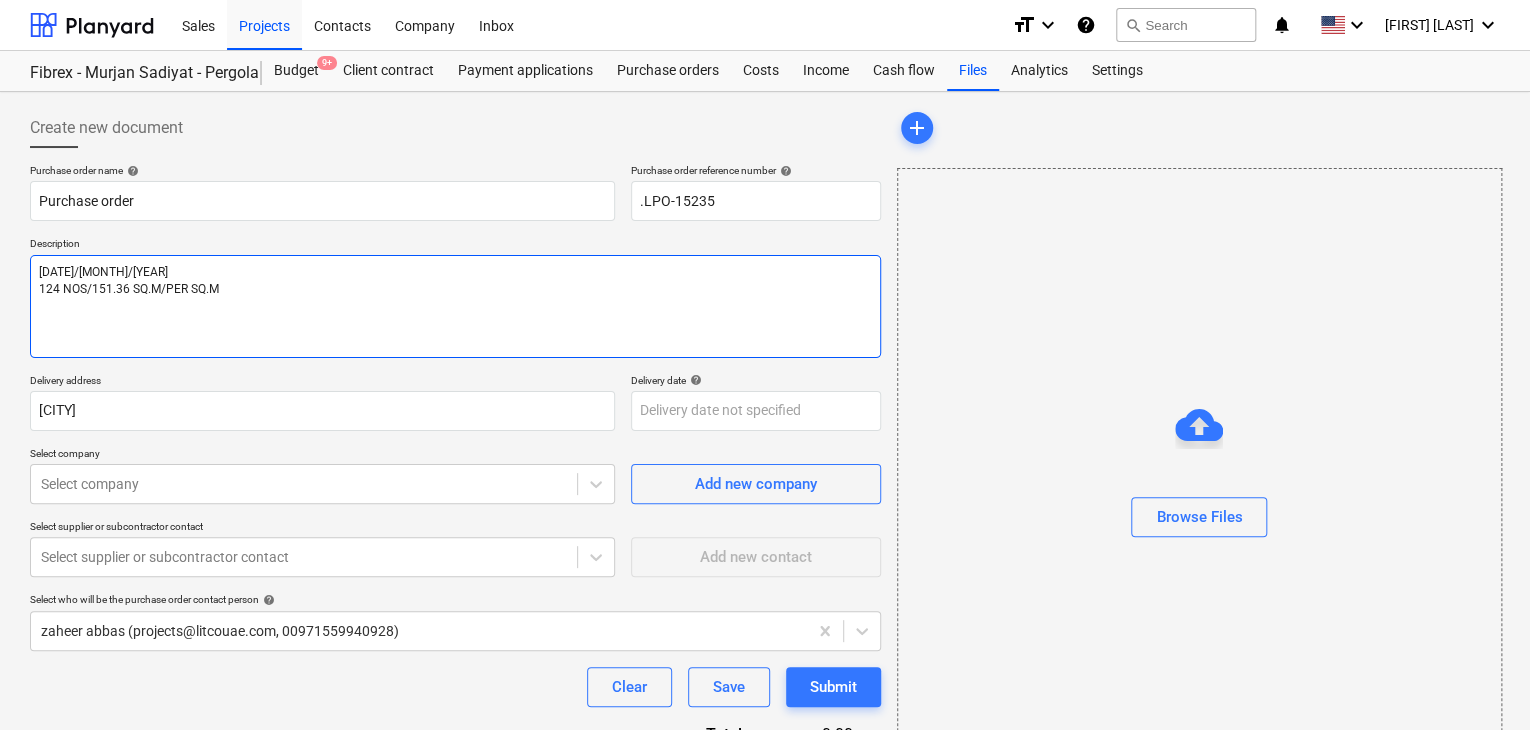 type on "x" 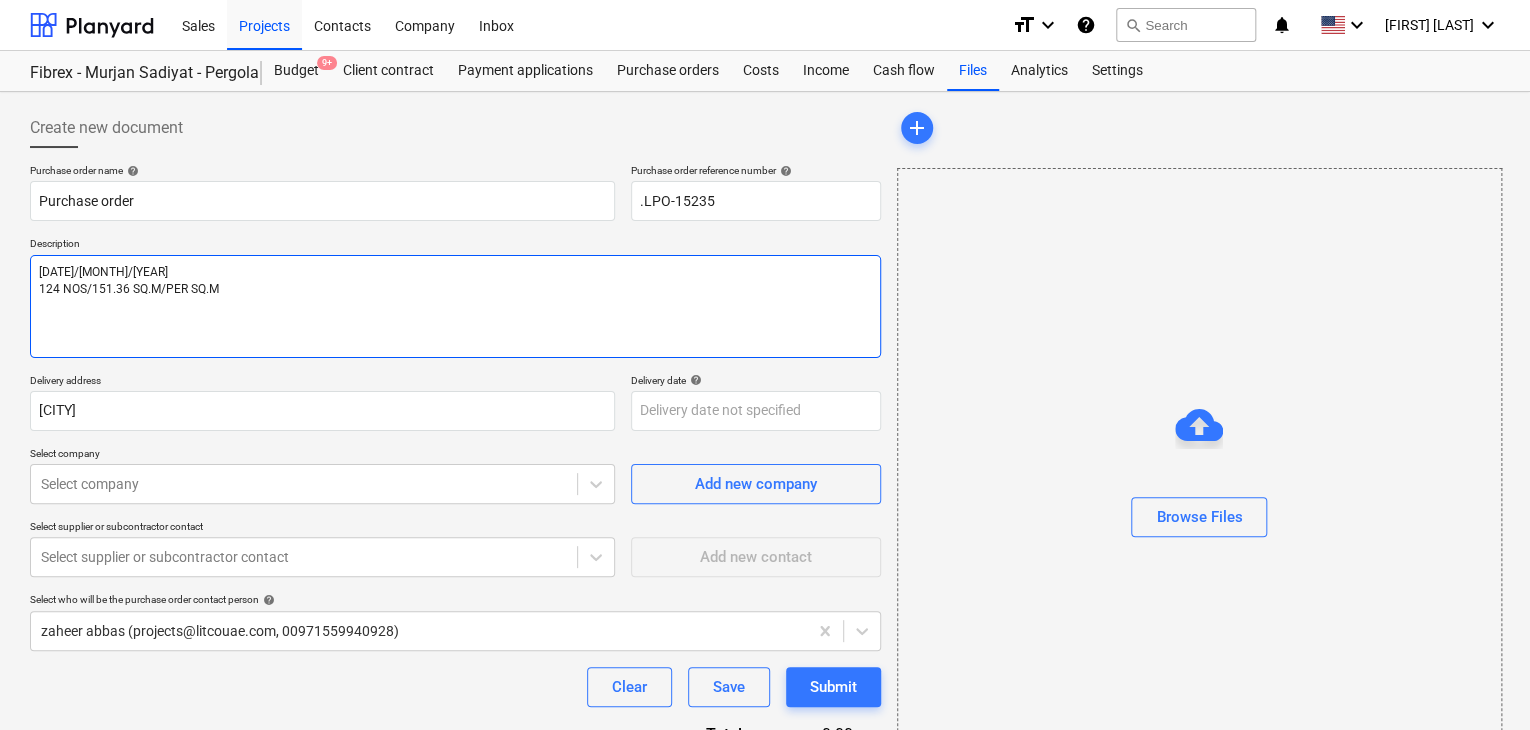 type on "[DATE]/[MONTH]/[YEAR]
124 NOS/151.36 SQ.M/PER SQ.M 2" 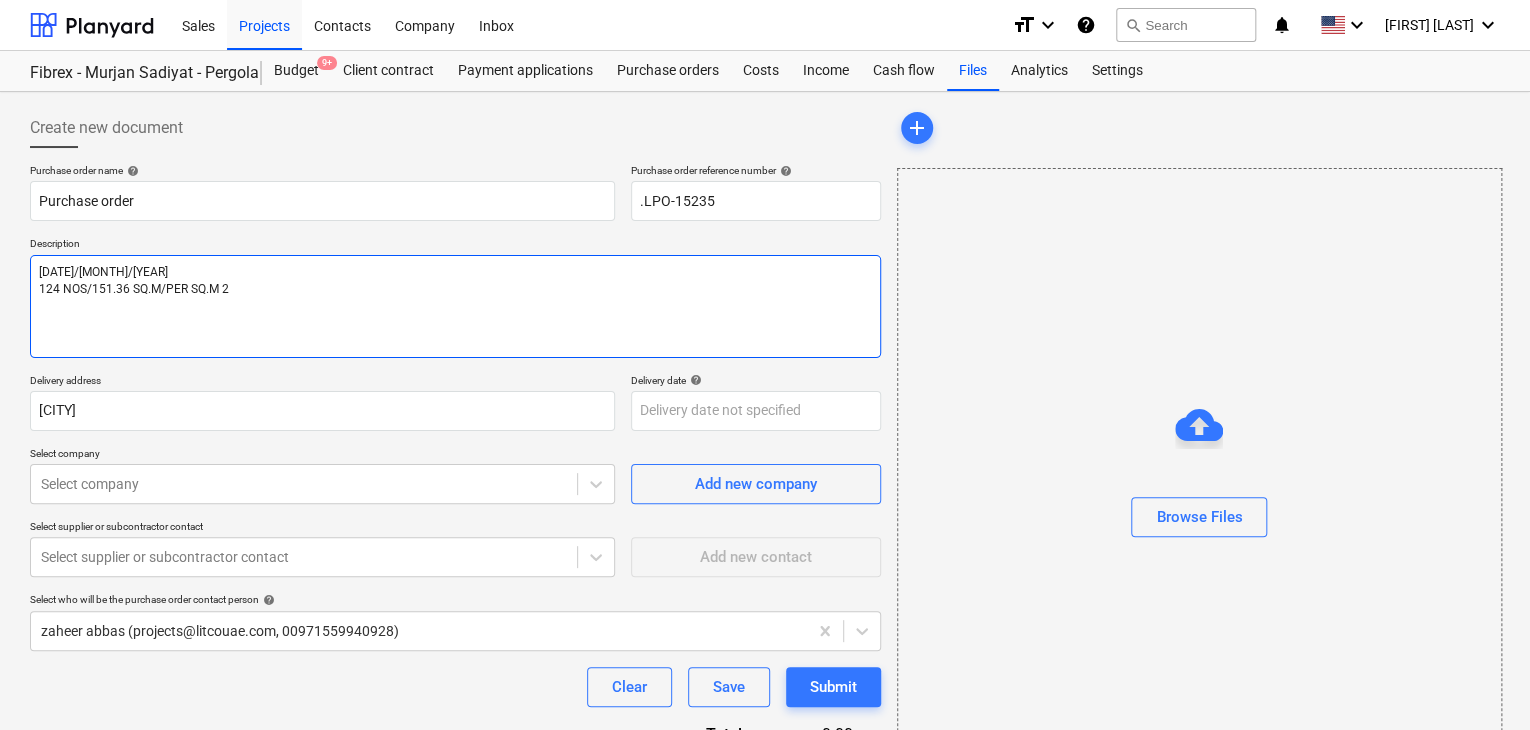 type on "x" 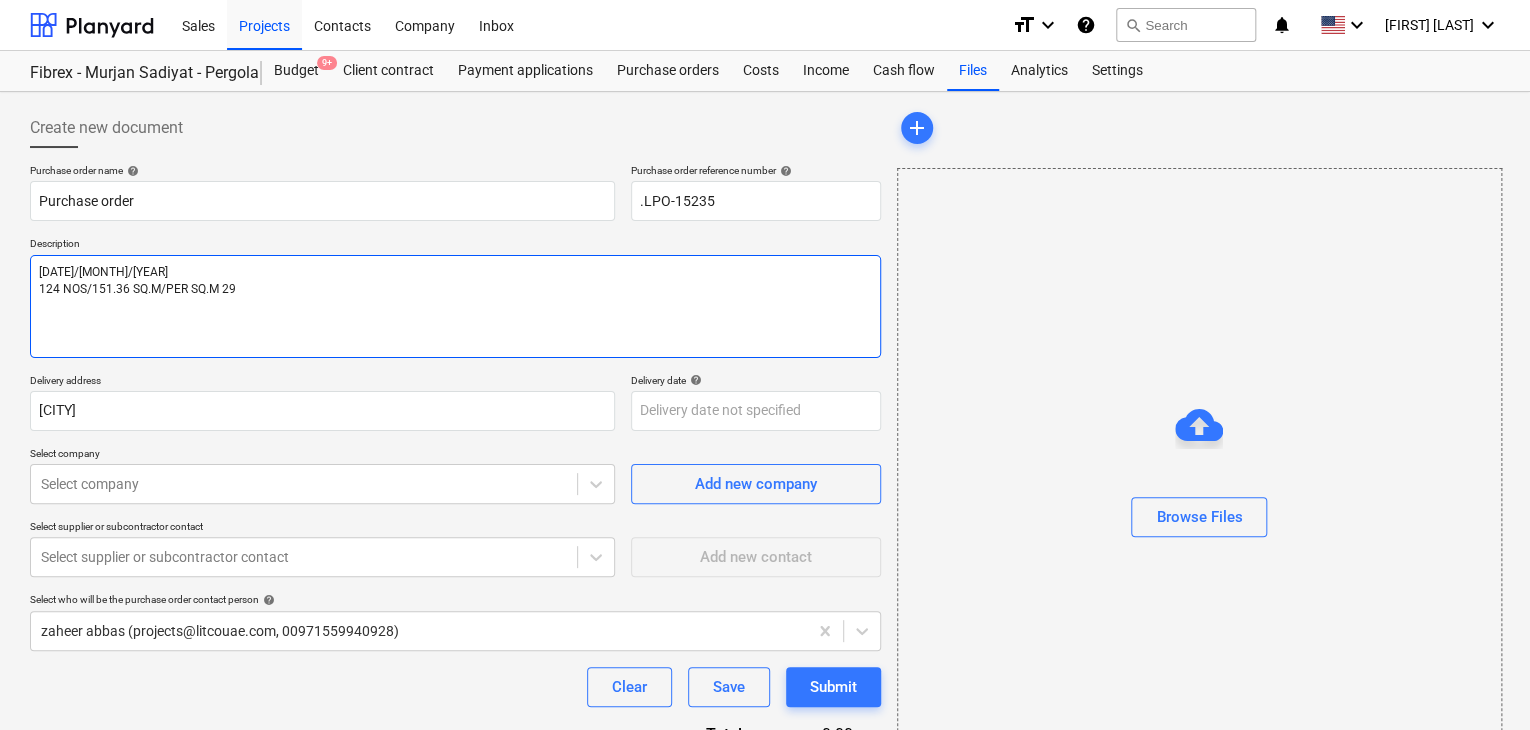 type on "x" 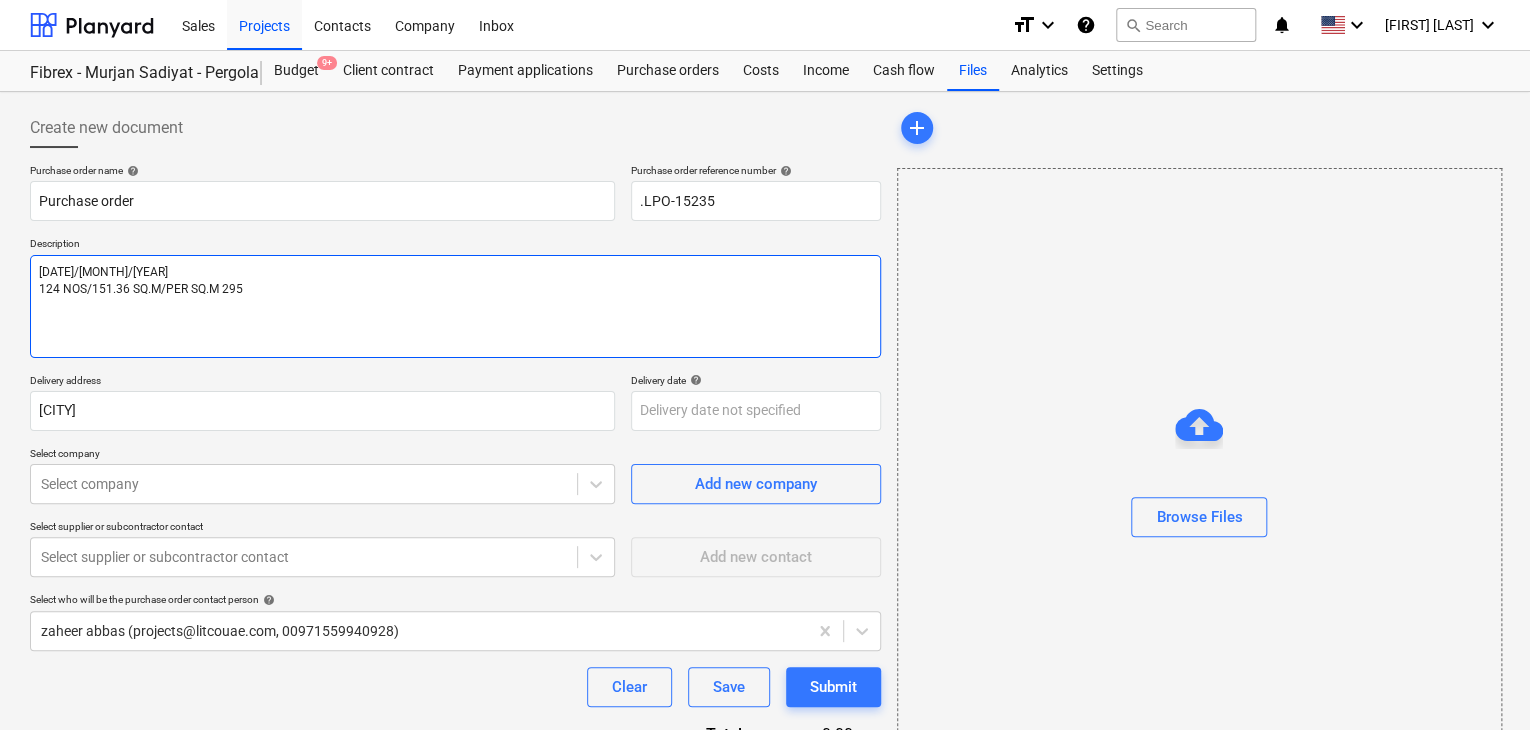 type on "x" 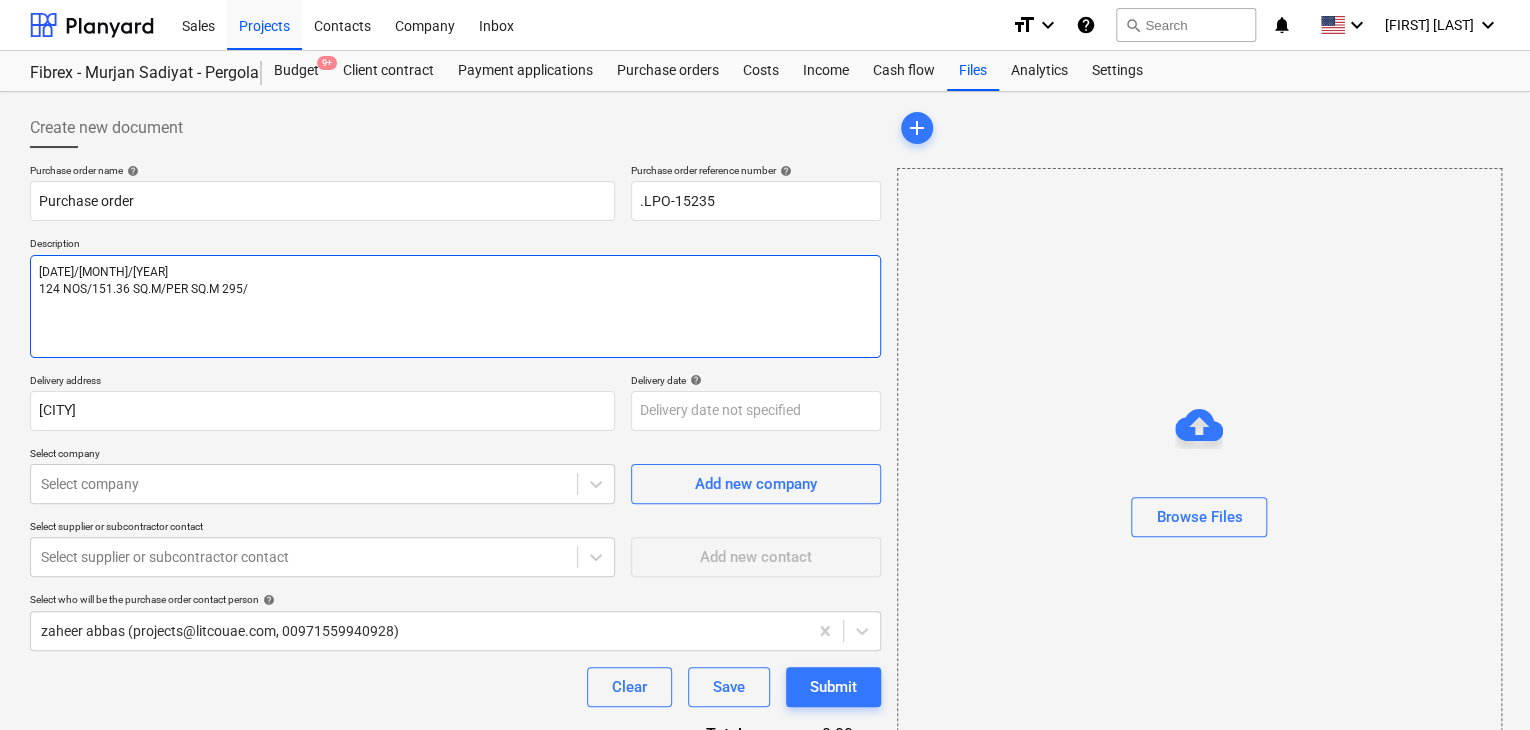 type on "x" 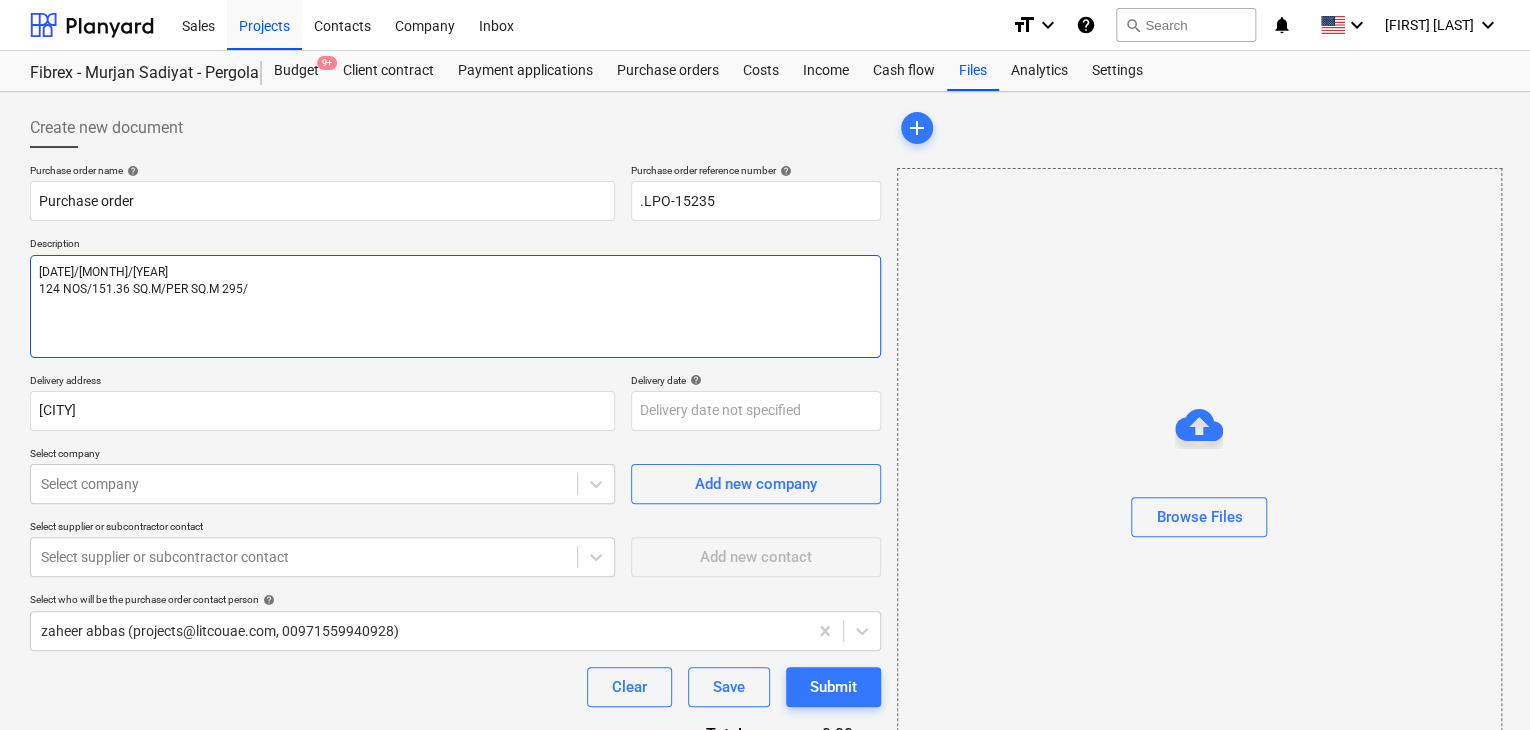 type on "[DATE]/[MONTH]/[YEAR]
124 NOS/151.36 SQ.M/PER SQ.M 295/4" 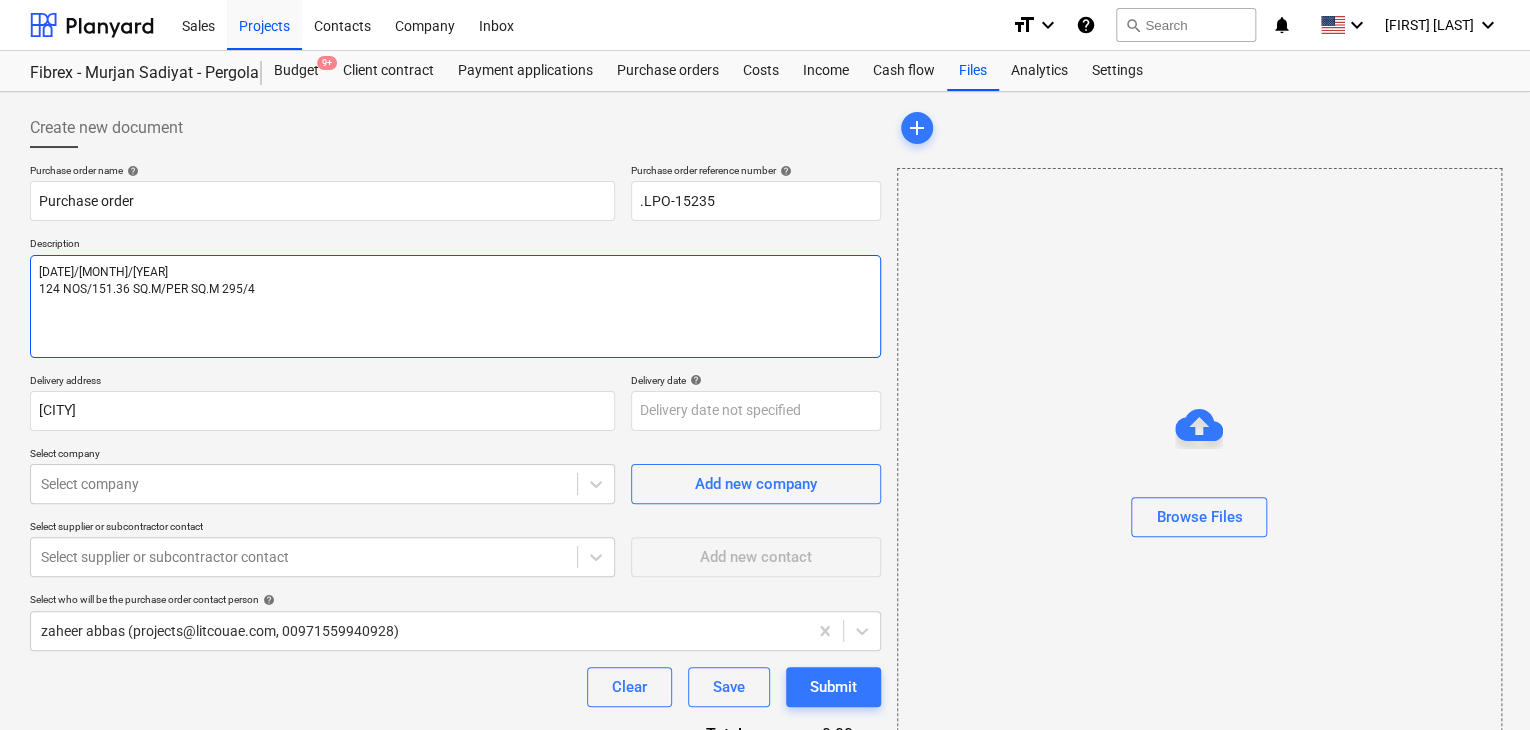 type on "x" 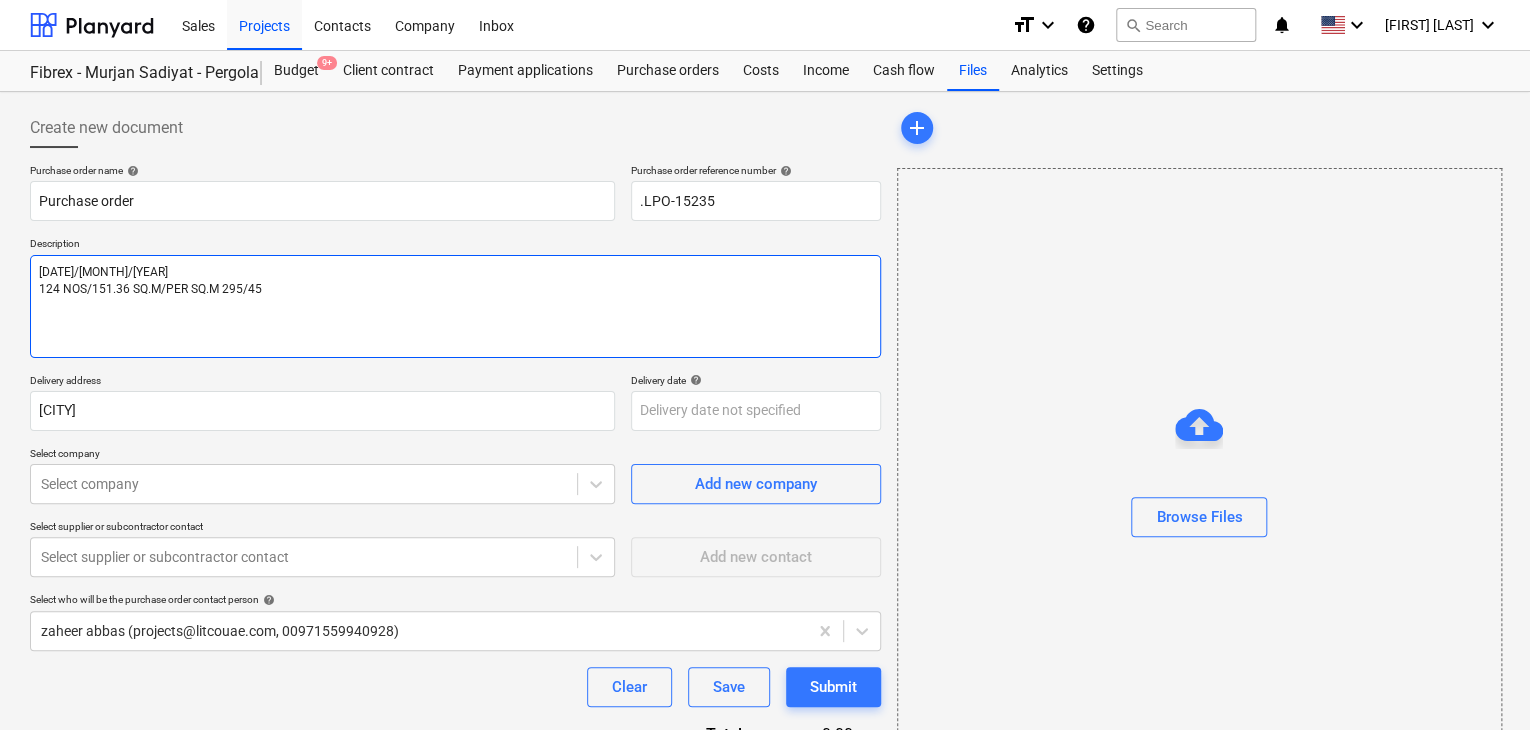 type on "x" 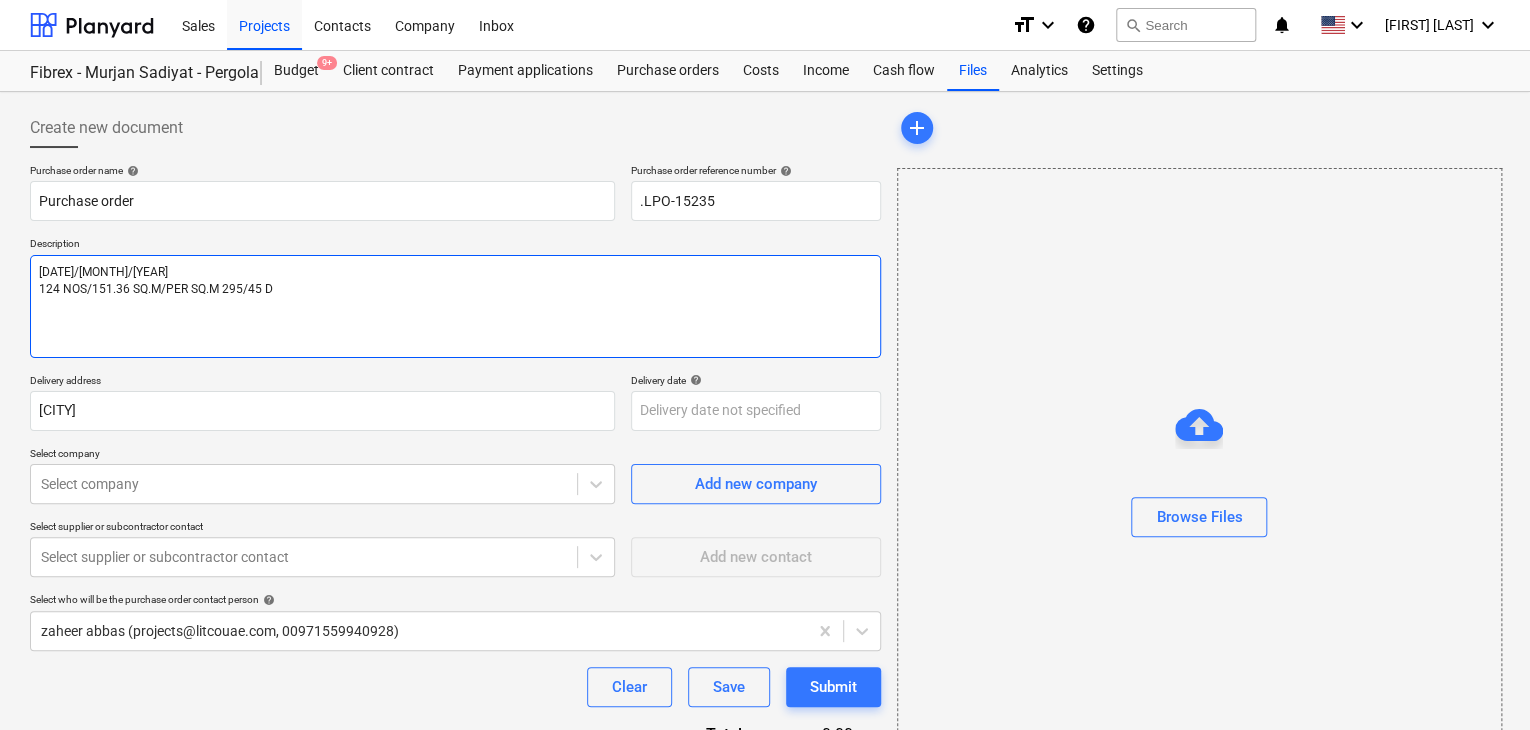 type on "x" 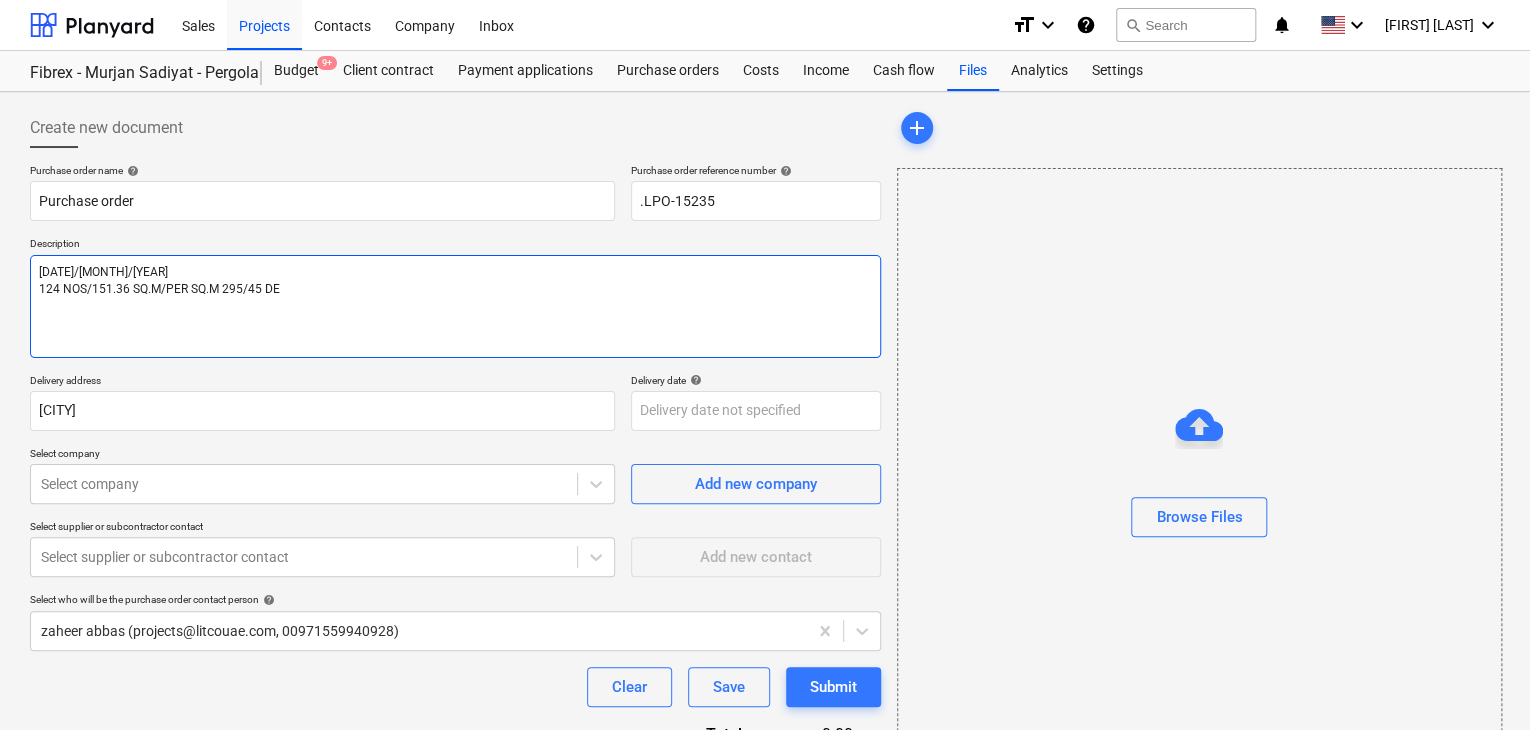 type on "x" 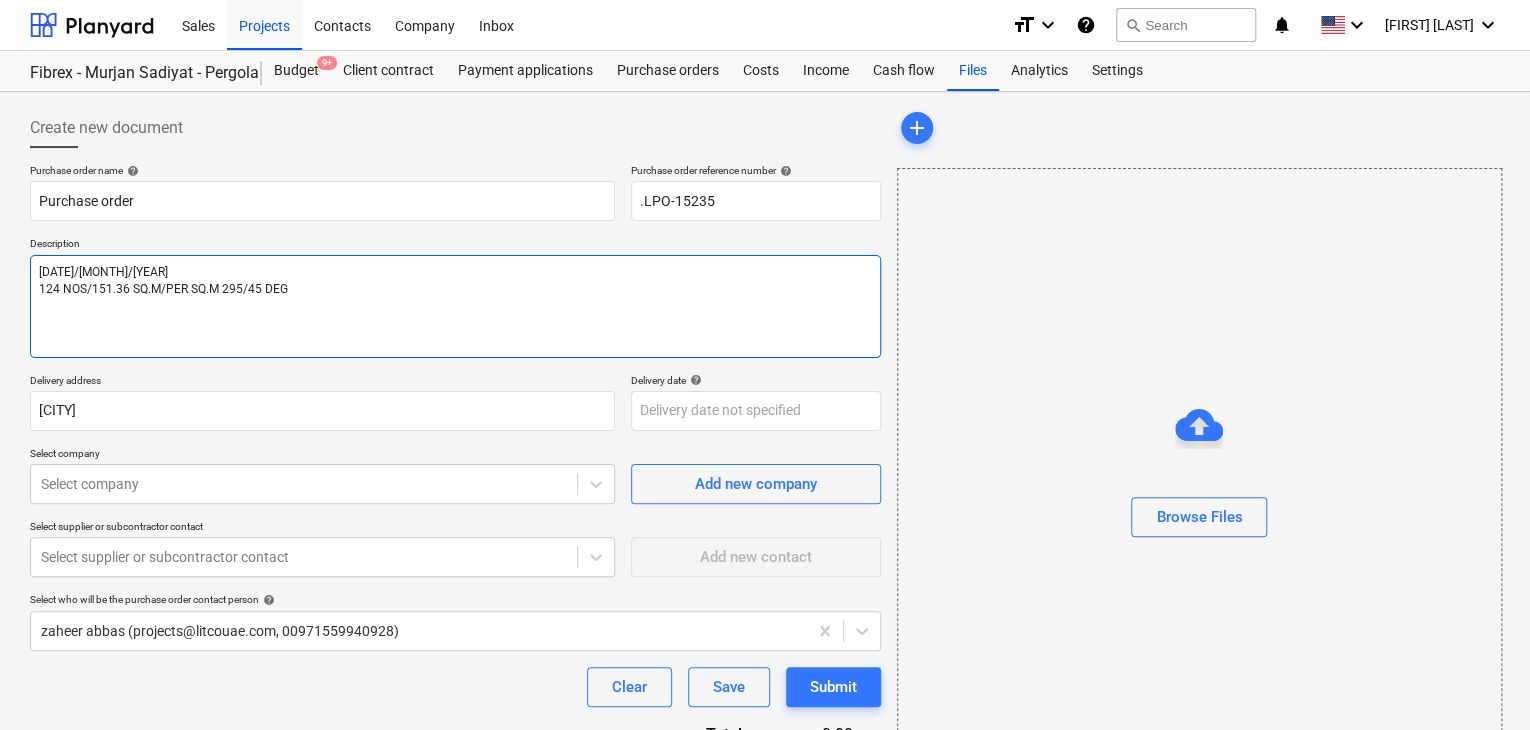 type on "x" 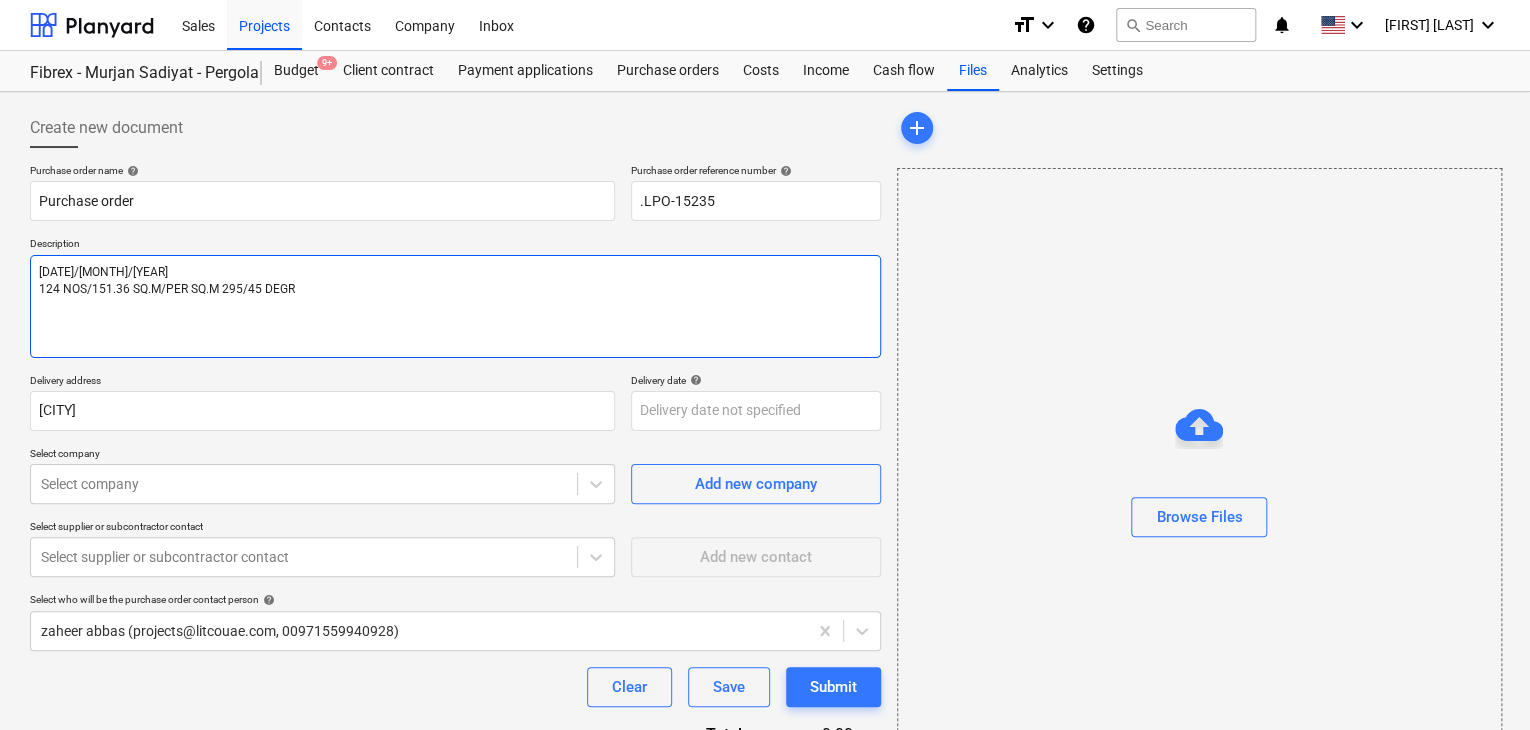 type on "x" 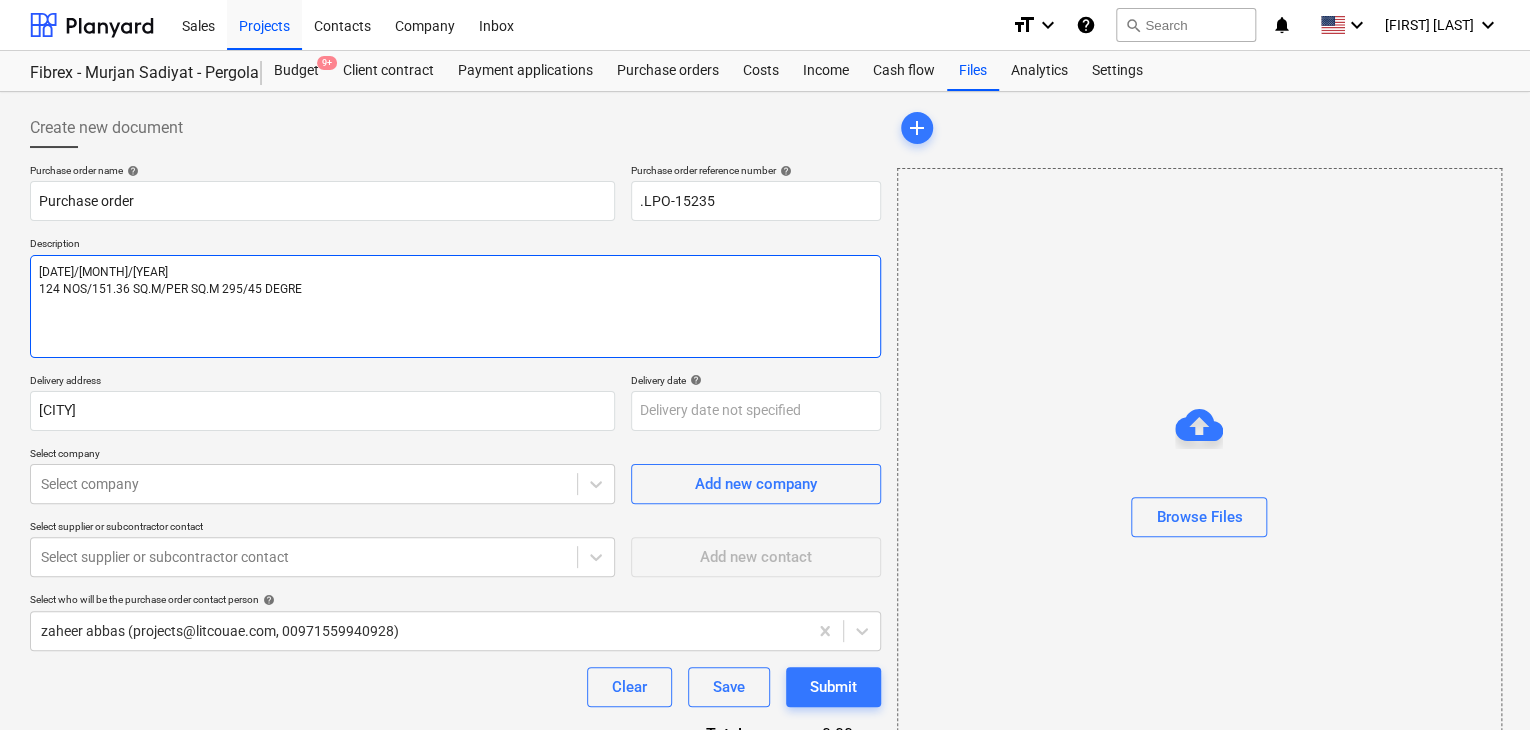 type on "x" 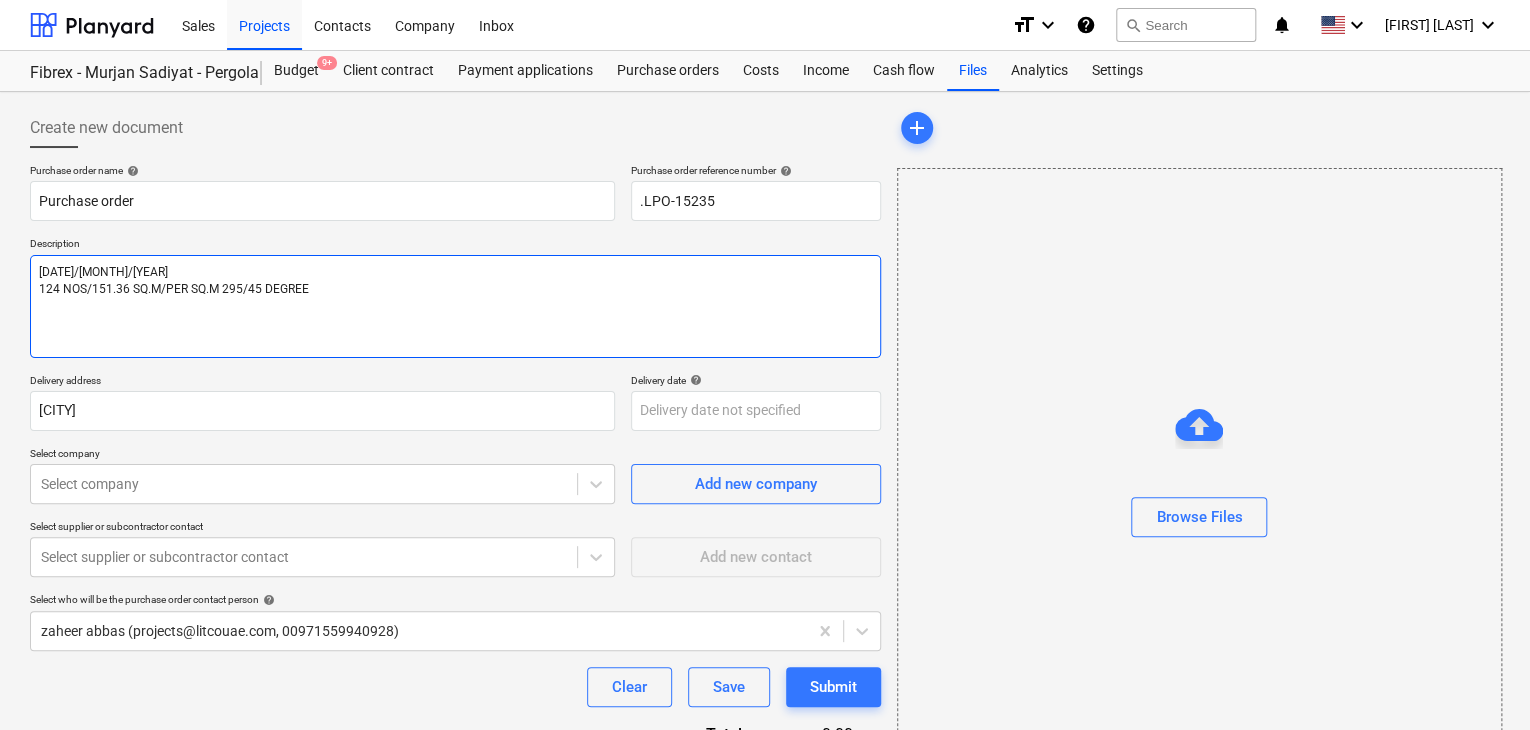 type on "x" 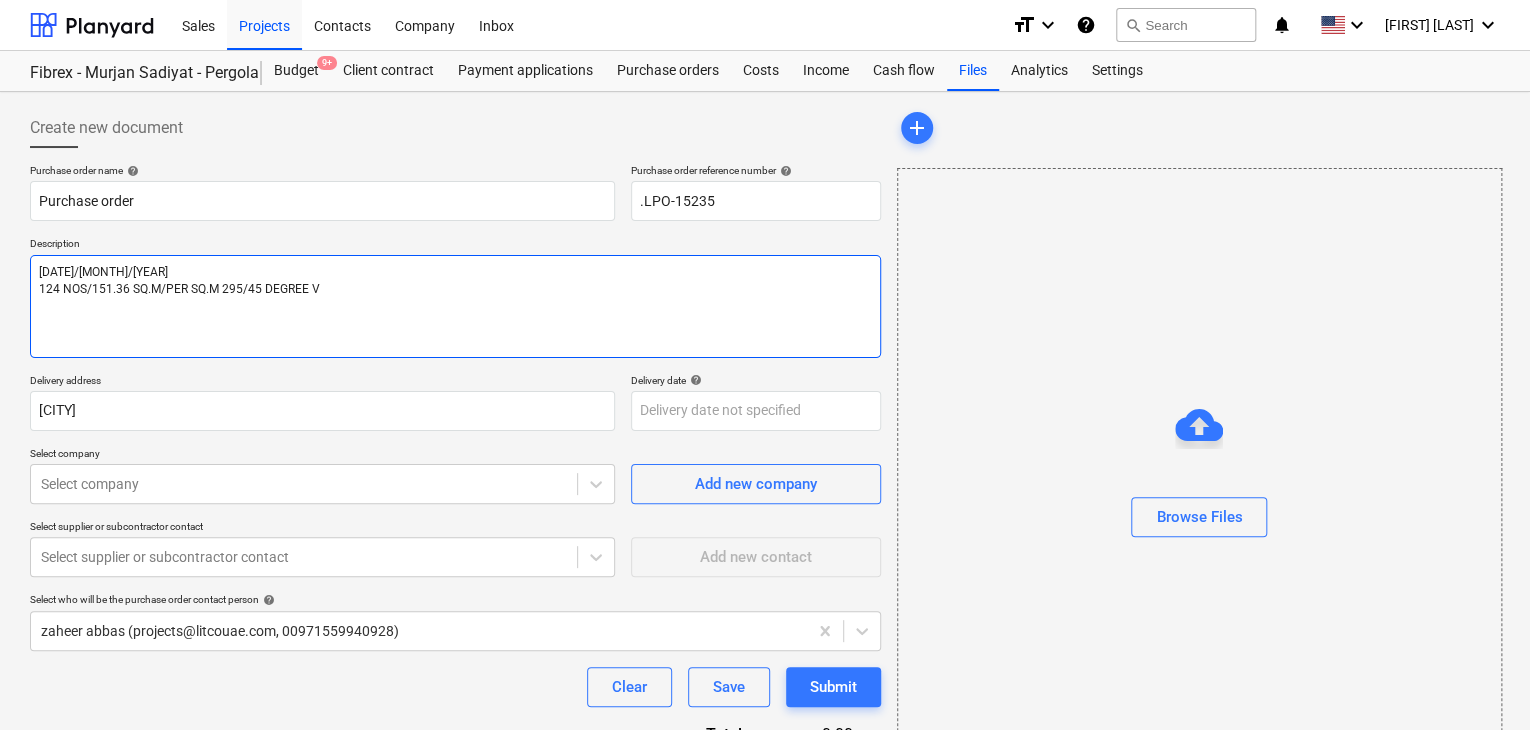type on "x" 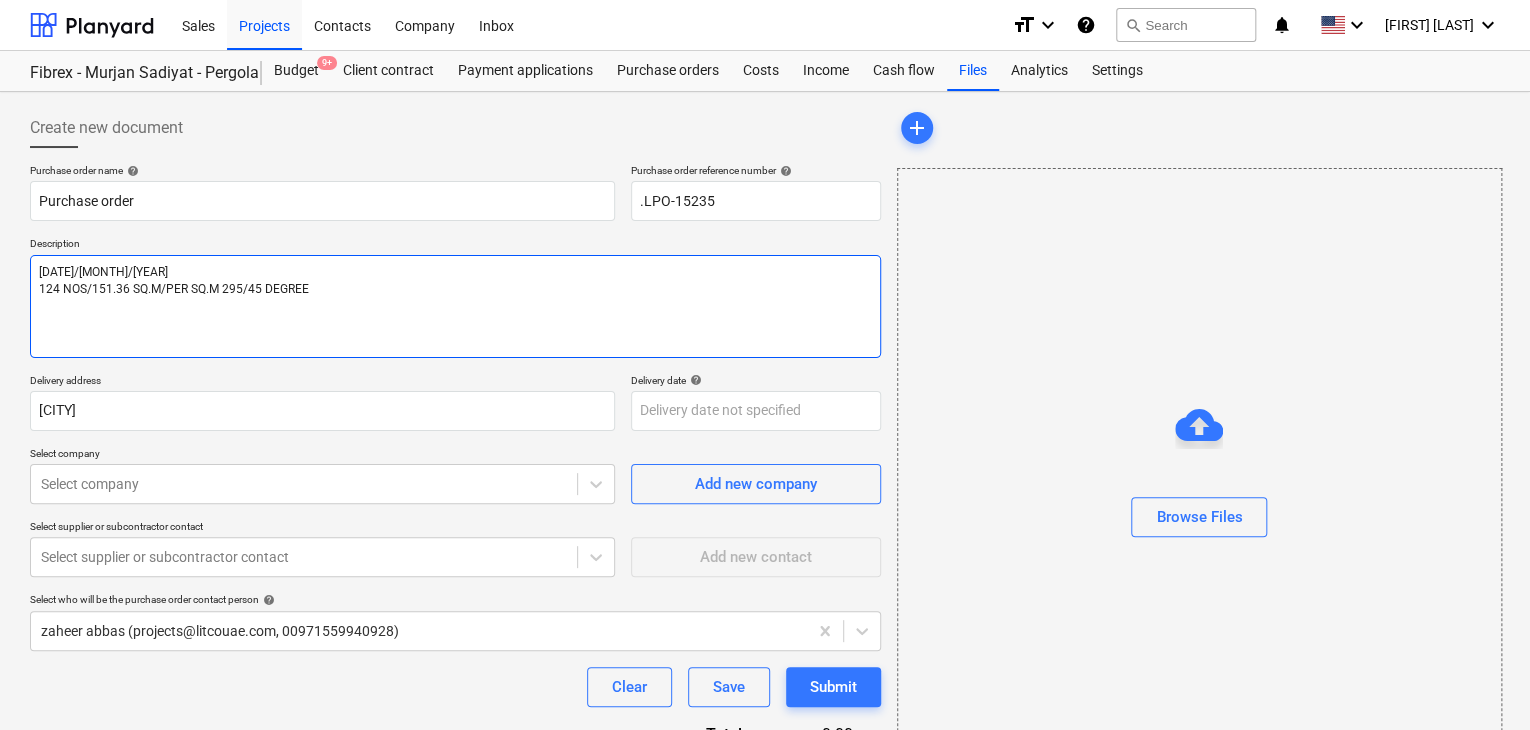 type on "x" 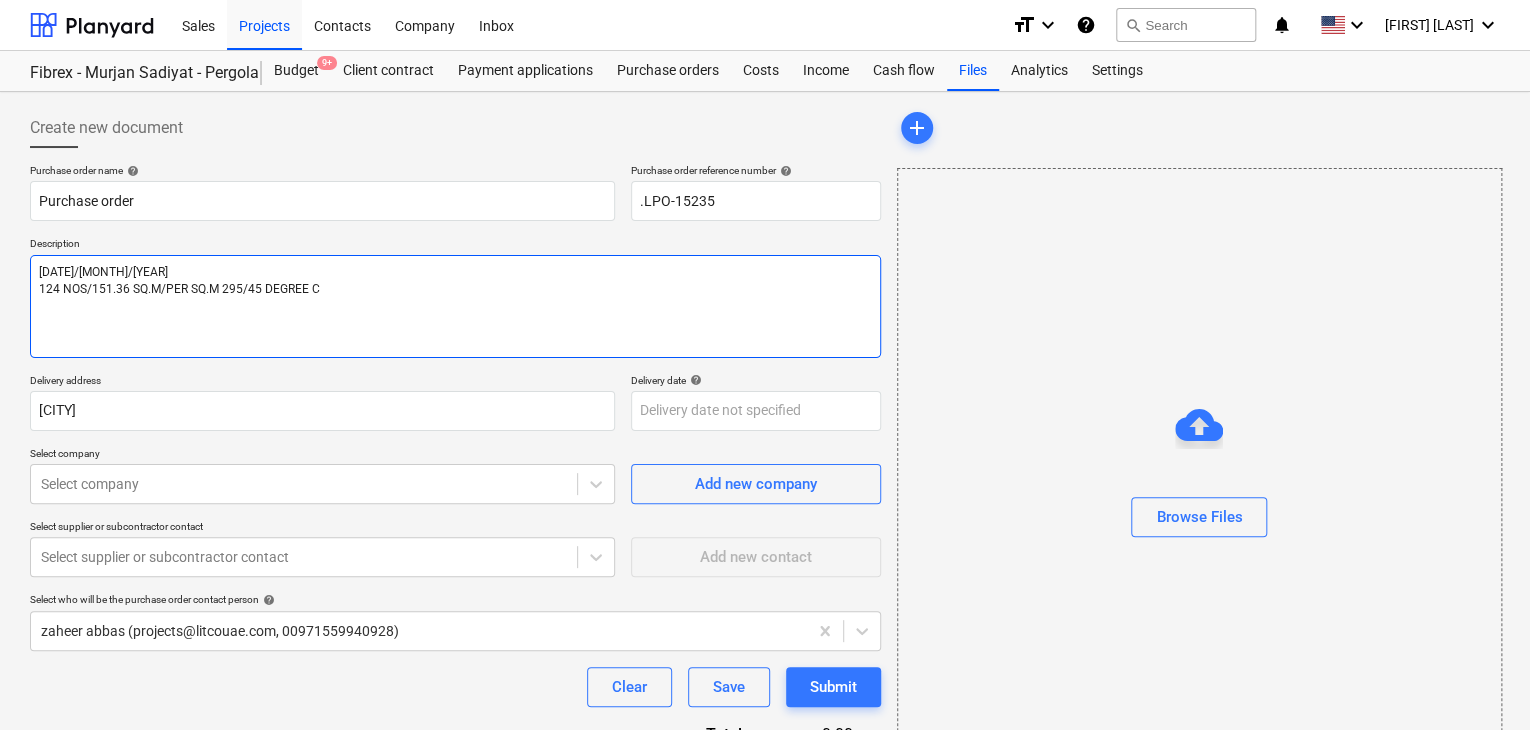 type on "x" 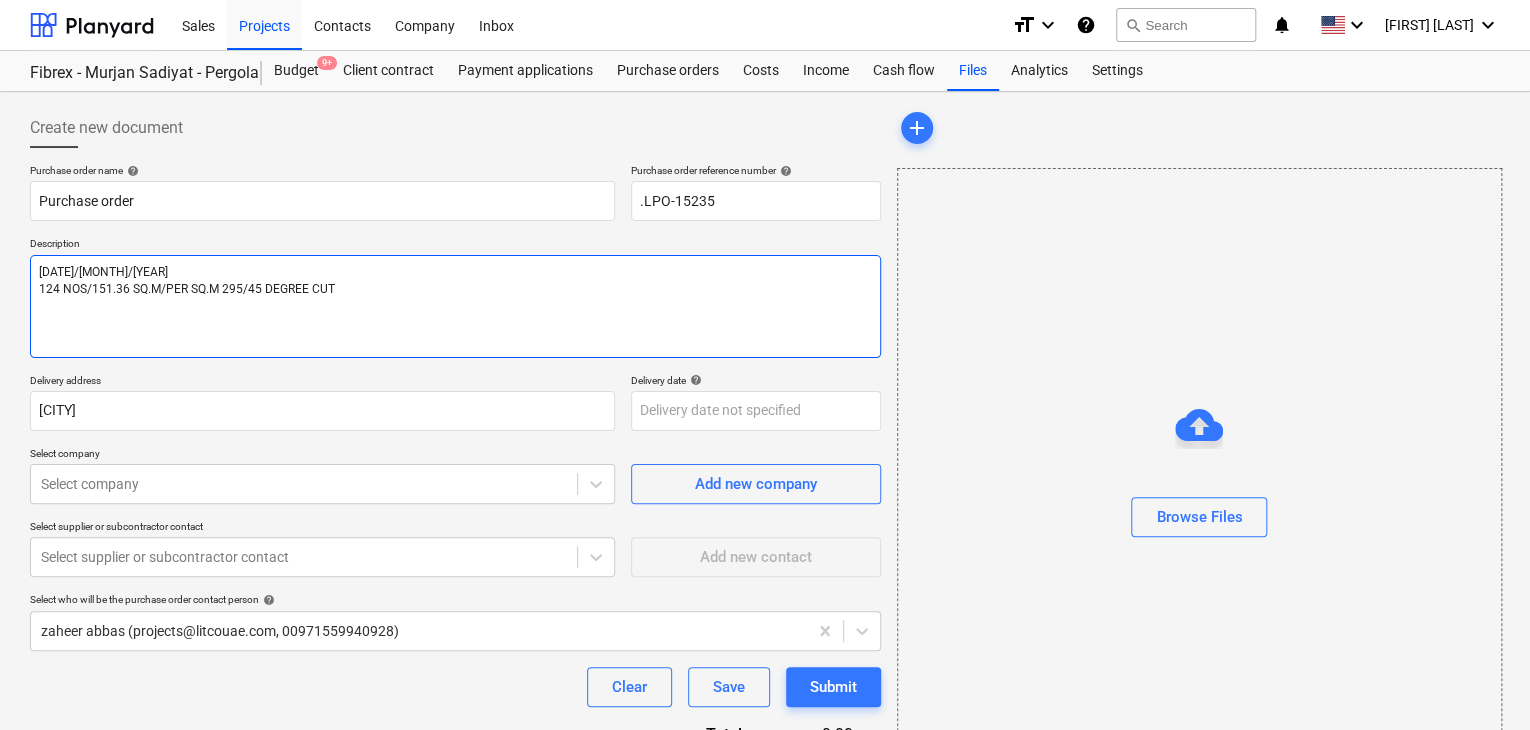 type on "x" 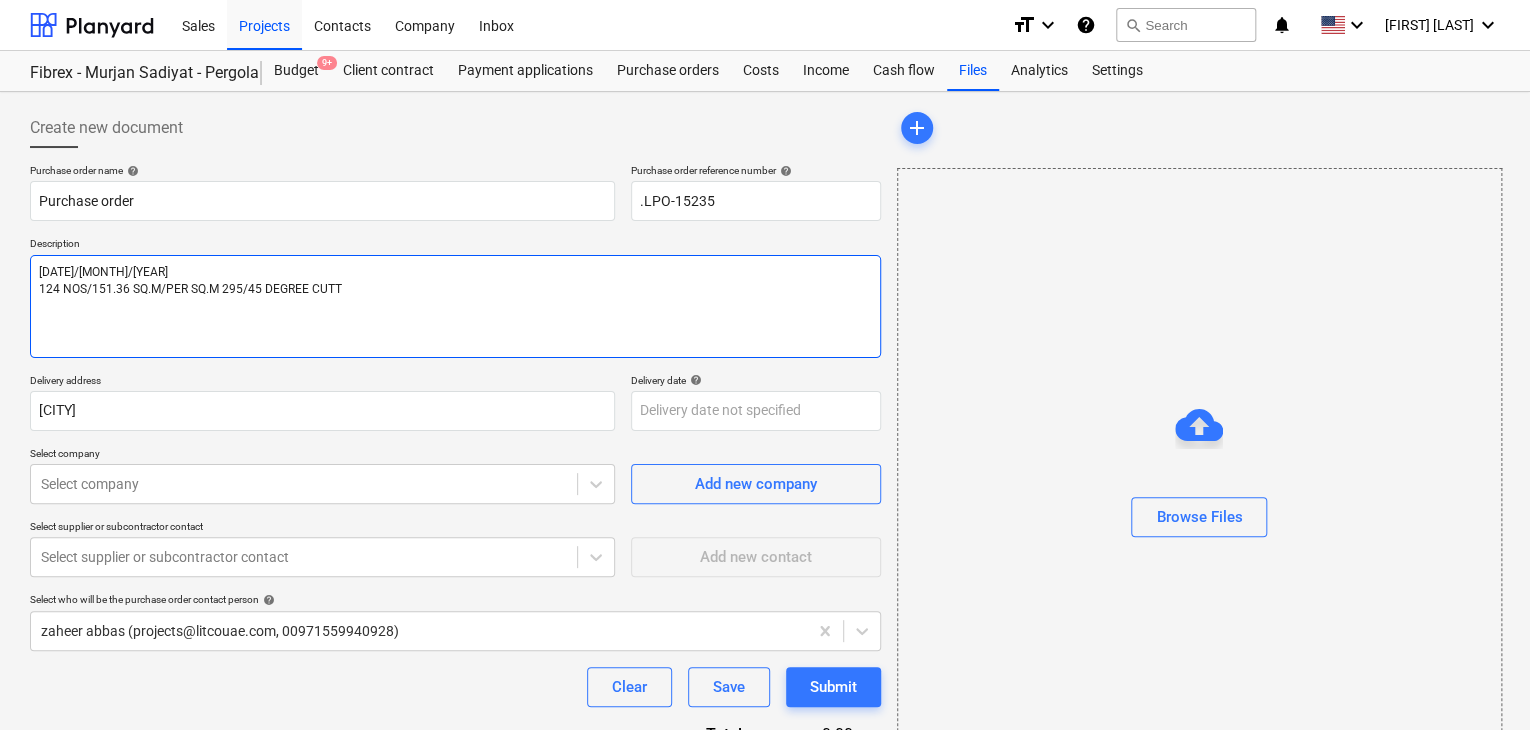 type on "x" 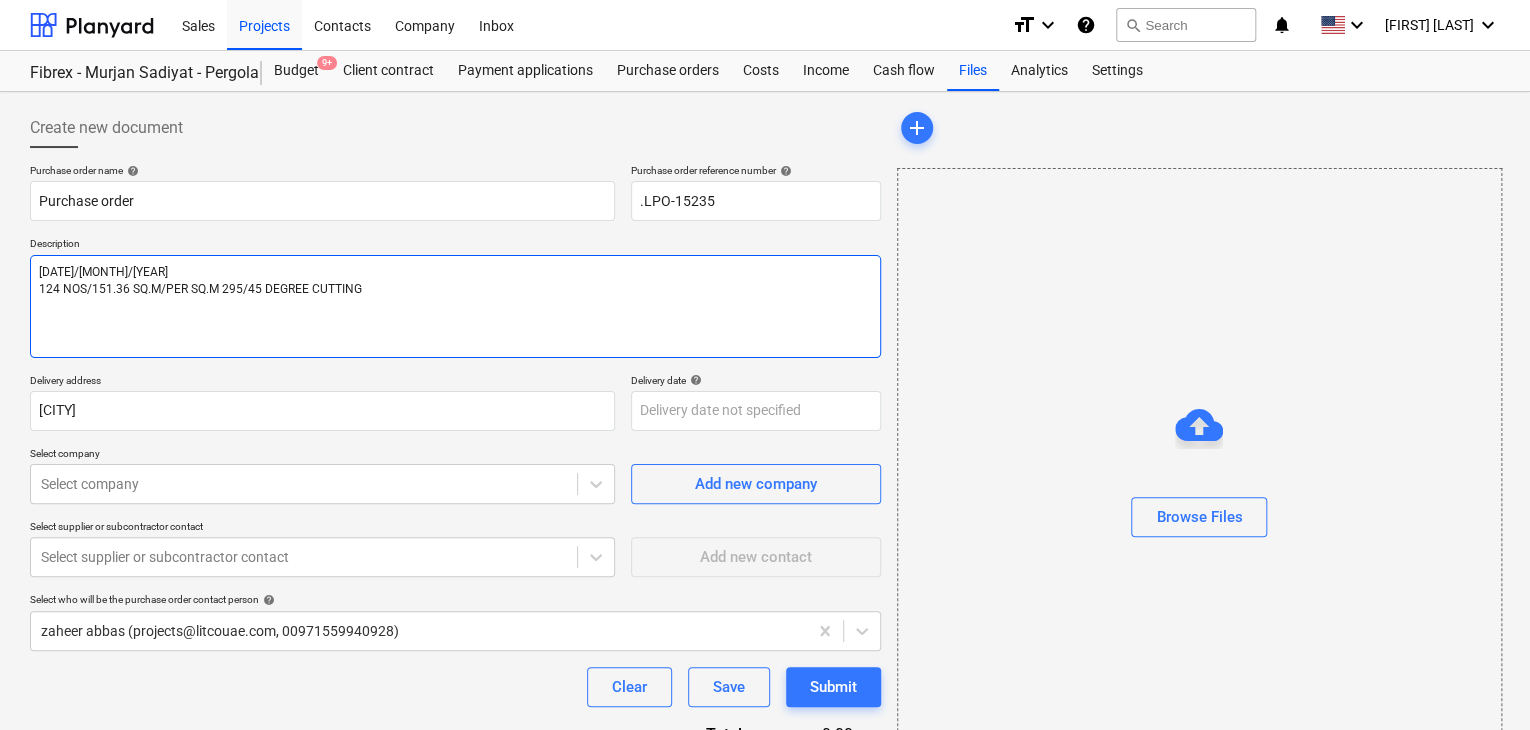 type on "x" 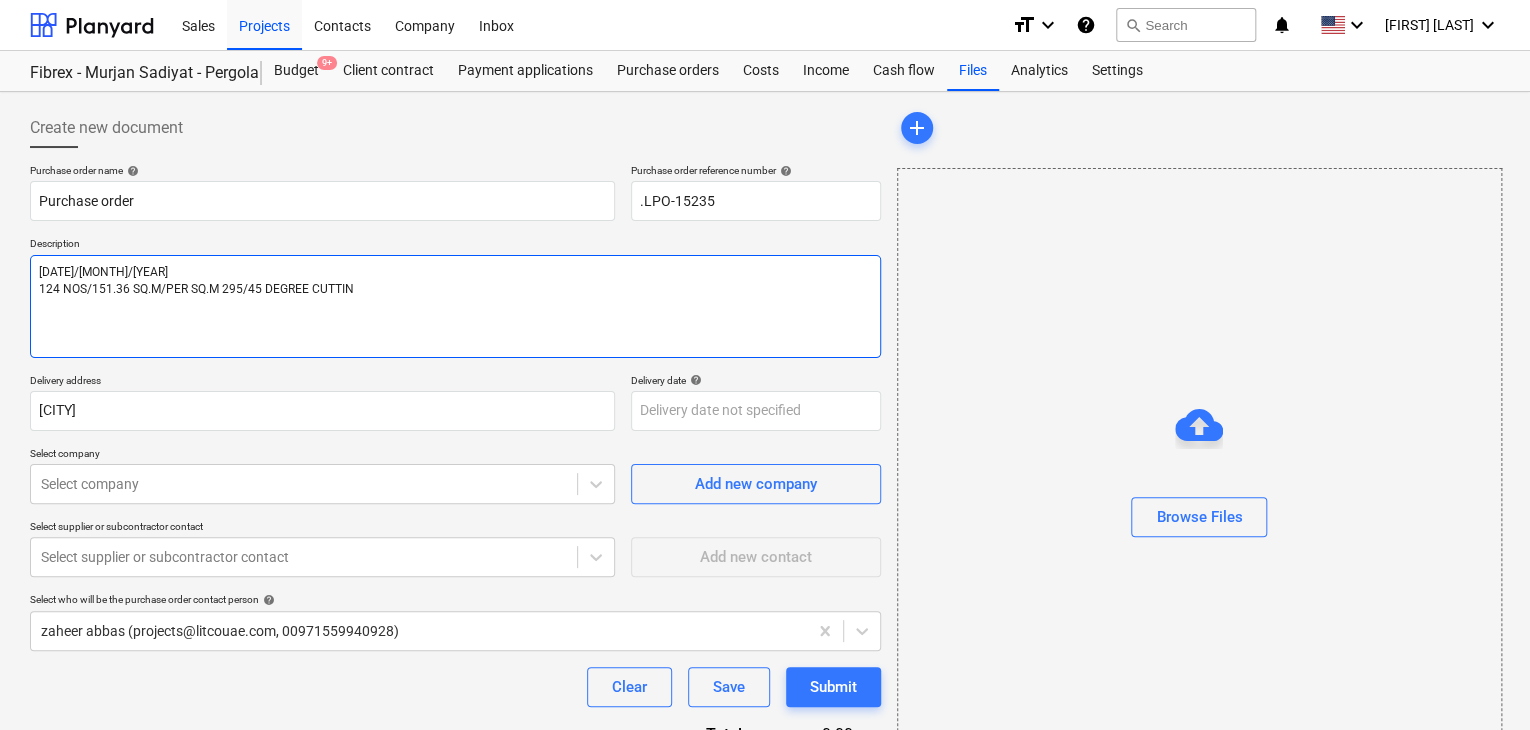 type on "x" 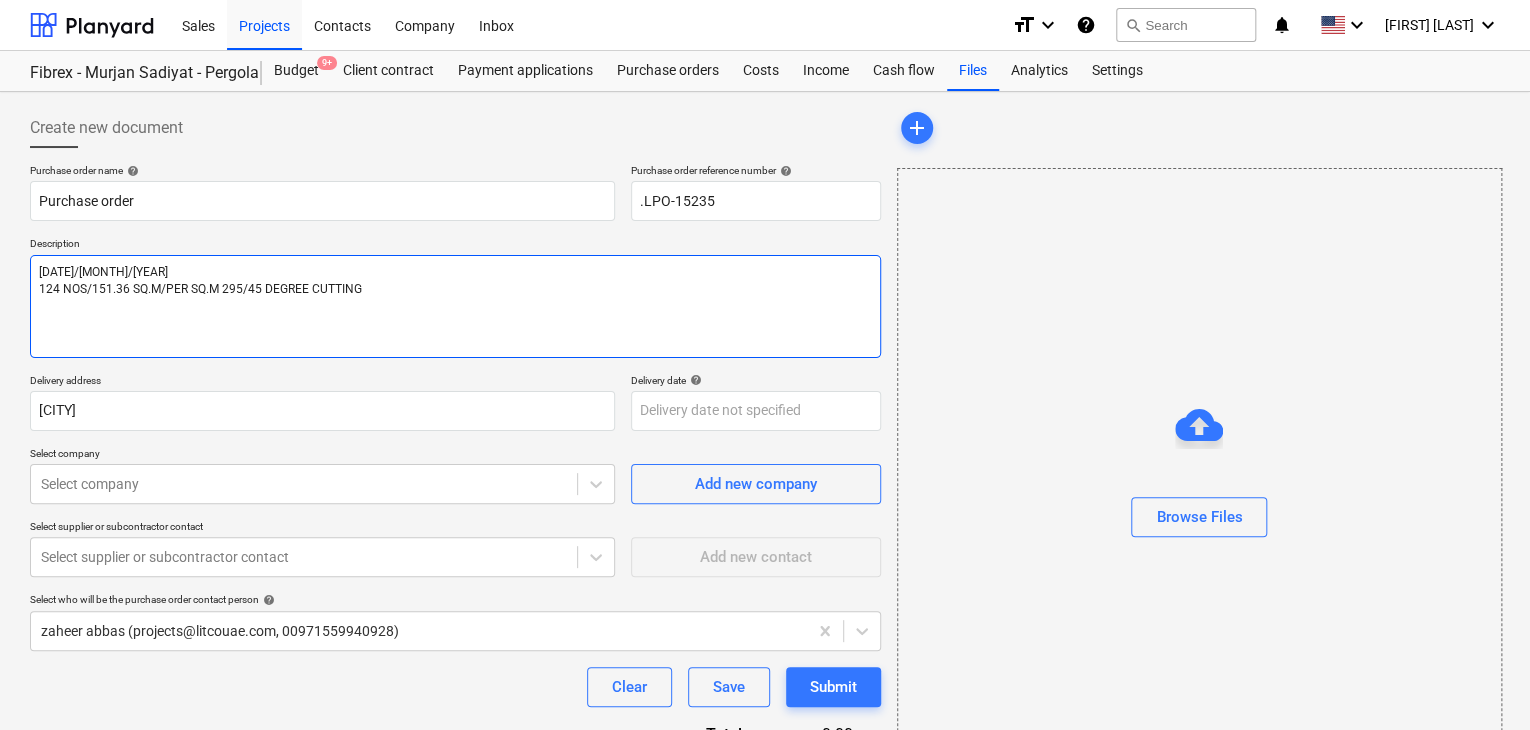type on "x" 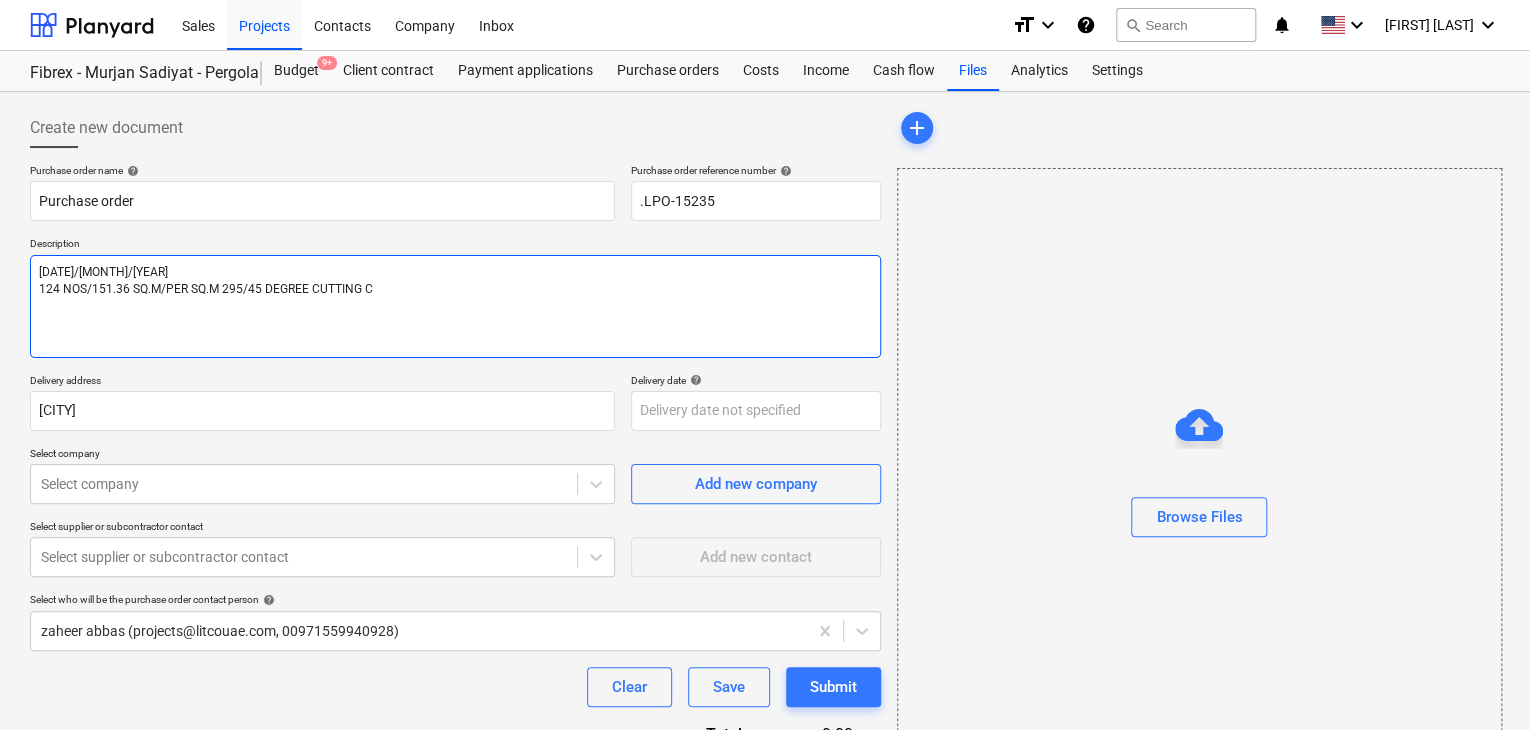 type on "x" 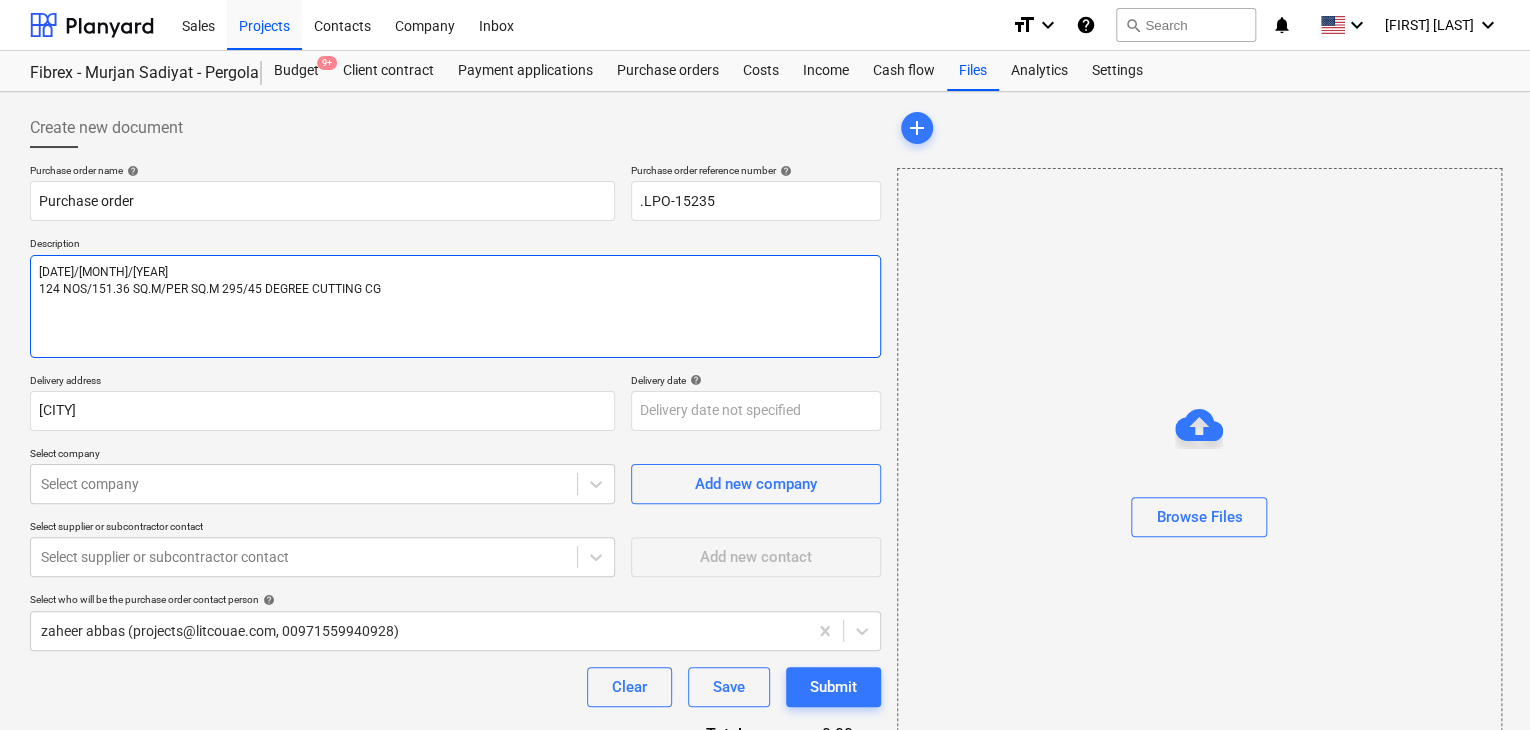 type on "x" 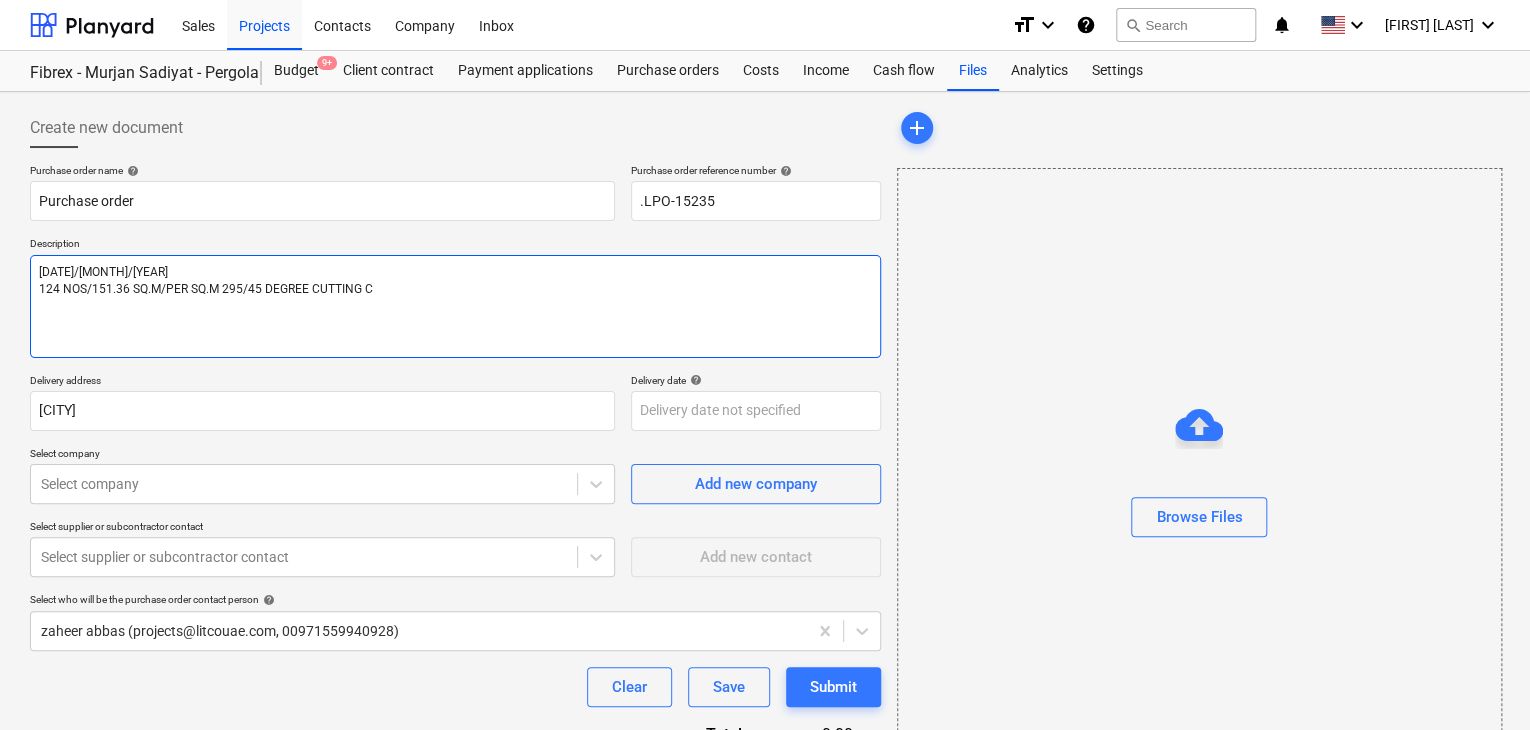 type on "x" 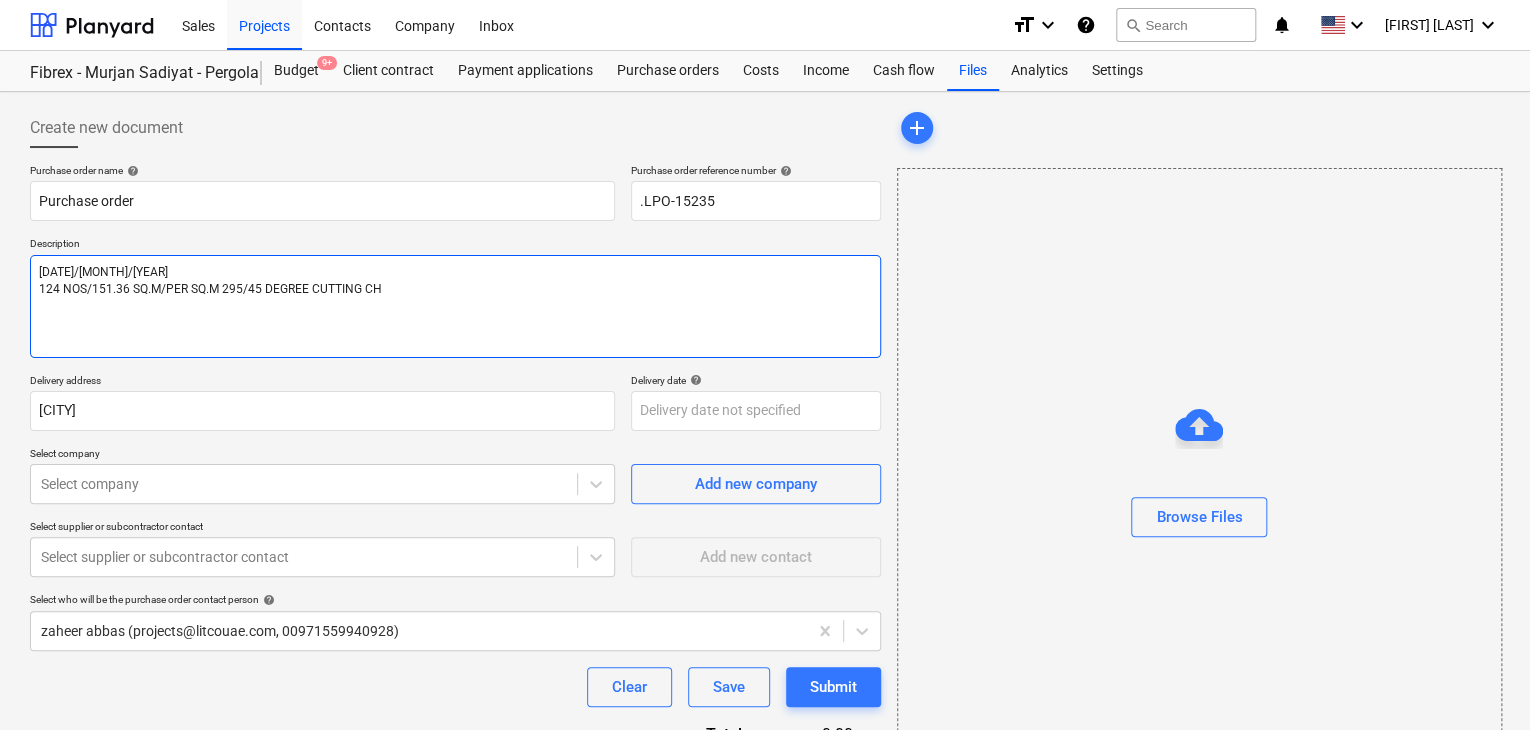type on "x" 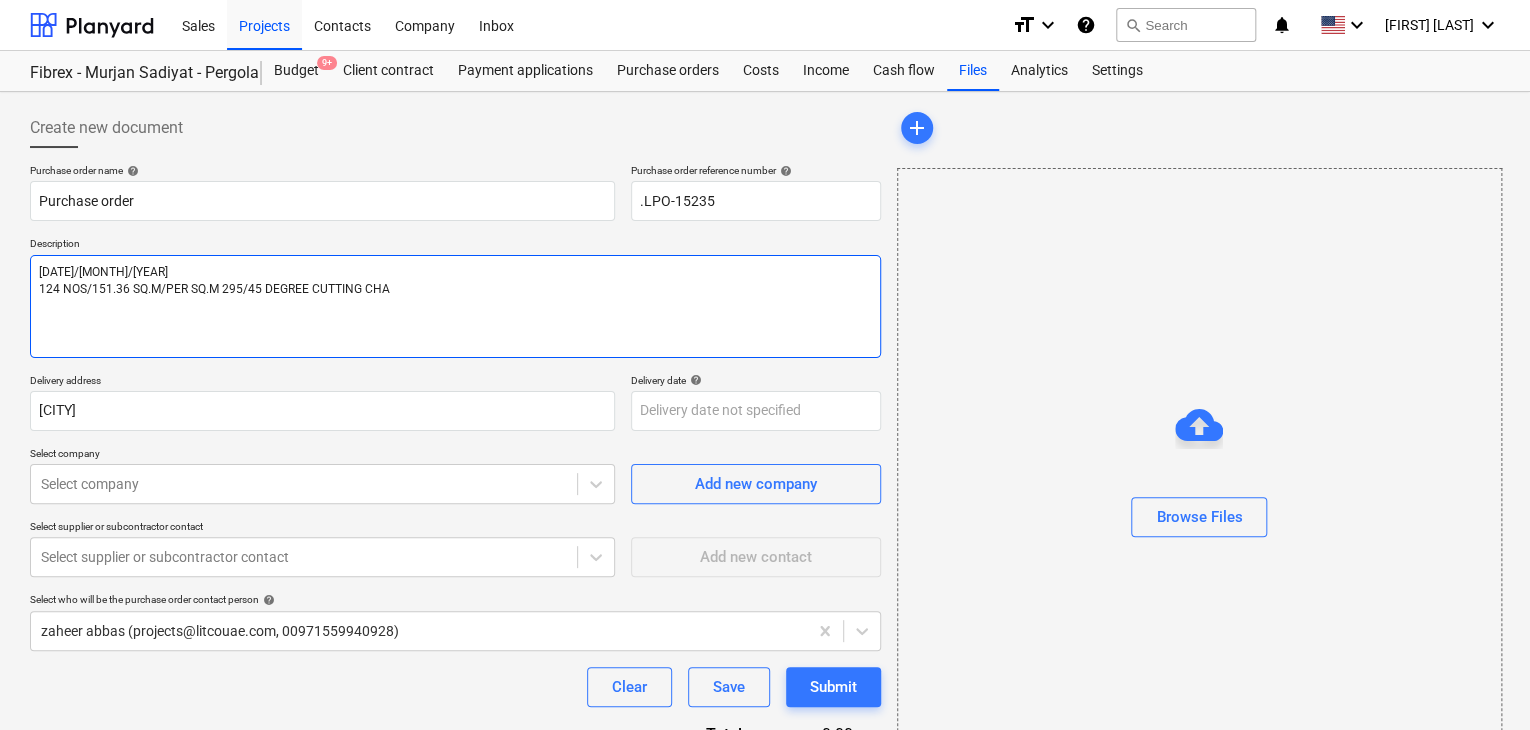 type on "x" 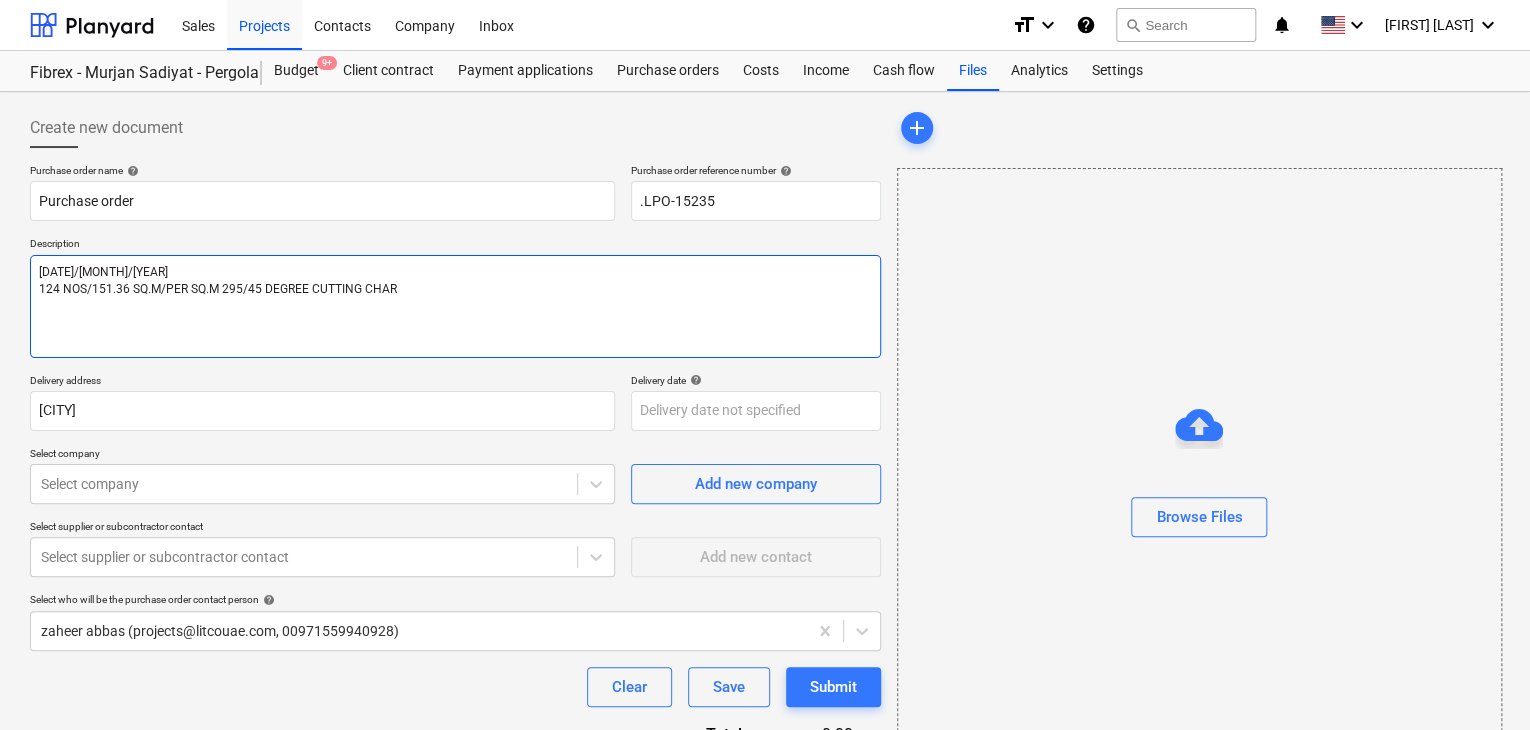 type on "x" 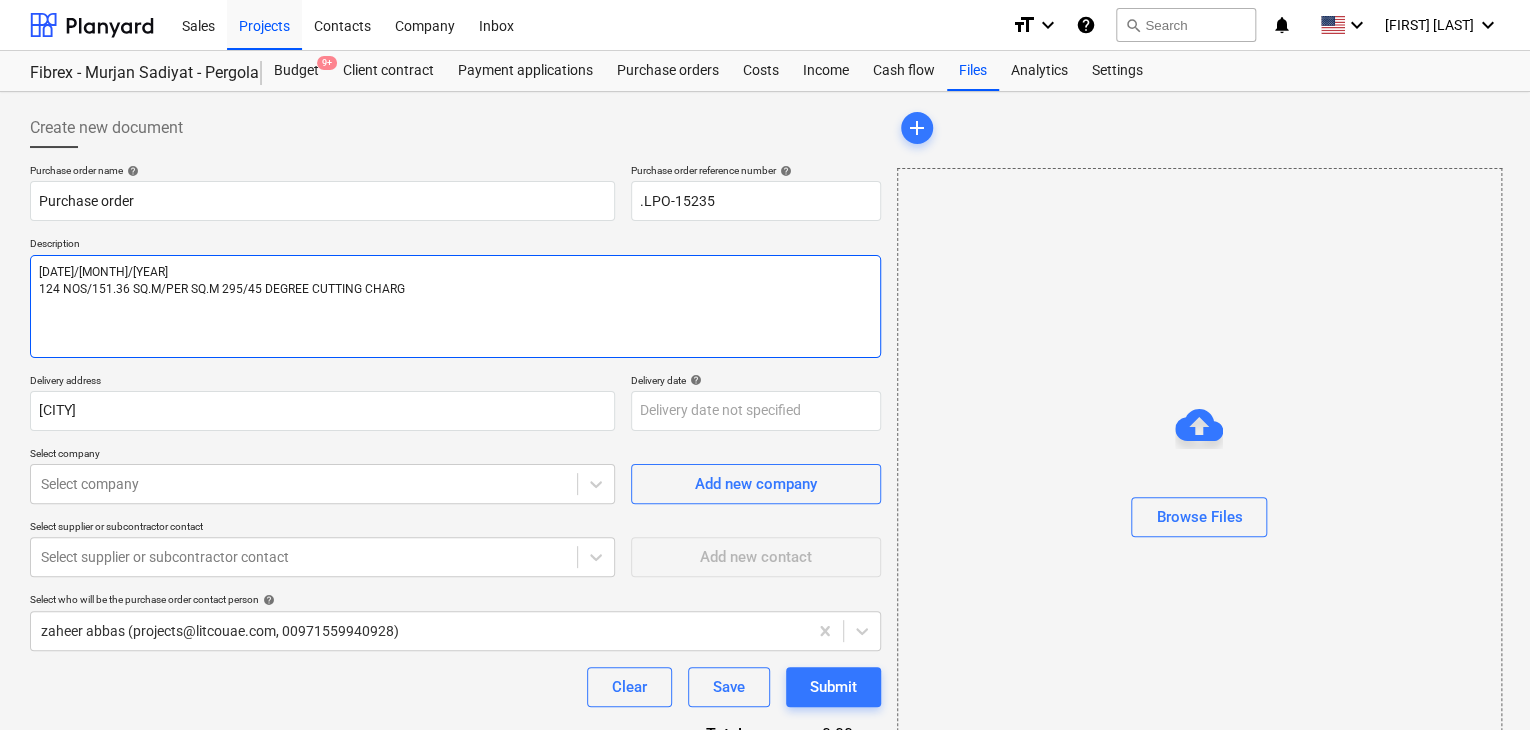 type on "x" 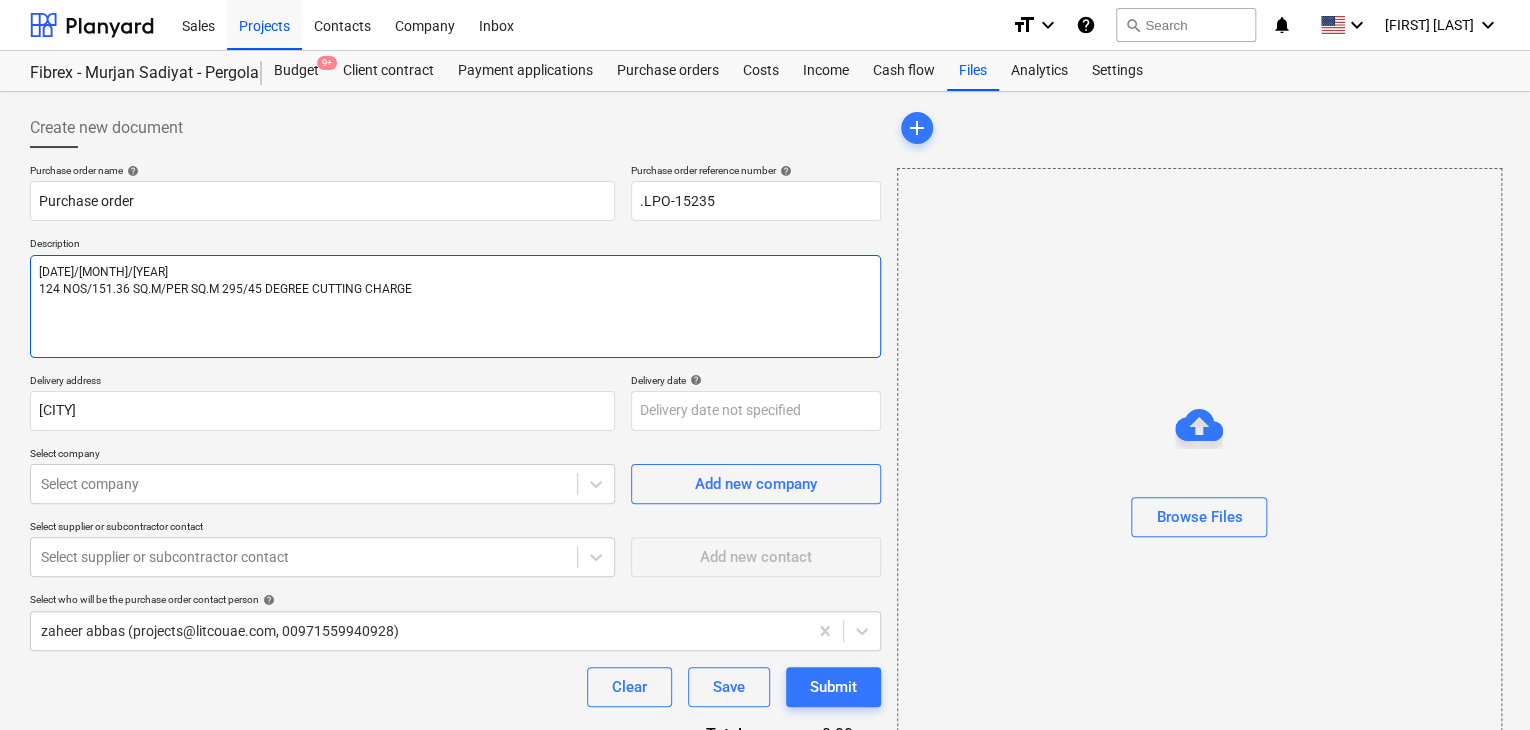 type on "x" 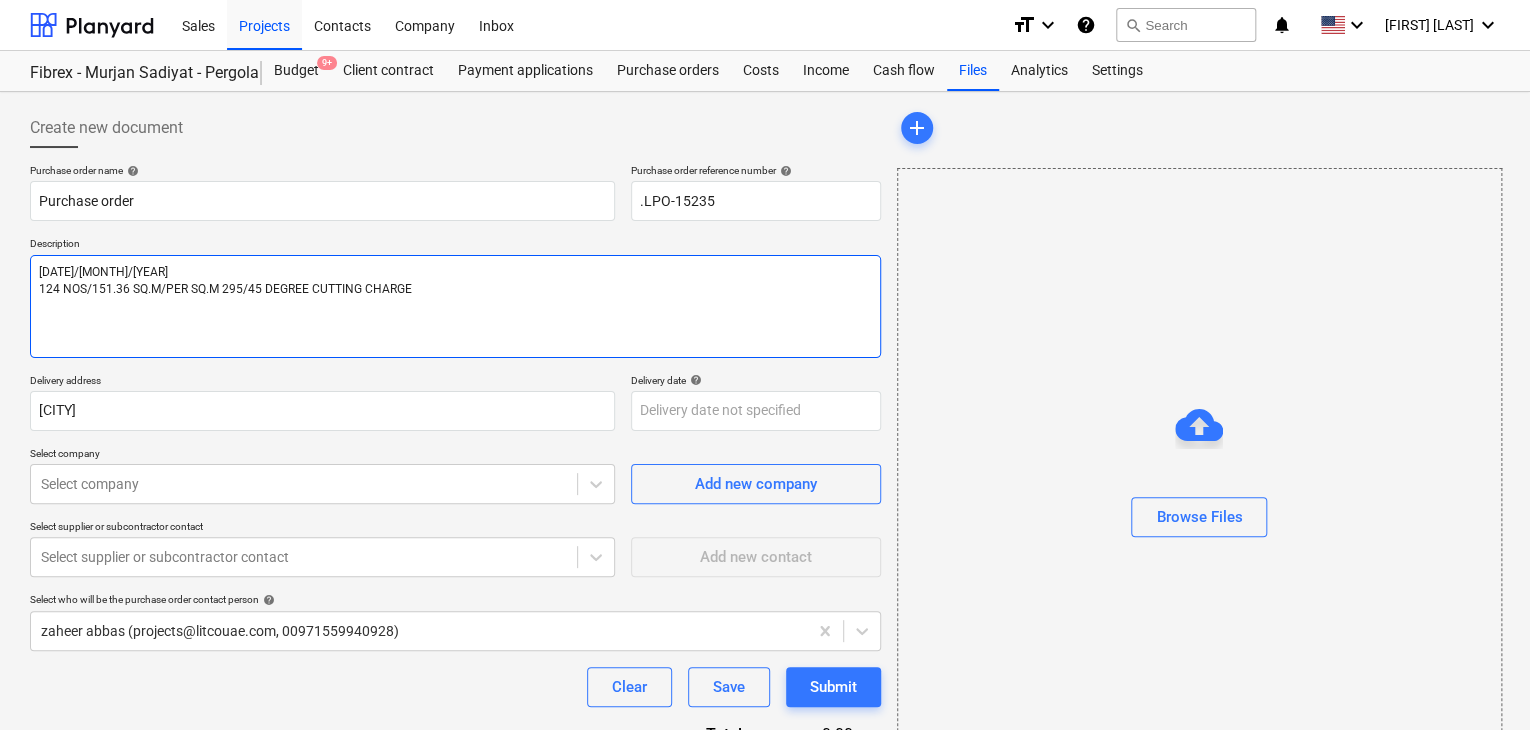 type on "[DATE]/[MONTH]/[YEAR]
124 NOS/151.36 SQ.M/PER SQ.M 295/45 DEGREE CUTTING CHARGE-" 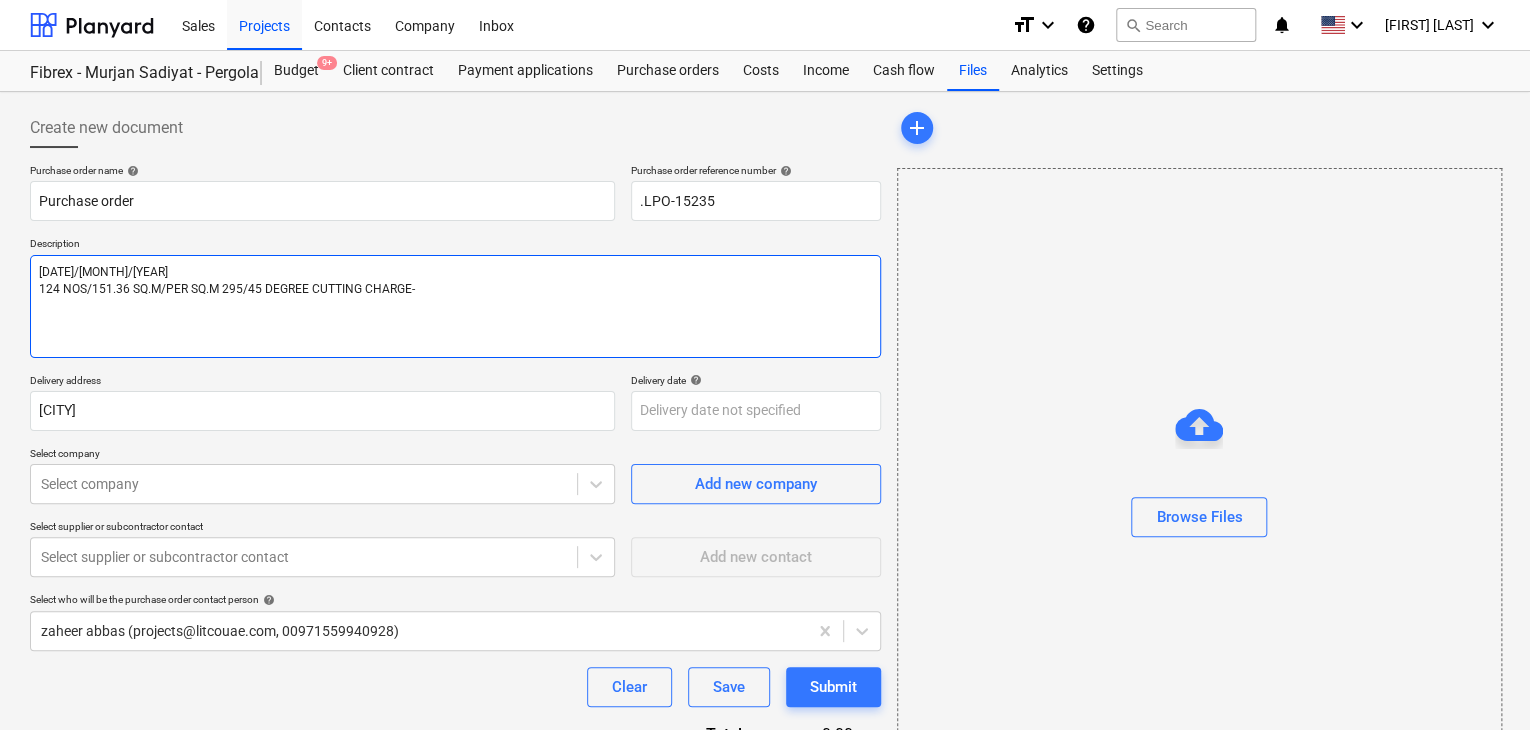 type on "x" 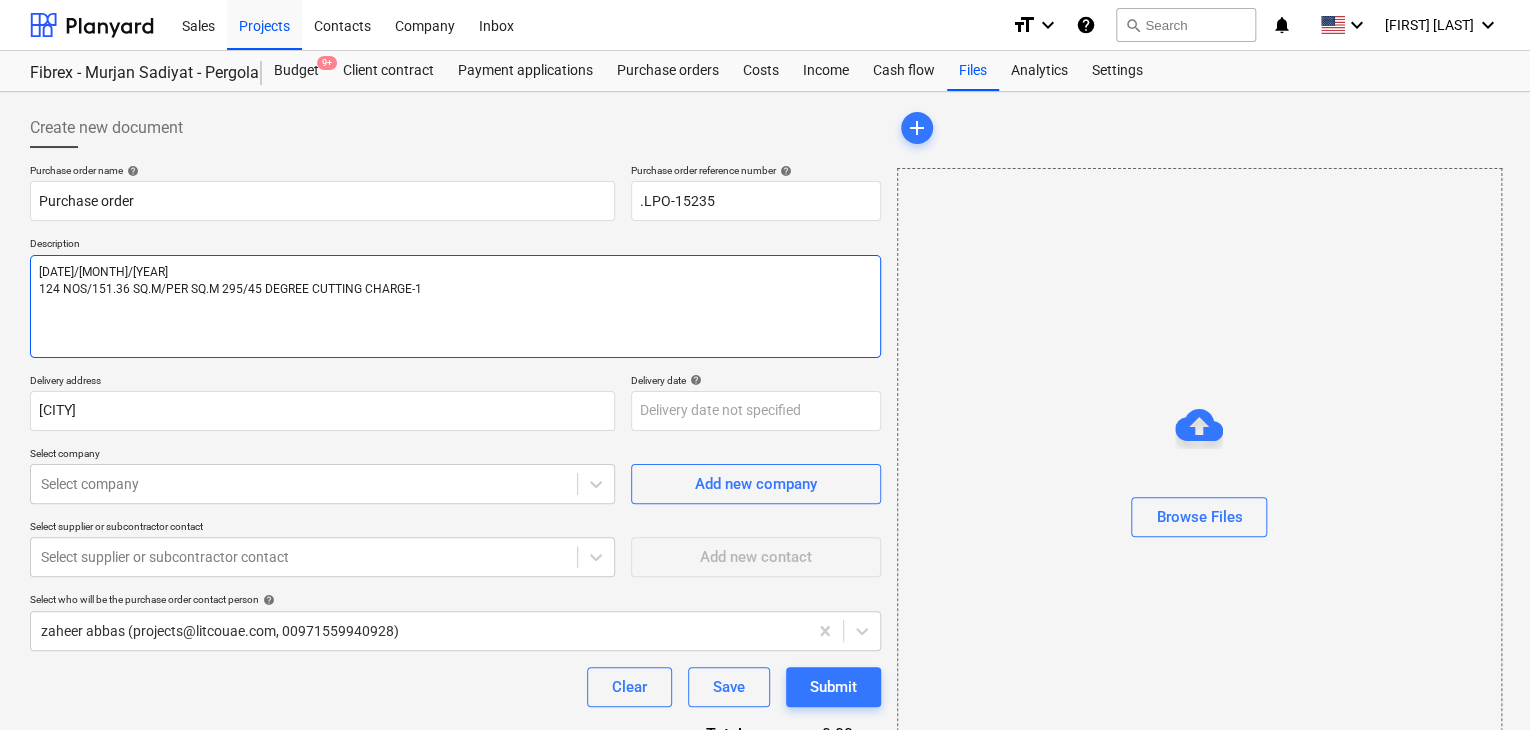type on "x" 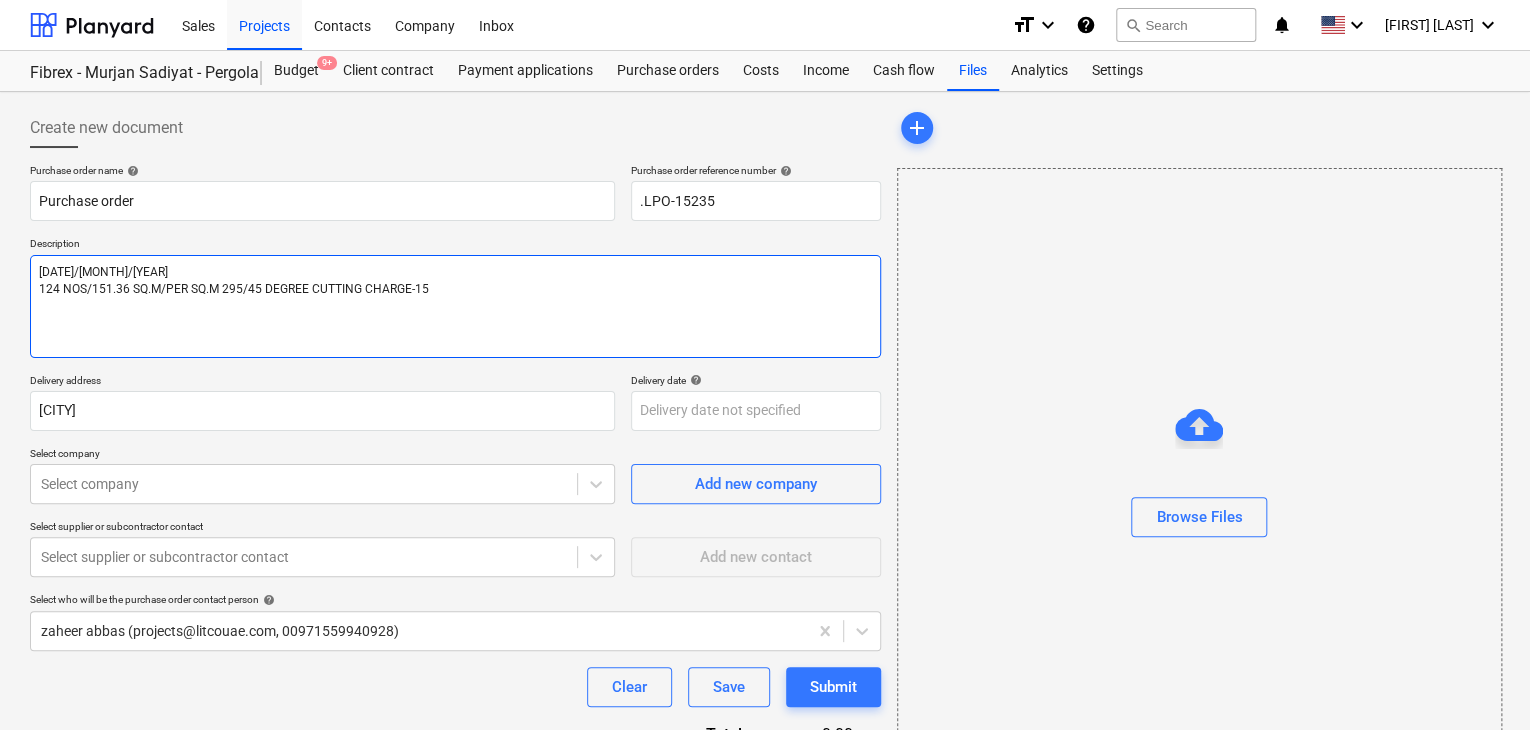 type on "x" 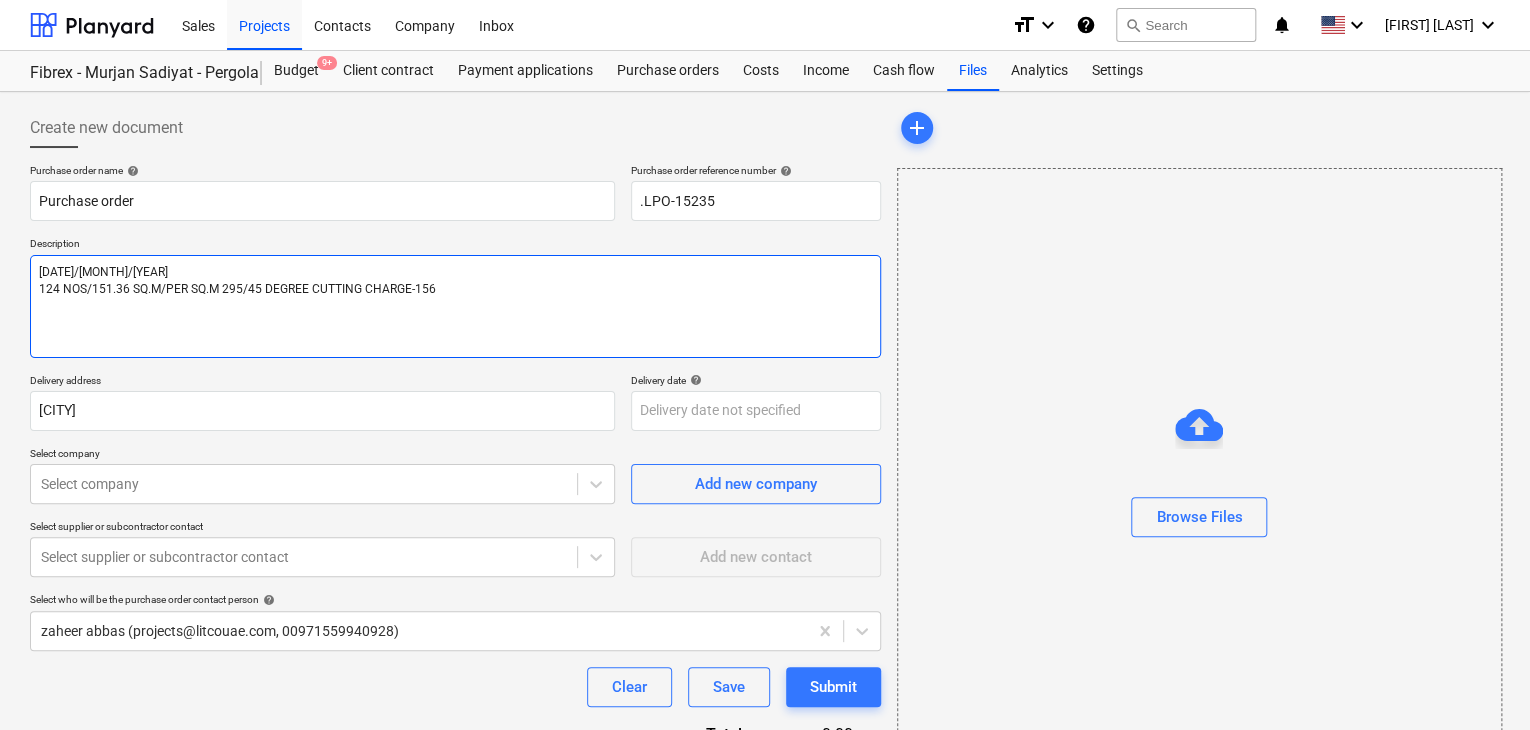 type on "x" 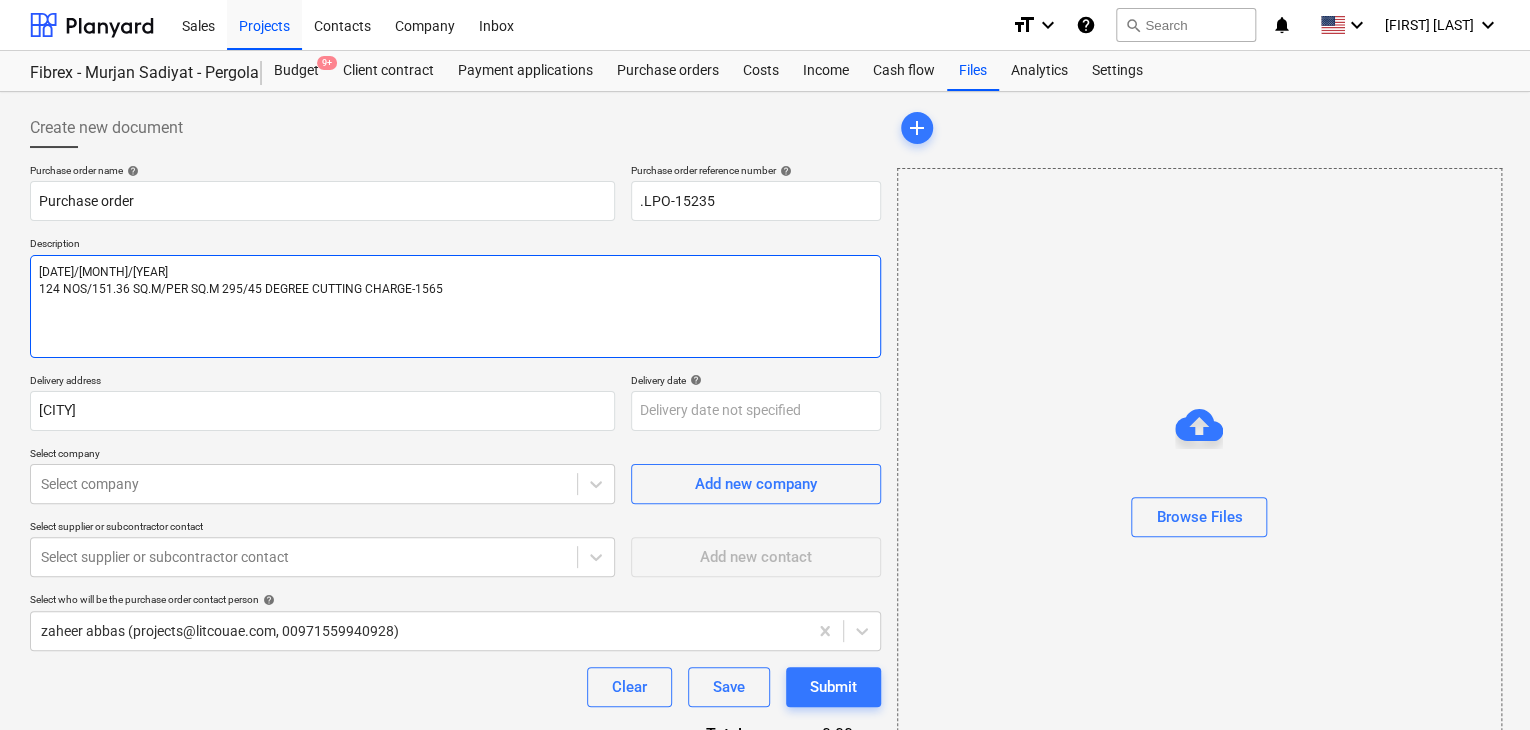 type on "x" 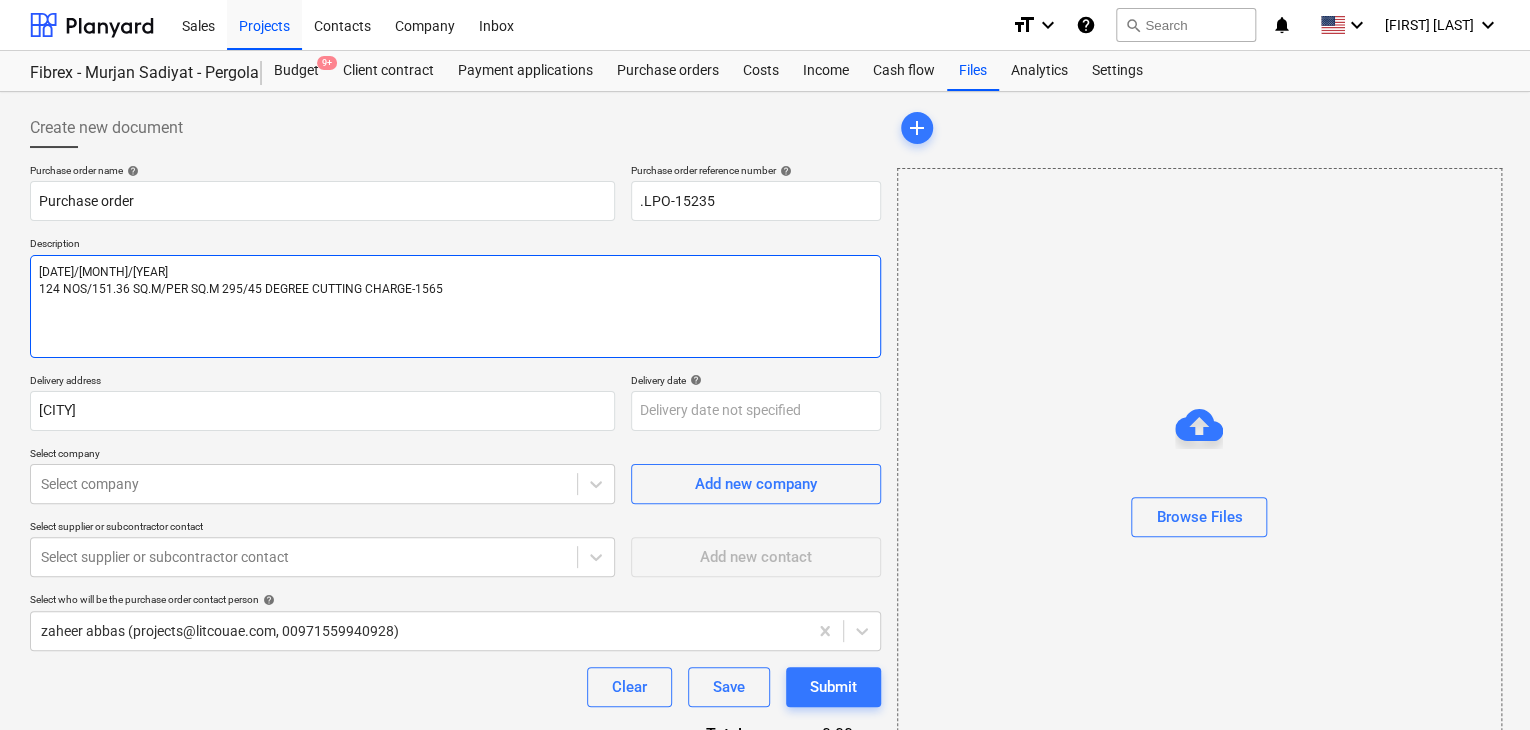 type on "x" 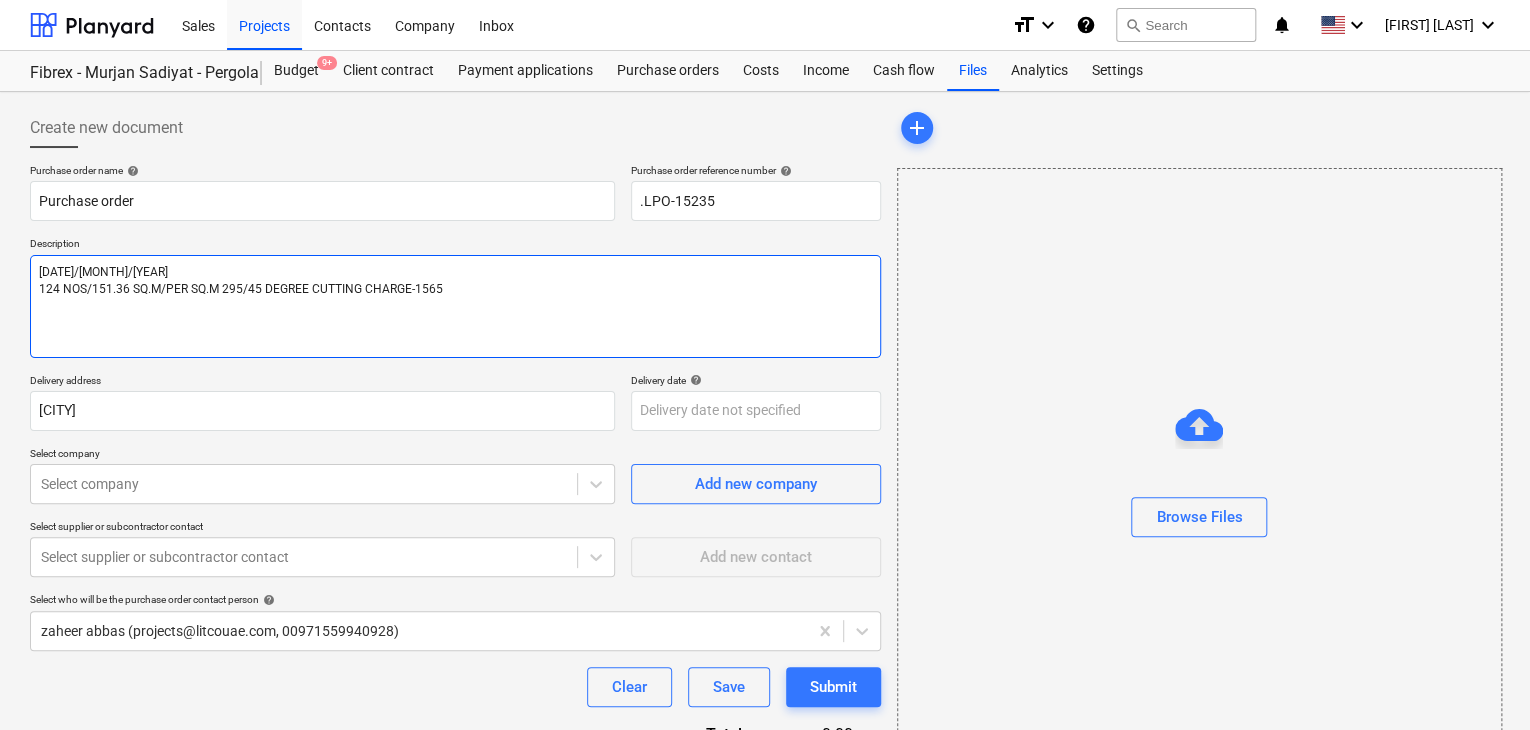 type on "[DATE]/[MONTH]/[YEAR]
124 NOS/151.36 SQ.M/PER SQ.M 295/45 DEGREE CUTTING CHARGE-1565
C" 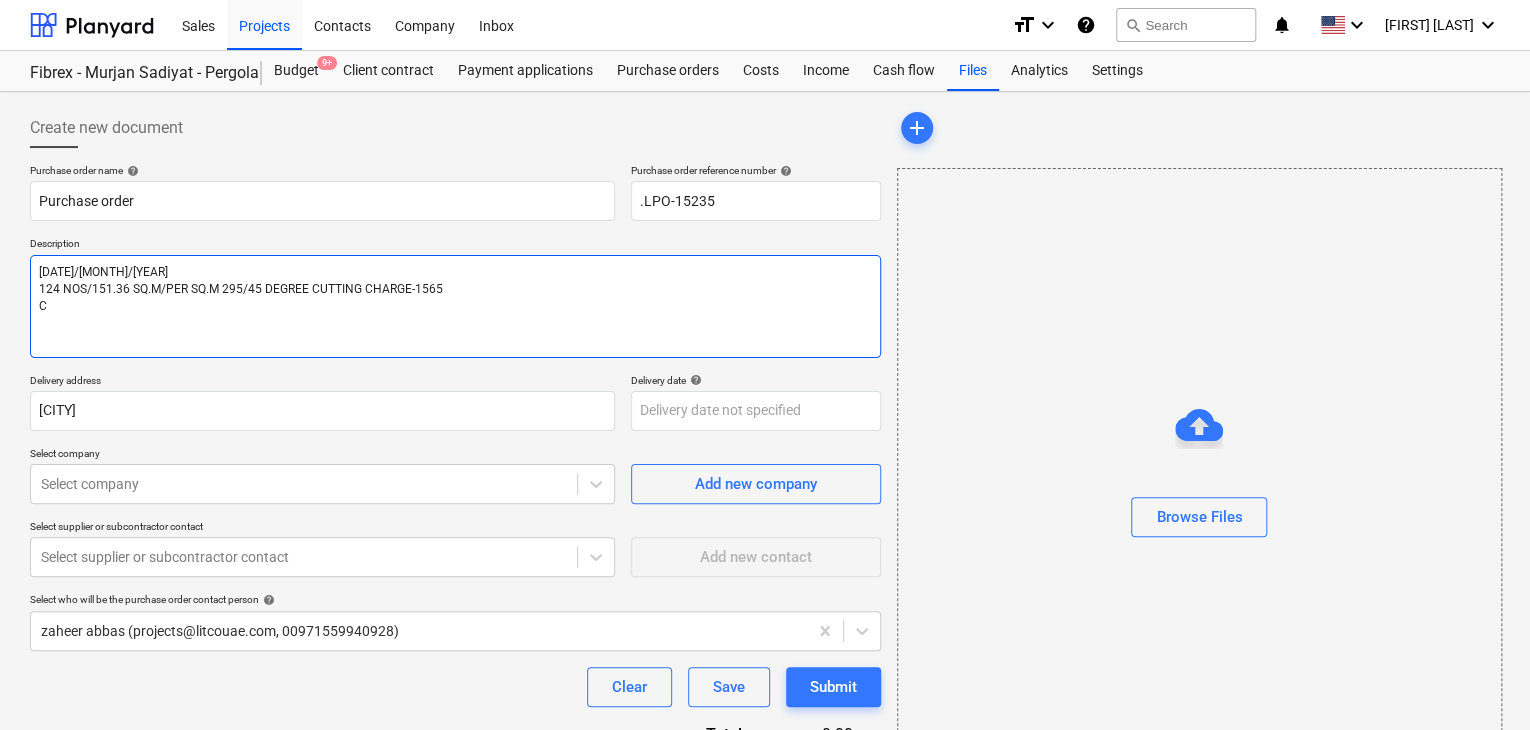 type on "x" 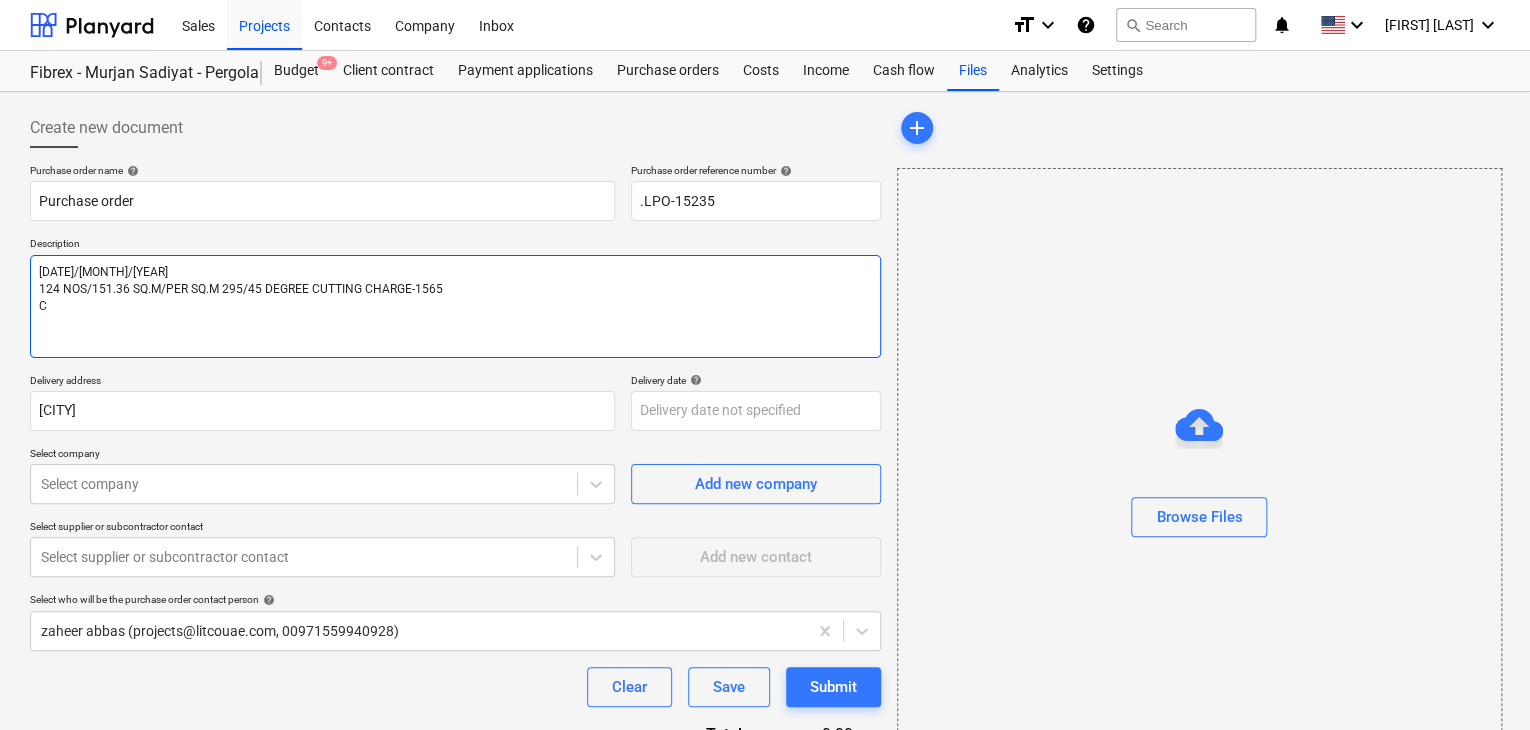 type on "[DATE]/[MONTH]/[YEAR]
124 NOS/151.36 SQ.M/PER SQ.M 295/45 DEGREE CUTTING CHARGE-1565
C6" 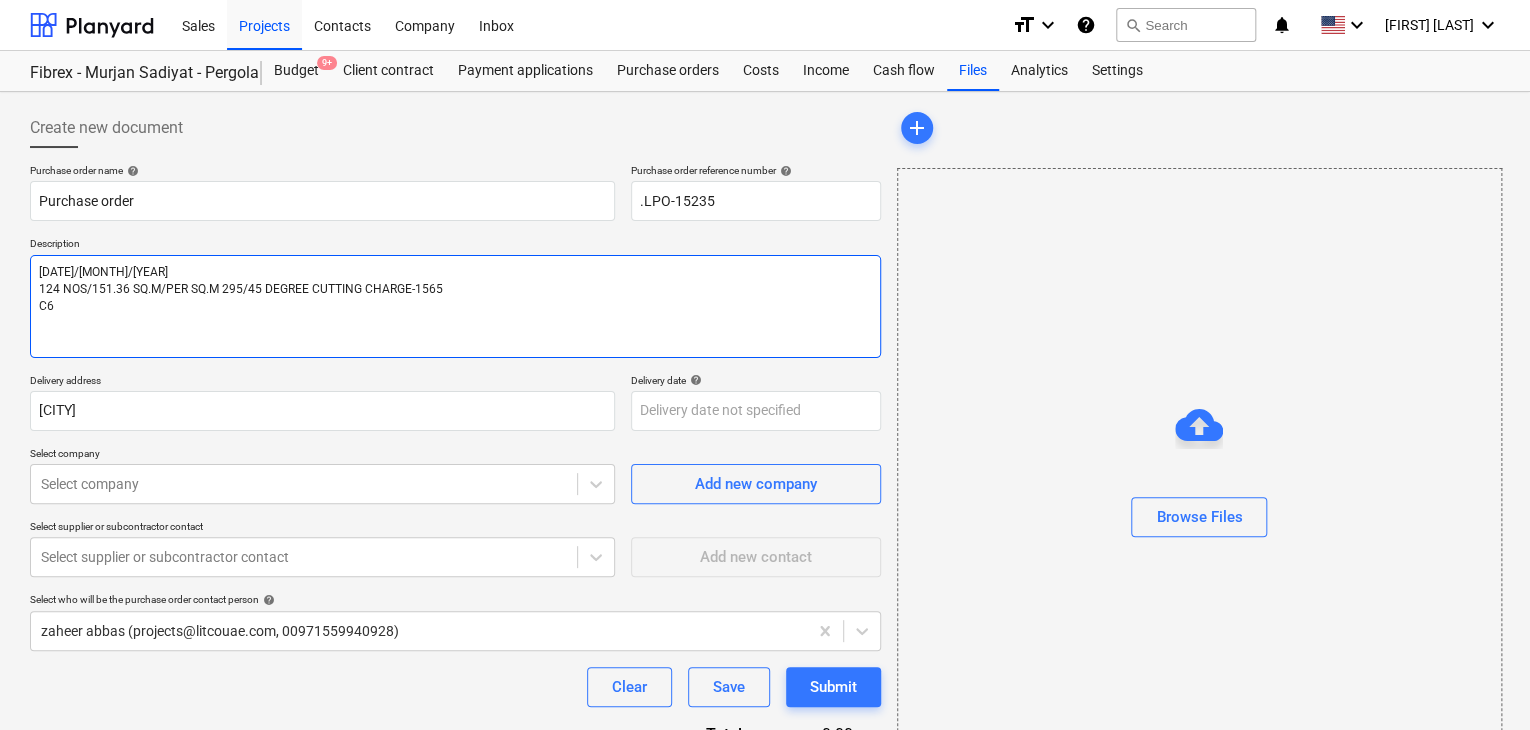 type on "x" 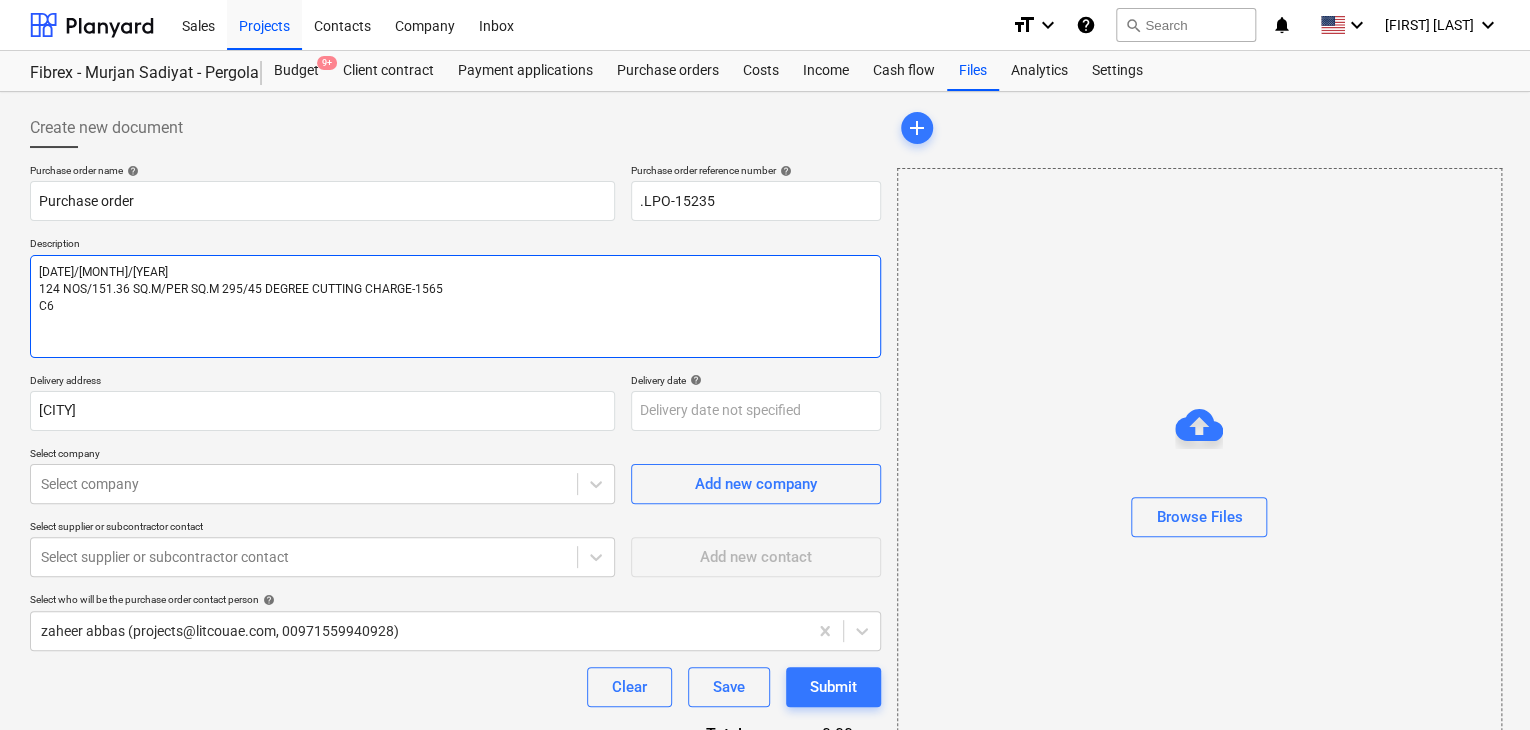 type on "[DATE]/[MONTH]/[YEAR]
124 NOS/151.36 SQ.M/PER SQ.M 295/45 DEGREE CUTTING CHARGE-1565
C6," 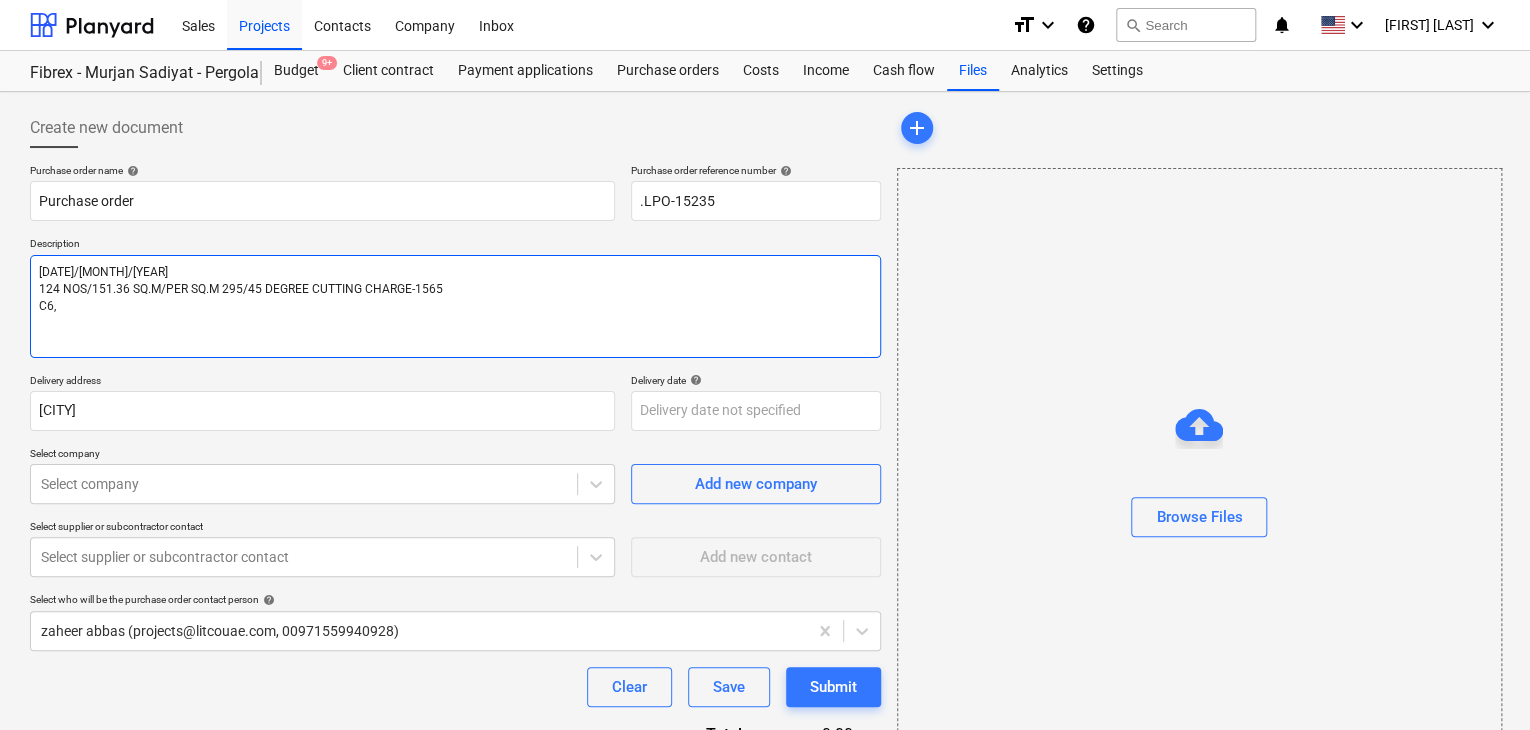 type on "x" 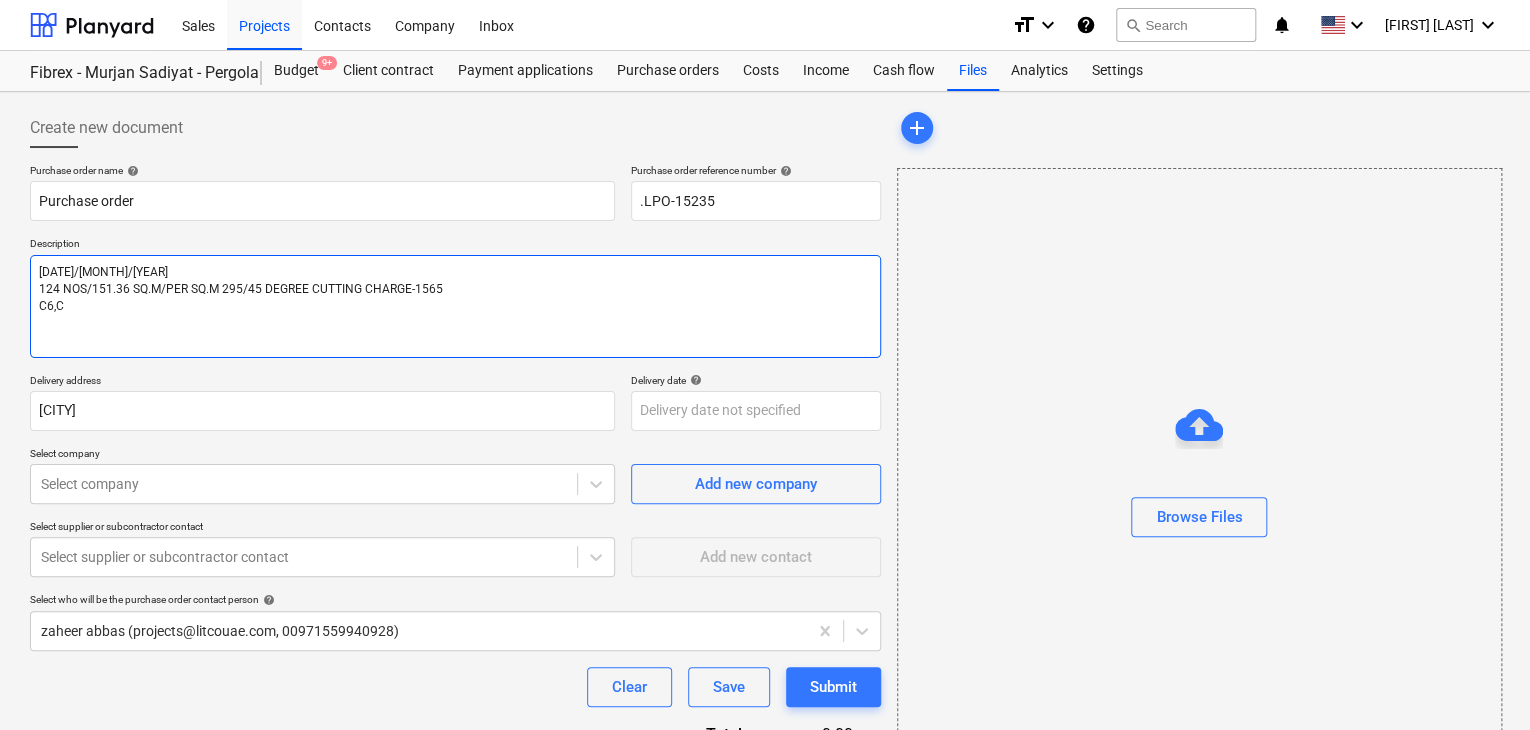 type on "x" 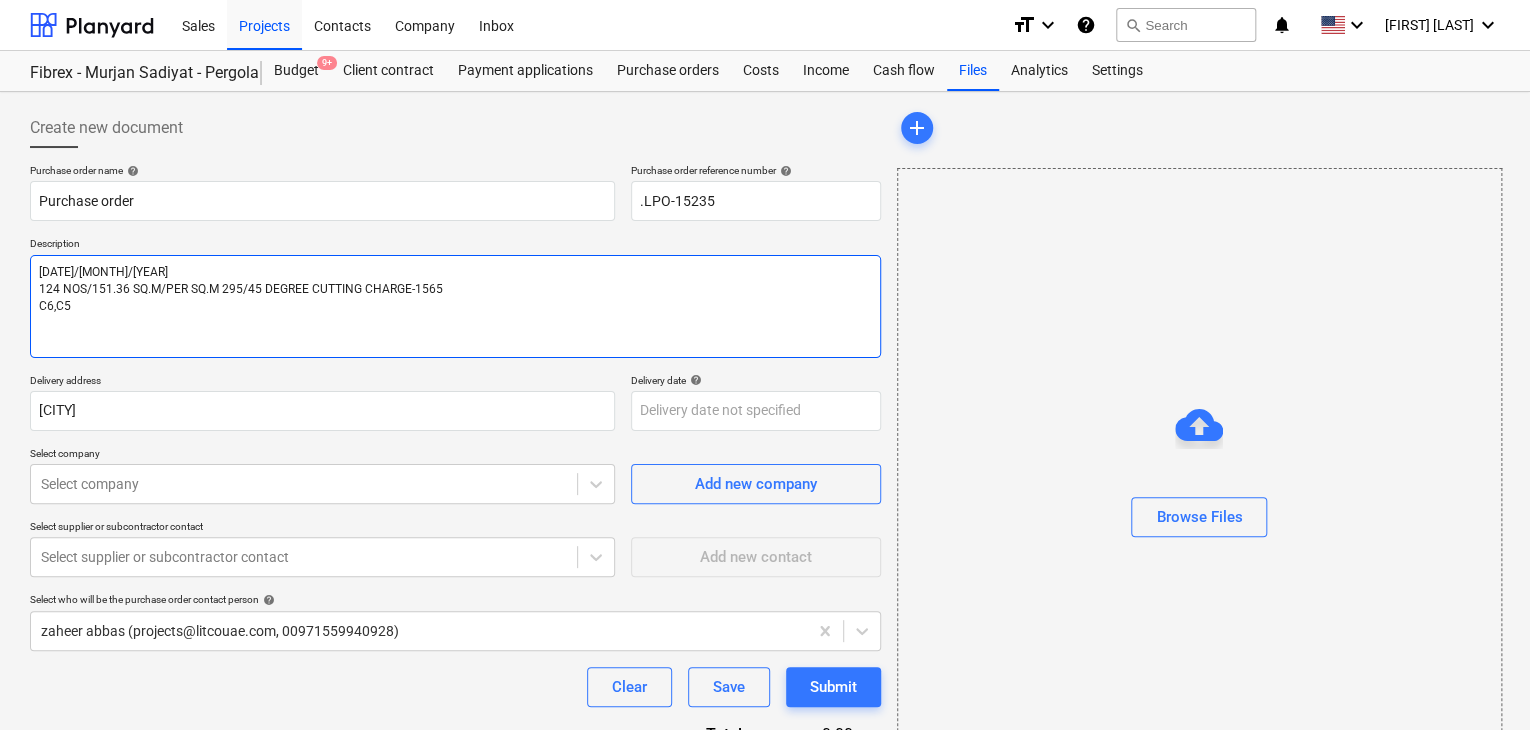 type on "x" 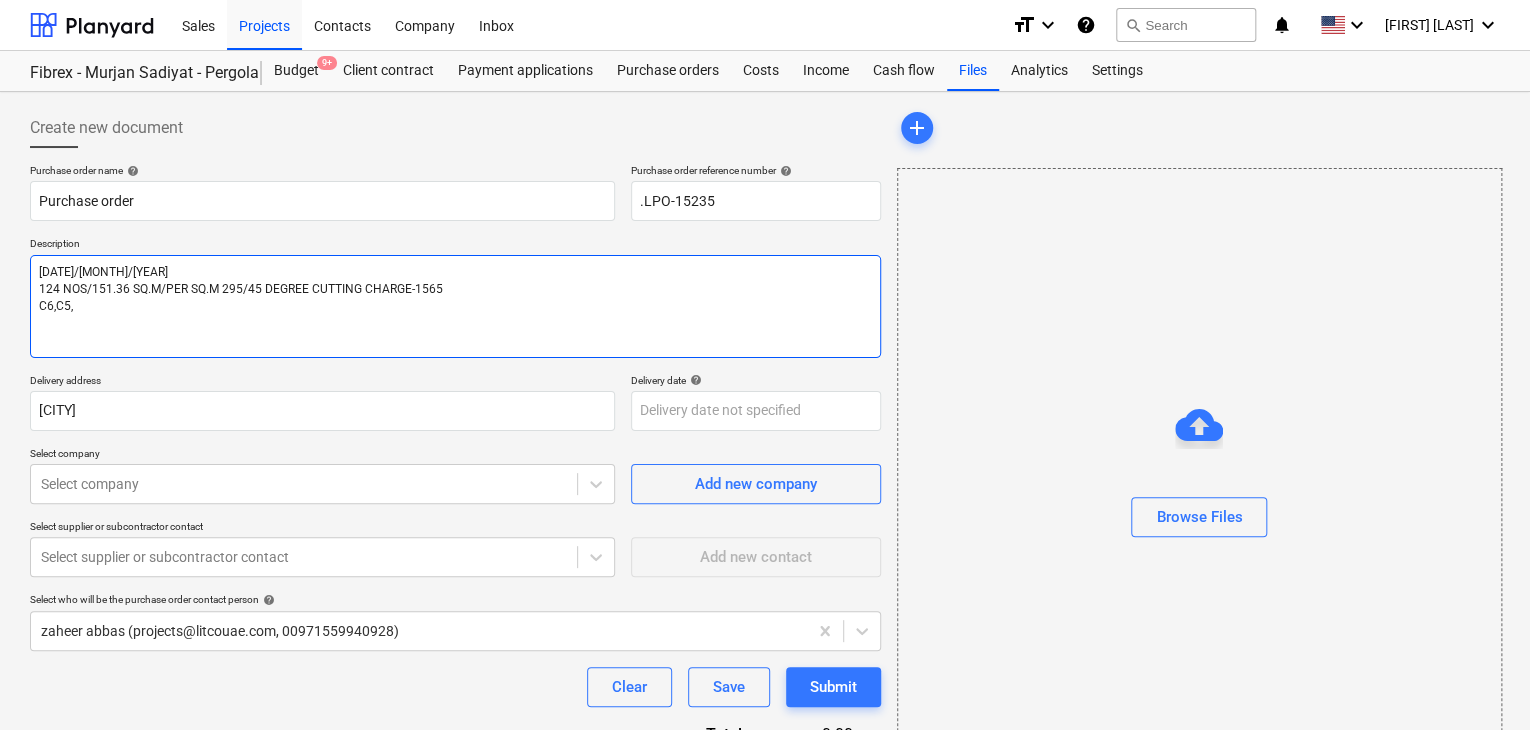 type on "x" 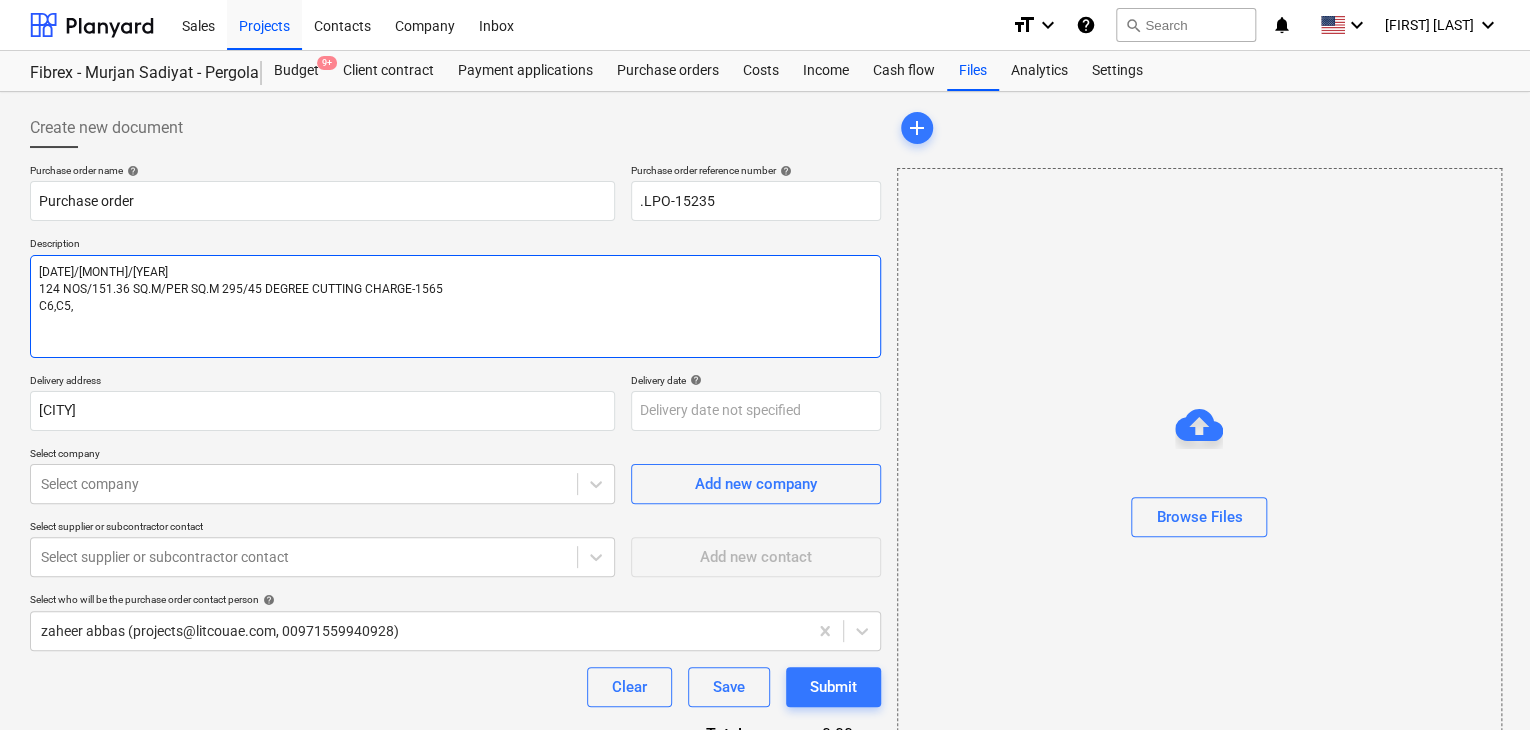 type on "[DATE]/[MONTH]/[YEAR]
124 NOS/151.36 SQ.M/PER SQ.M 295/45 DEGREE CUTTING CHARGE-1565
C6,C5,V" 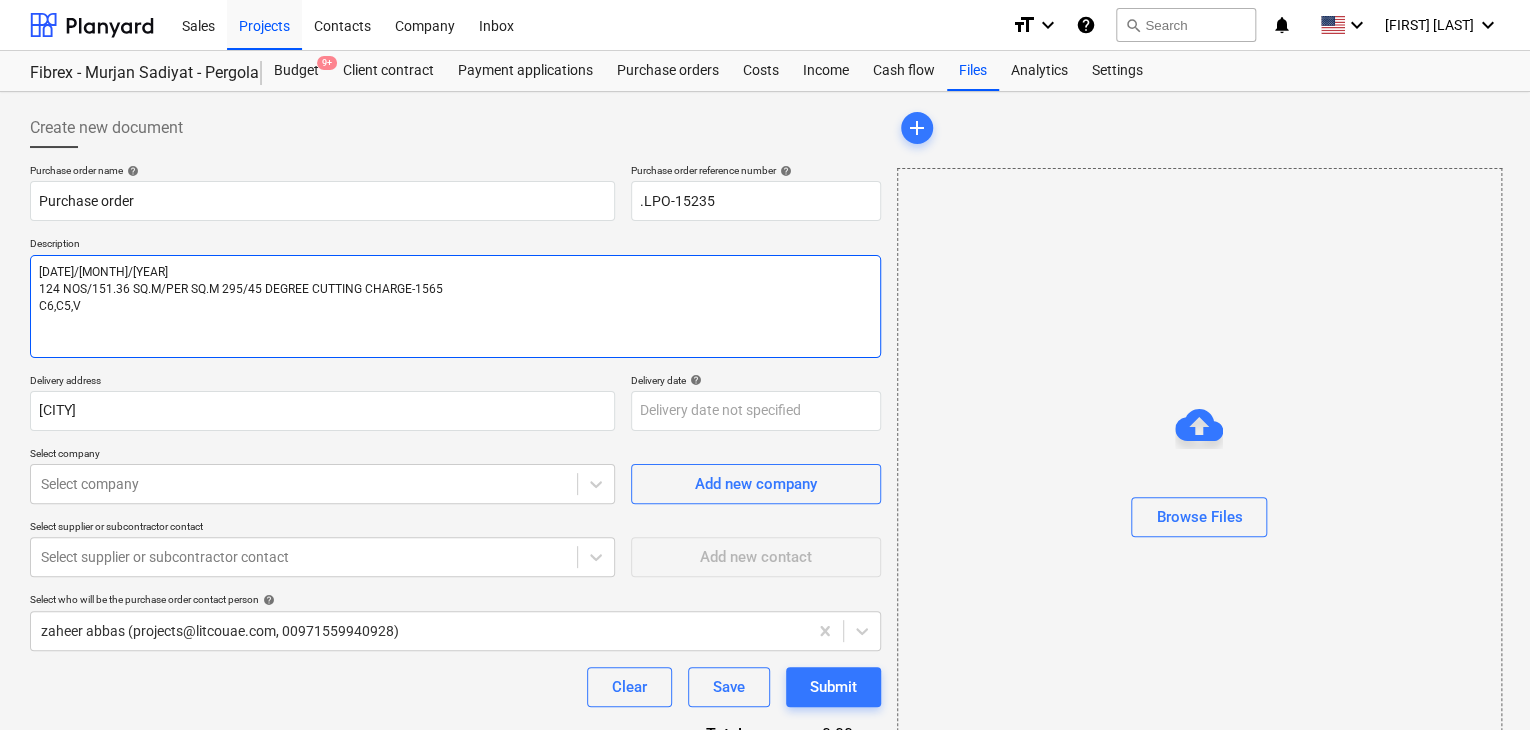 type on "x" 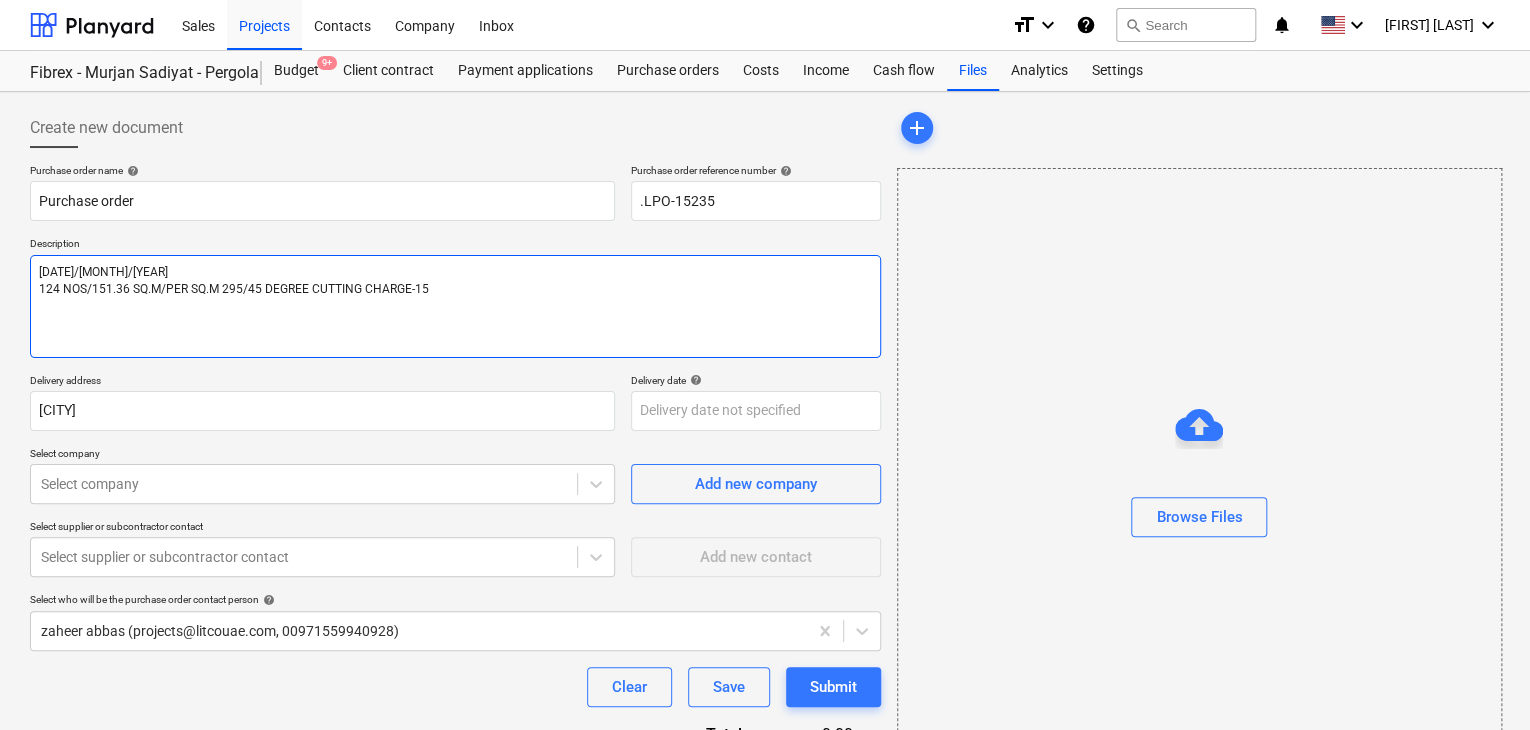 type on "x" 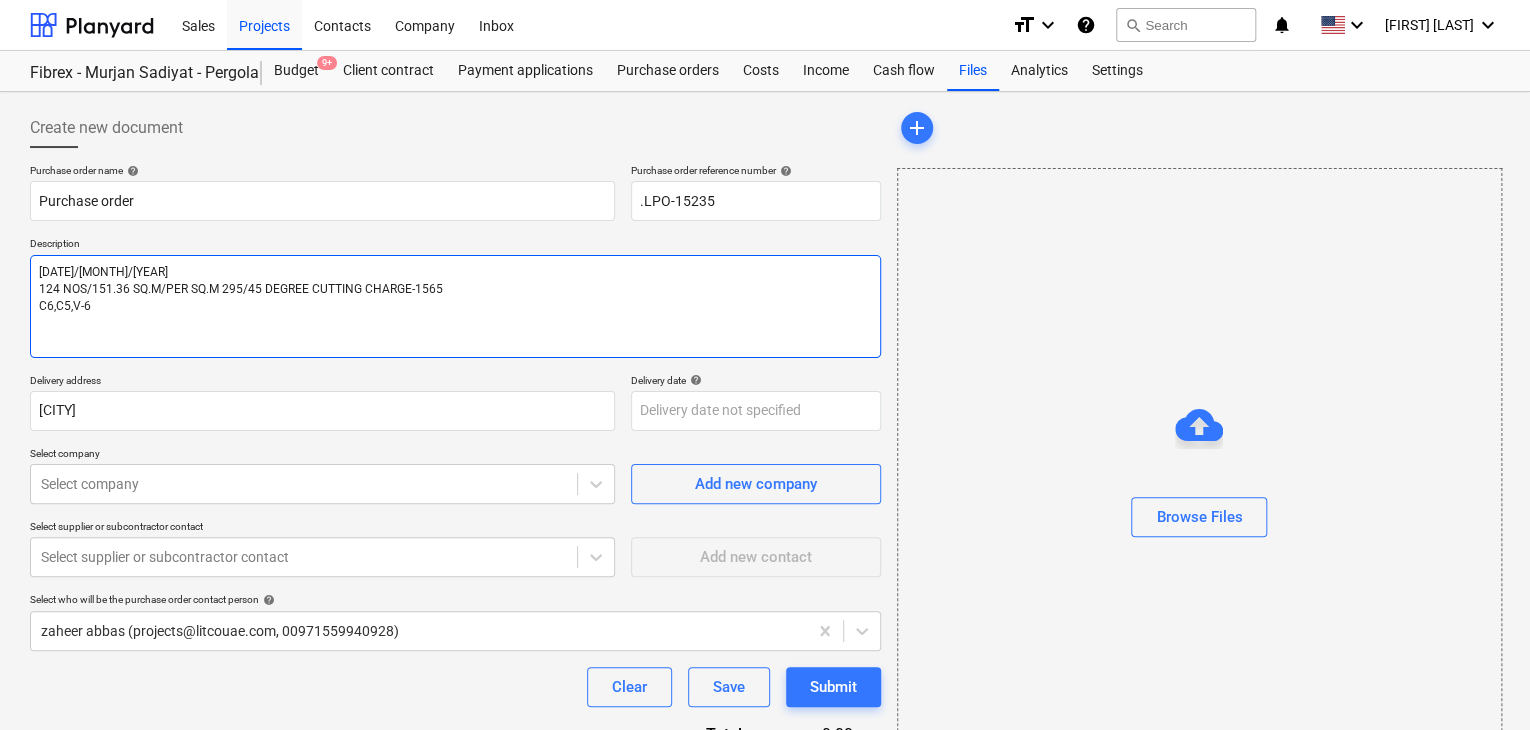 type on "x" 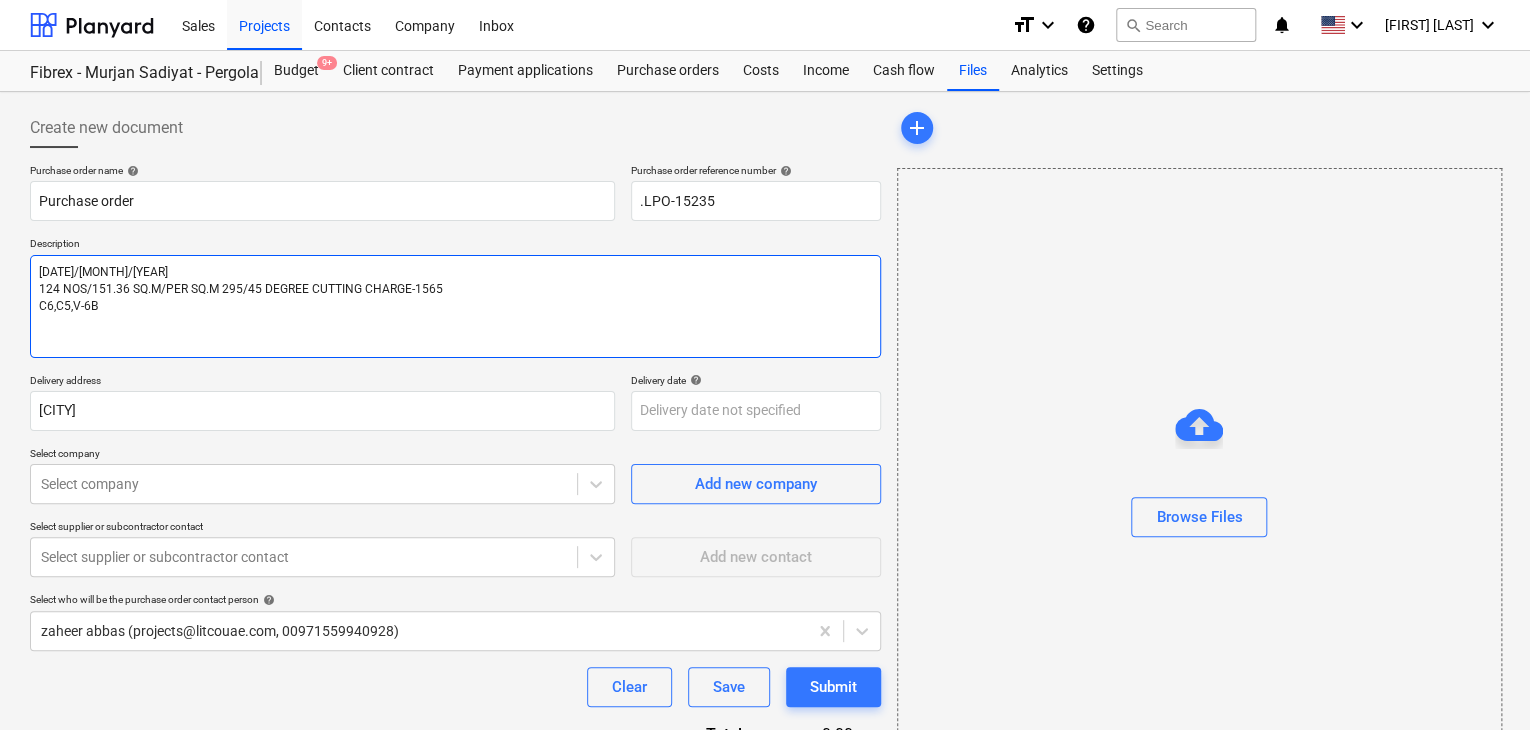 type on "x" 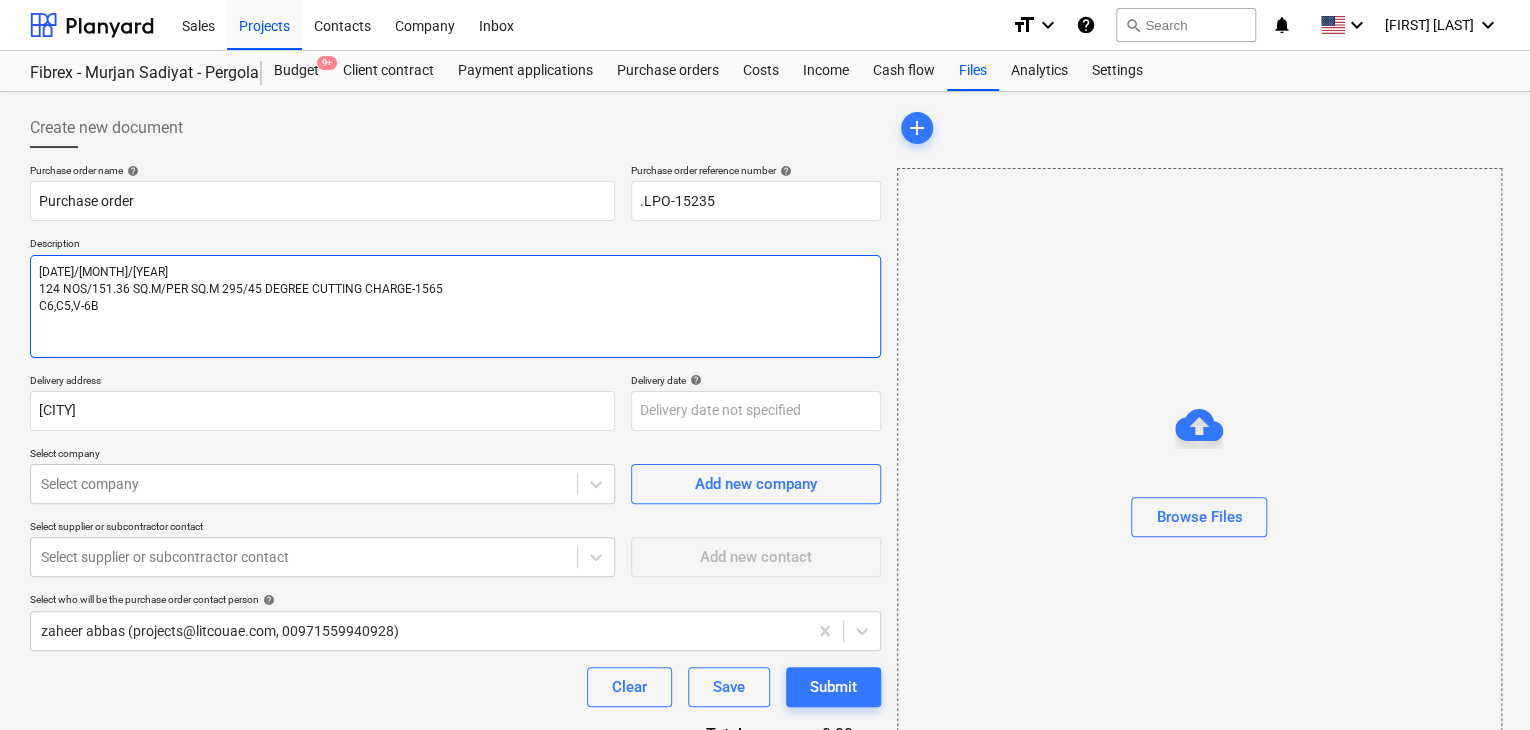 type on "[DATE]/[MONTH]/[YEAR]
124 NOS/151.36 SQ.M/PER SQ.M 295/45 DEGREE CUTTING CHARGE-1565
C6,C5,V-6B," 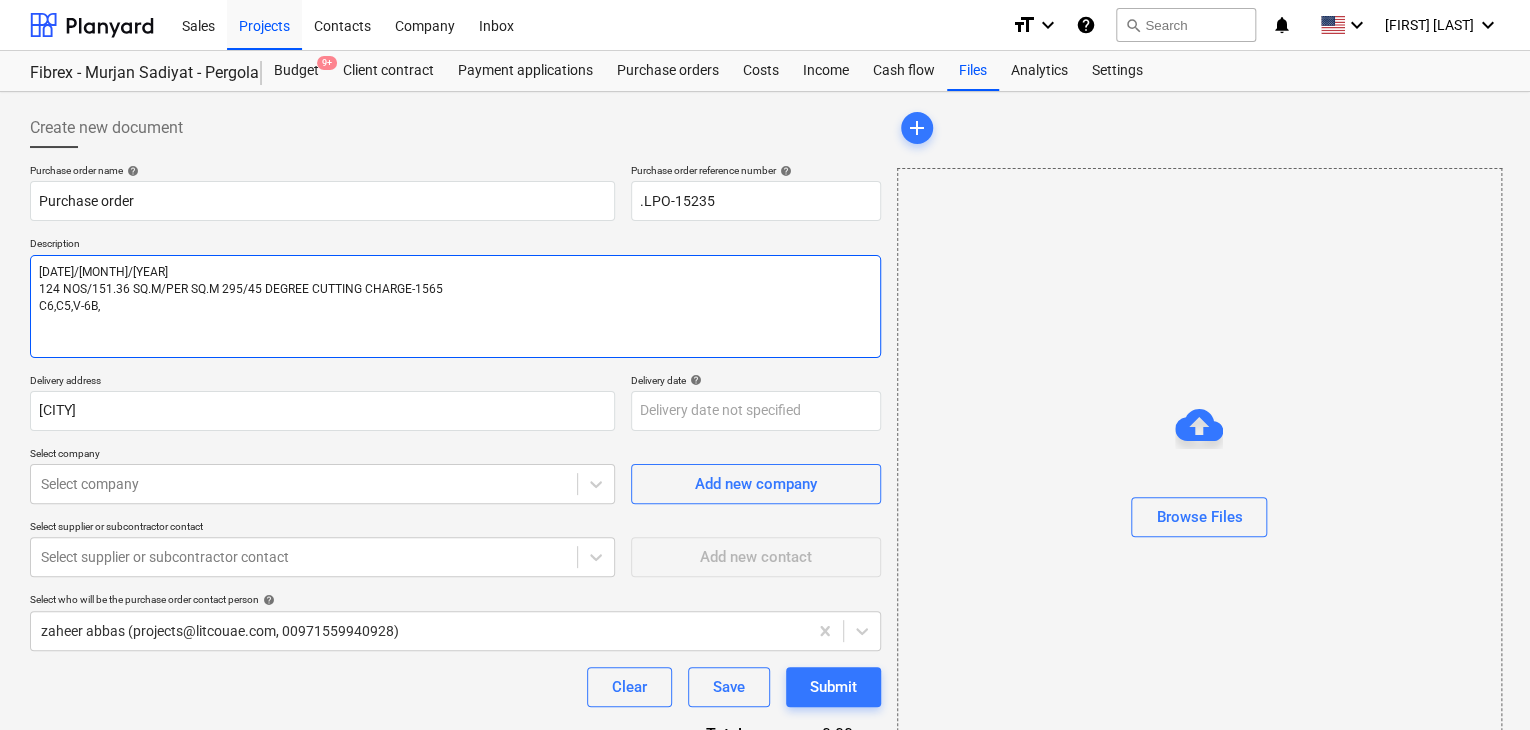 type 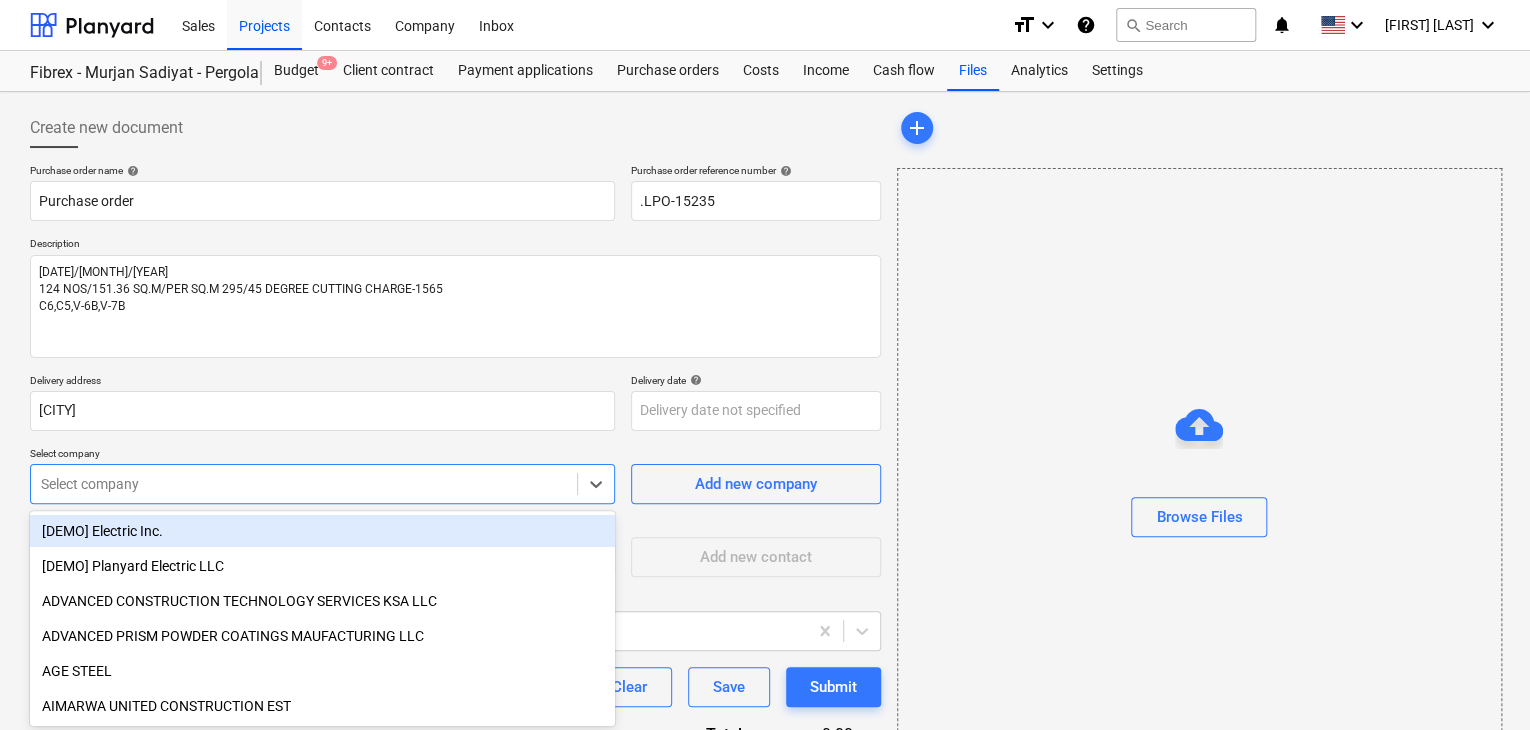 scroll, scrollTop: 93, scrollLeft: 0, axis: vertical 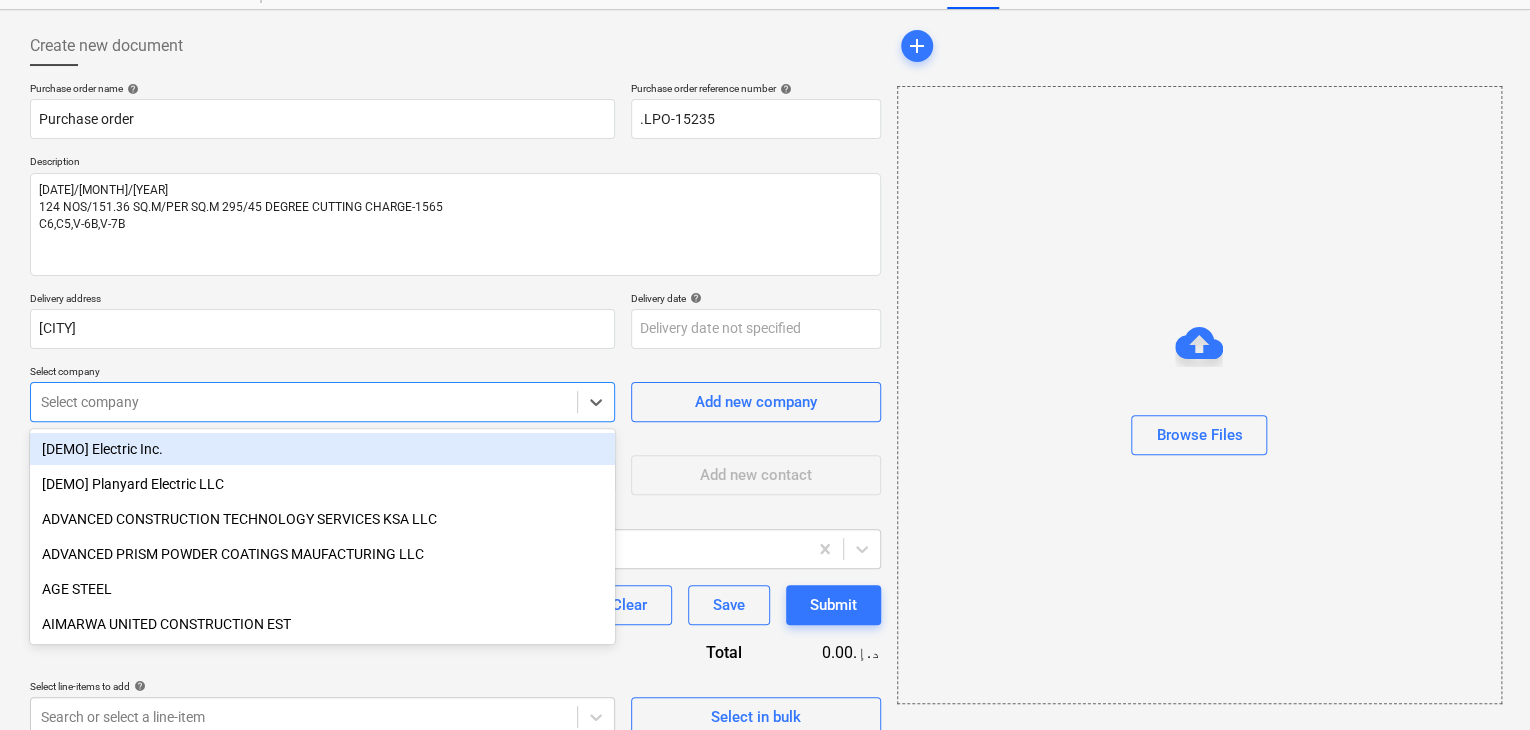 click on "Sales Projects Contacts Company Inbox format_size keyboard_arrow_down help search Search notifications 0 keyboard_arrow_down [FIRST] [LAST] keyboard_arrow_down Fibrex - Murjan Sadiyat - Pergola & Canopies Fibrex - Murjan Sadiyat - Pergola & Canopies Budget 9+ Client contract Payment applications Purchase orders Costs Income Cash flow Files Analytics Settings Create new document Purchase order name help Purchase order Purchase order reference number help .LPO-[NUMBER] Description [DATE]/[MONTH]/[YEAR]
124 NOS/151.36 SQ.M/PER SQ.M 295/45 DEGREE CUTTING CHARGE-1565
C6,C5,V-6B,V-7B Delivery address [CITY] Delivery date help Press the down arrow key to interact with the calendar and
select a date. Press the question mark key to get the keyboard shortcuts for changing dates. Select company Select company Add new company Select supplier or subcontractor contact Select supplier or subcontractor contact Add new contact Select who will be the purchase order contact person help Clear Save Submit Total 0.00د.إ.‏ help add" at bounding box center (765, 283) 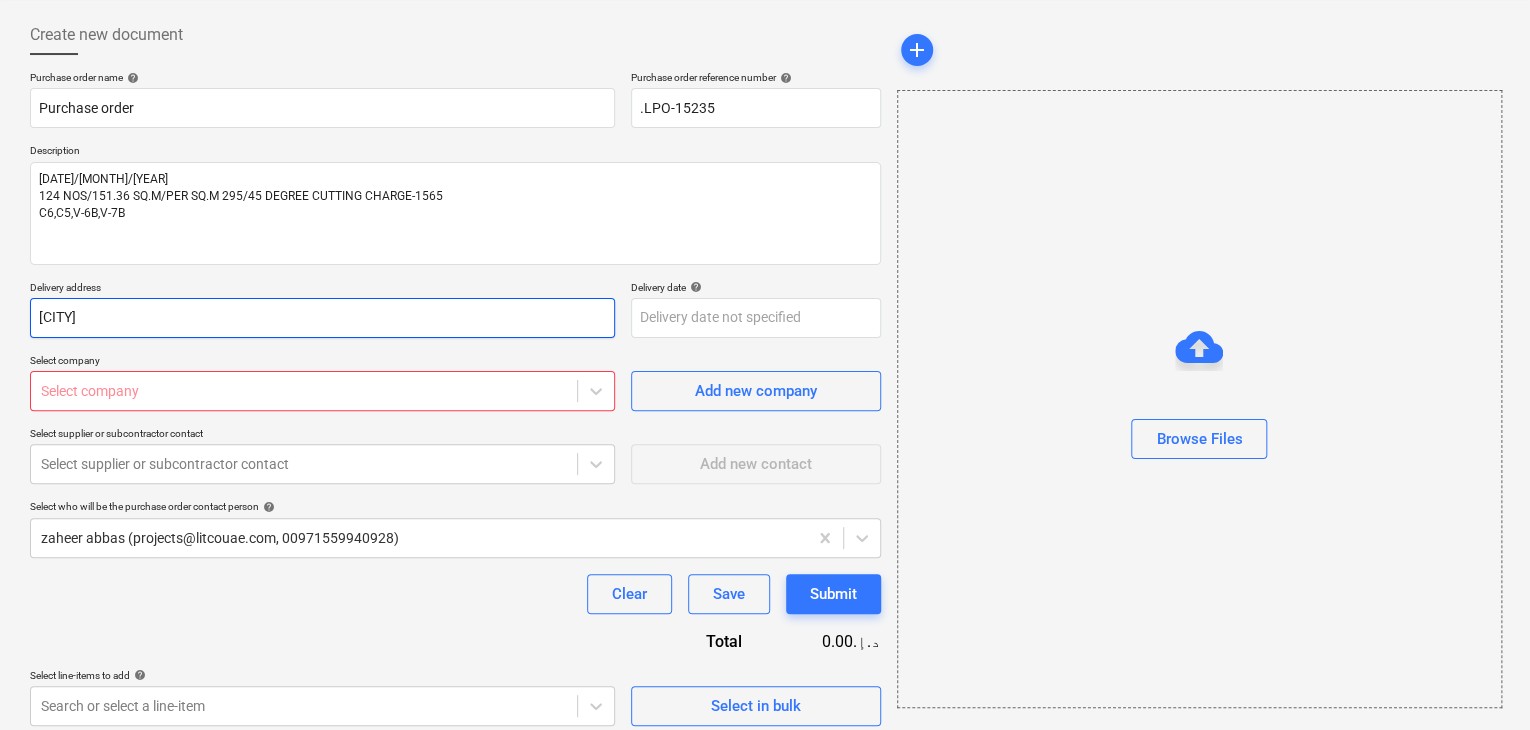 drag, startPoint x: 120, startPoint y: 323, endPoint x: 0, endPoint y: 313, distance: 120.41595 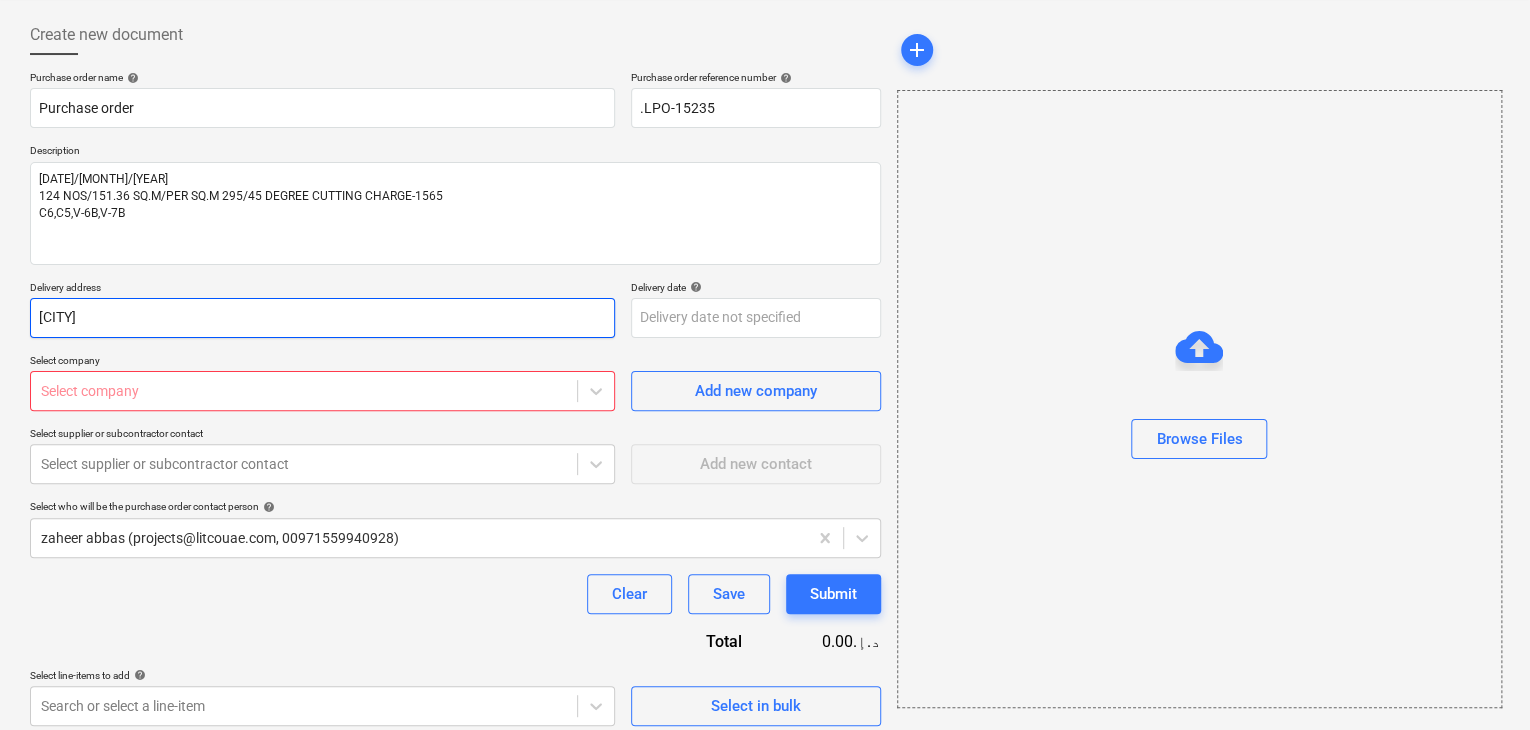 click on "Purchase order .LPO-[NUMBER] Description [DATE]/[MONTH]/[YEAR]
124 NOS/151.36 SQ.M/PER SQ.M 295/45 DEGREE CUTTING CHARGE-1565
C6,C5,V-6B,V-7B Delivery address [CITY] Delivery date help Press the down arrow key to interact with the calendar and
select a date. Press the question mark key to get the keyboard shortcuts for changing dates. Select company Select company Add new company Select supplier or subcontractor contact Select supplier or subcontractor contact Add new contact Select who will be the purchase order contact person help [FIRST] [LAST] ([EMAIL], [PHONE]) Clear Save Submit Total 0.00د.إ.‏ Select line-items to add help Search or select a line-item Select in bulk add Browse Files" at bounding box center (765, 370) 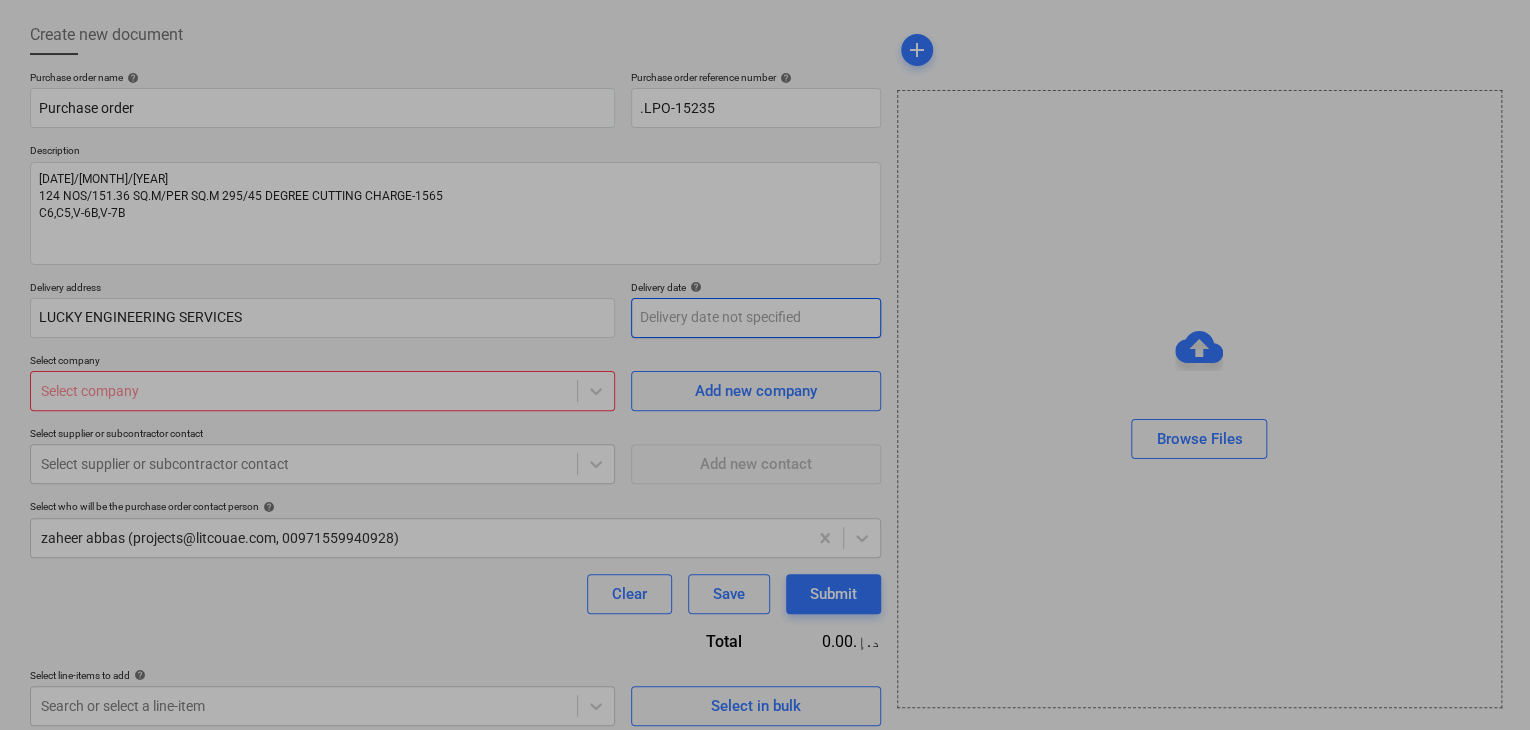 click on "Sales Projects Contacts Company Inbox format_size keyboard_arrow_down help search Search notifications 0 keyboard_arrow_down [FIRST] [LAST] keyboard_arrow_down Fibrex - Murjan Sadiyat - Pergola & Canopies Fibrex - Murjan Sadiyat - Pergola & Canopies Budget 9+ Client contract Payment applications Purchase orders Costs Income Cash flow Files Analytics Settings Create new document Purchase order name help Purchase order Purchase order reference number help .LPO-[NUMBER] Description [DATE]/[MONTH]/[YEAR]
124 NOS/151.36 SQ.M/PER SQ.M 295/45 DEGREE CUTTING CHARGE-1565
C6,C5,V-6B,V-7B Delivery address [COMPANY] Delivery date help Press the down arrow key to interact with the calendar and
select a date. Press the question mark key to get the keyboard shortcuts for changing dates. Select company Select company Add new company Select supplier or subcontractor contact Select supplier or subcontractor contact Add new contact Select who will be the purchase order contact person help Clear Save Submit Total help add" at bounding box center (765, 272) 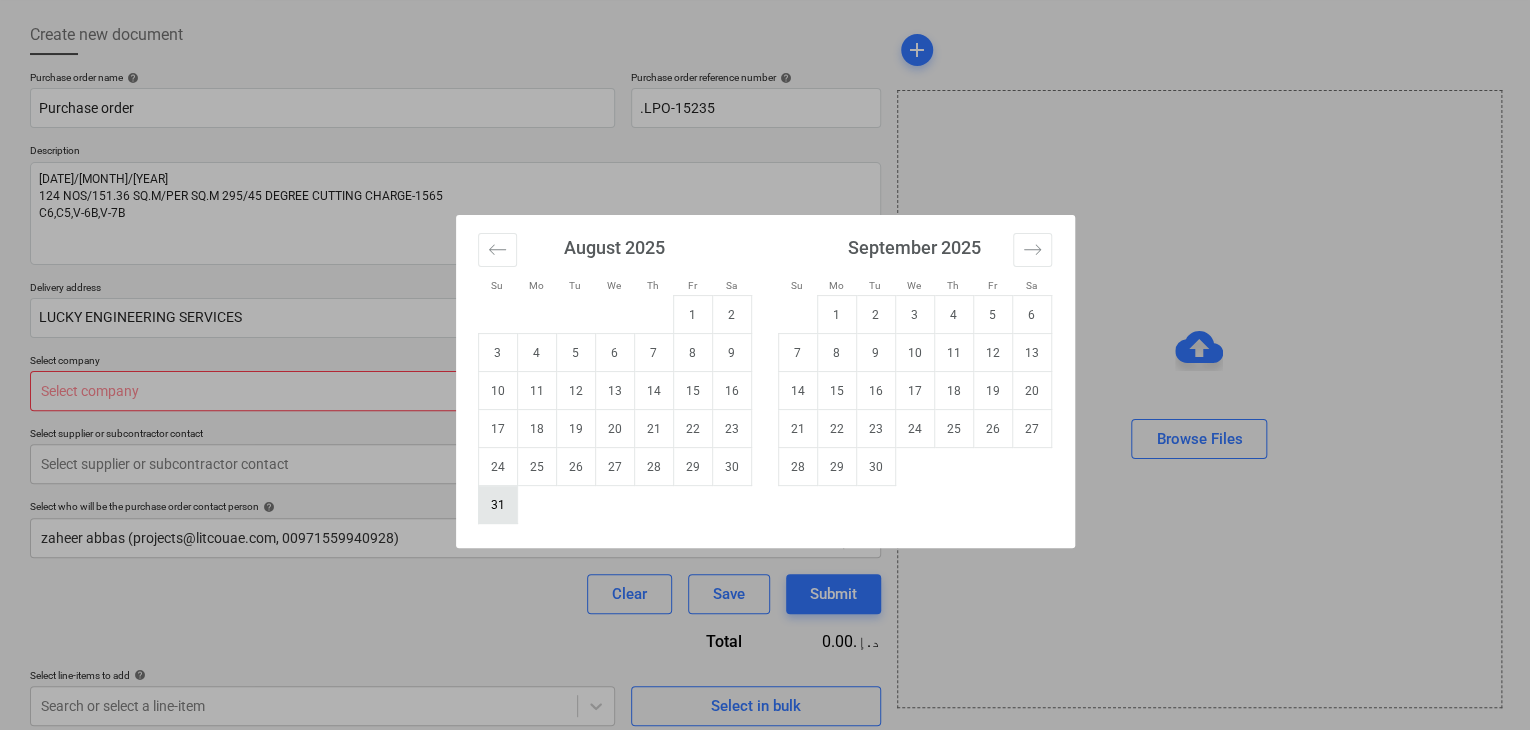 click on "31" at bounding box center [497, 505] 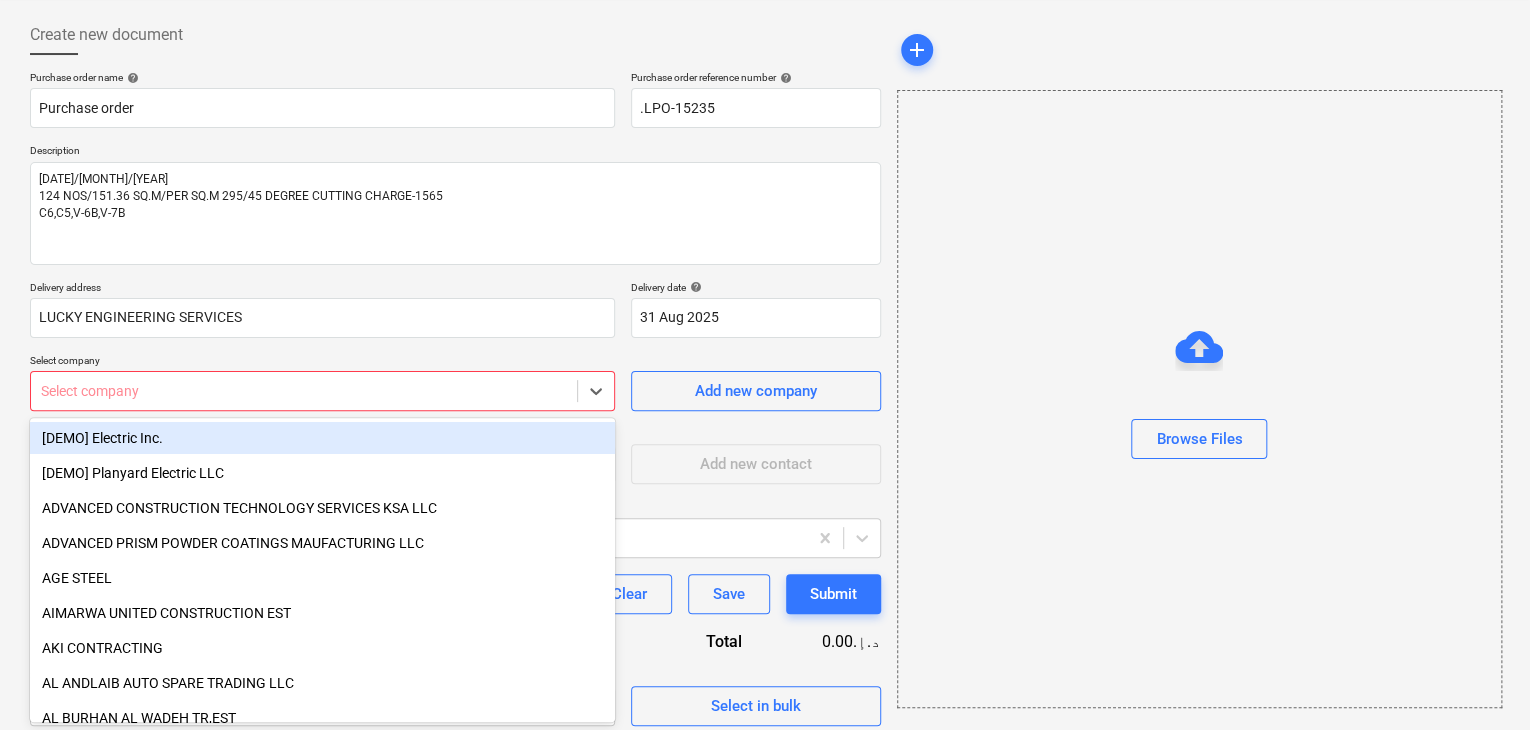 click at bounding box center [304, 391] 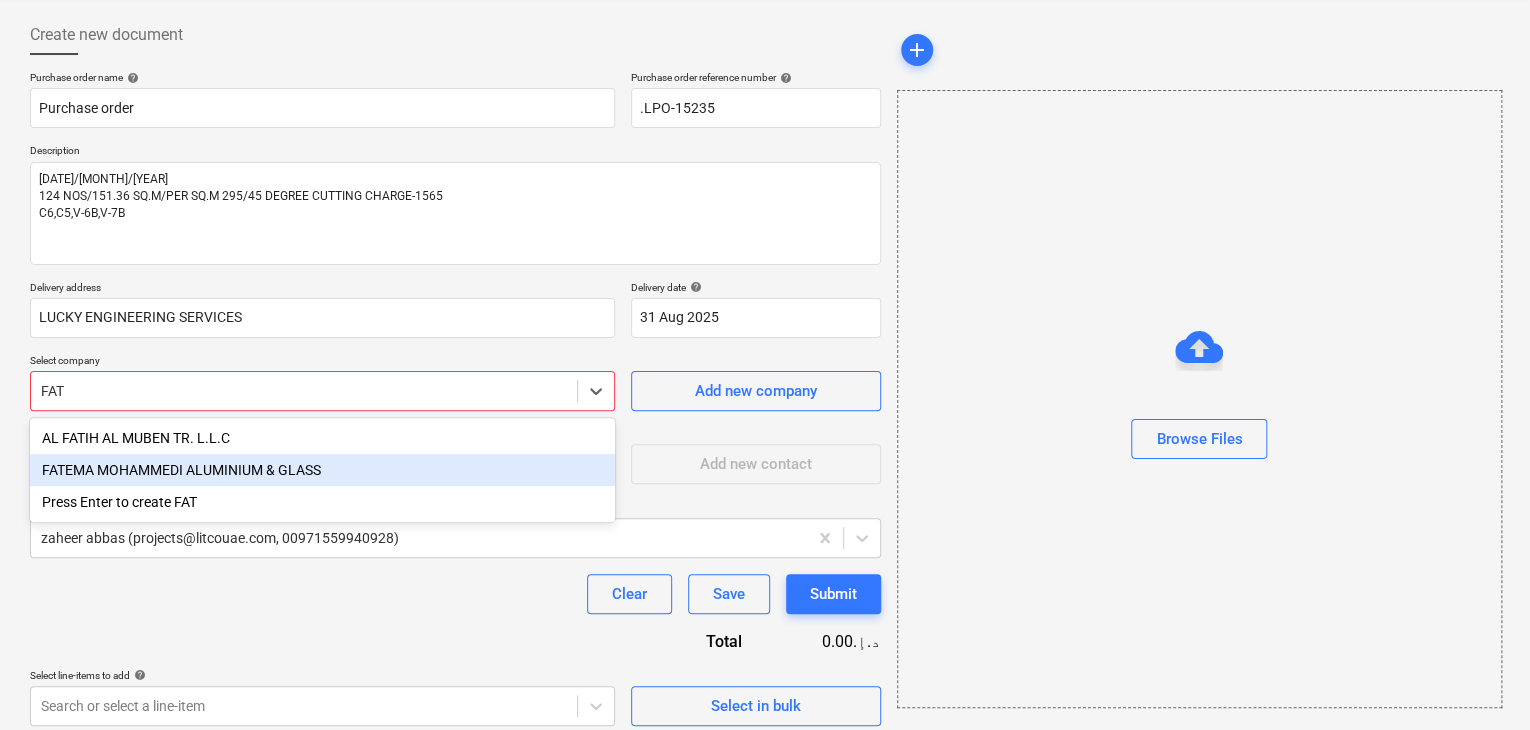 click on "FATEMA MOHAMMEDI ALUMINIUM & GLASS" at bounding box center (322, 470) 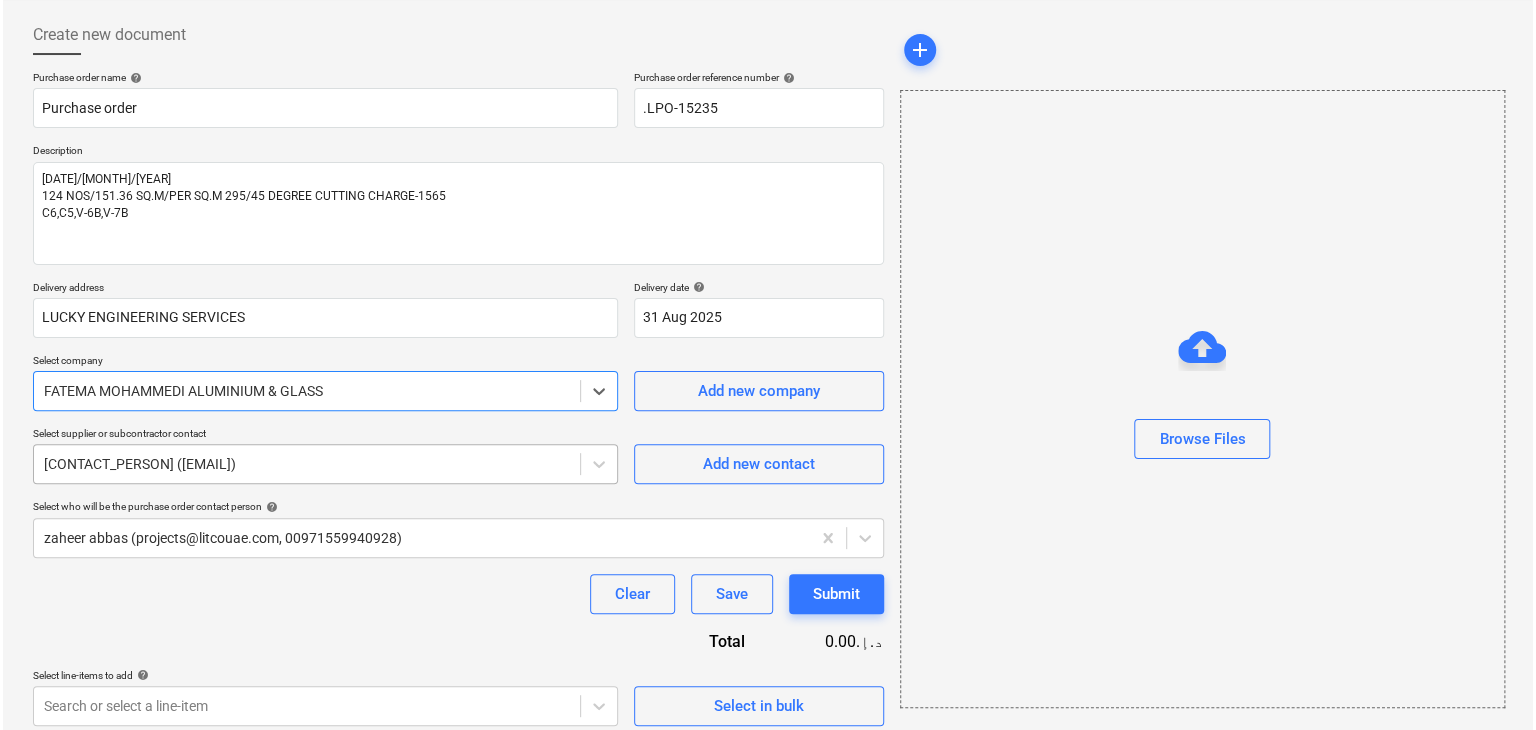 scroll, scrollTop: 104, scrollLeft: 0, axis: vertical 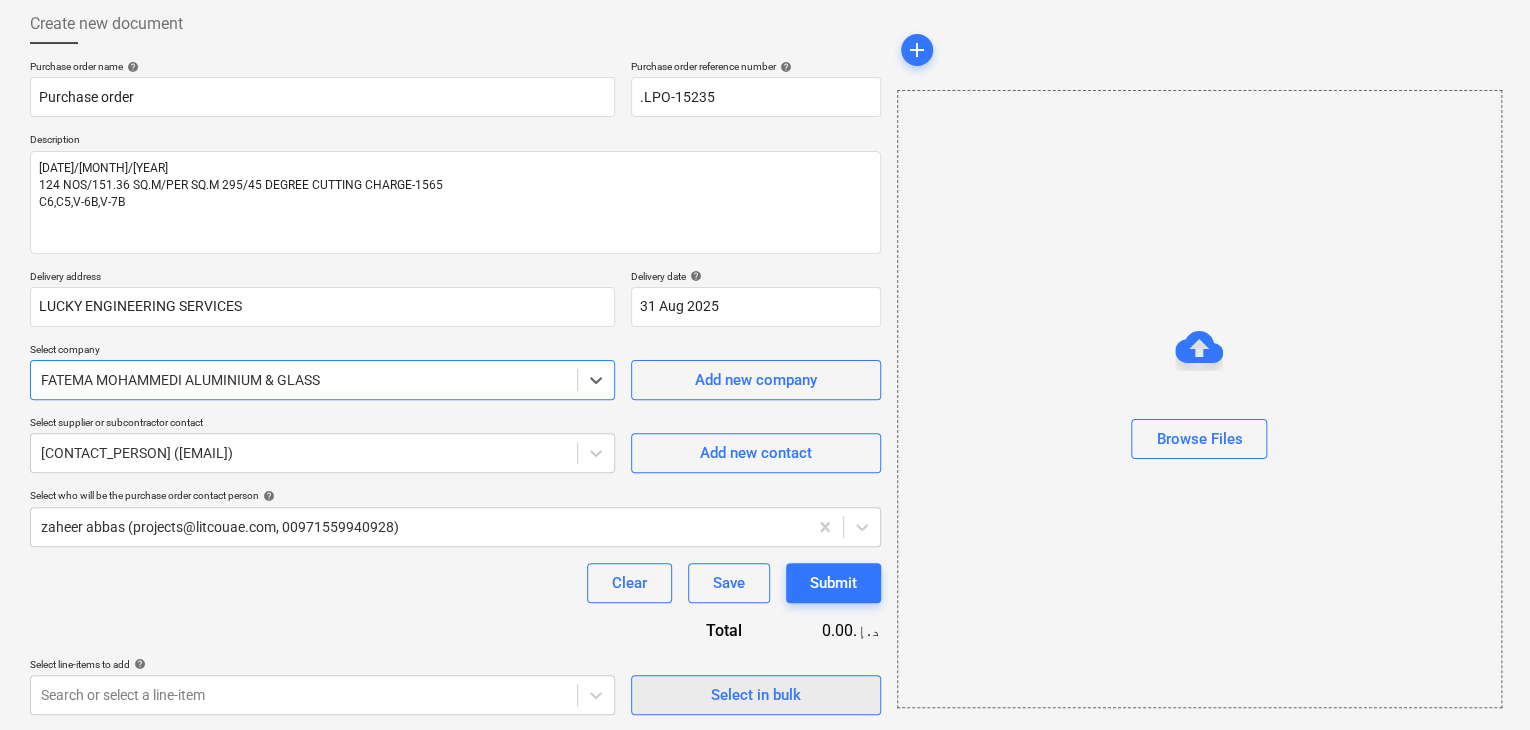 click on "Select in bulk" at bounding box center (756, 695) 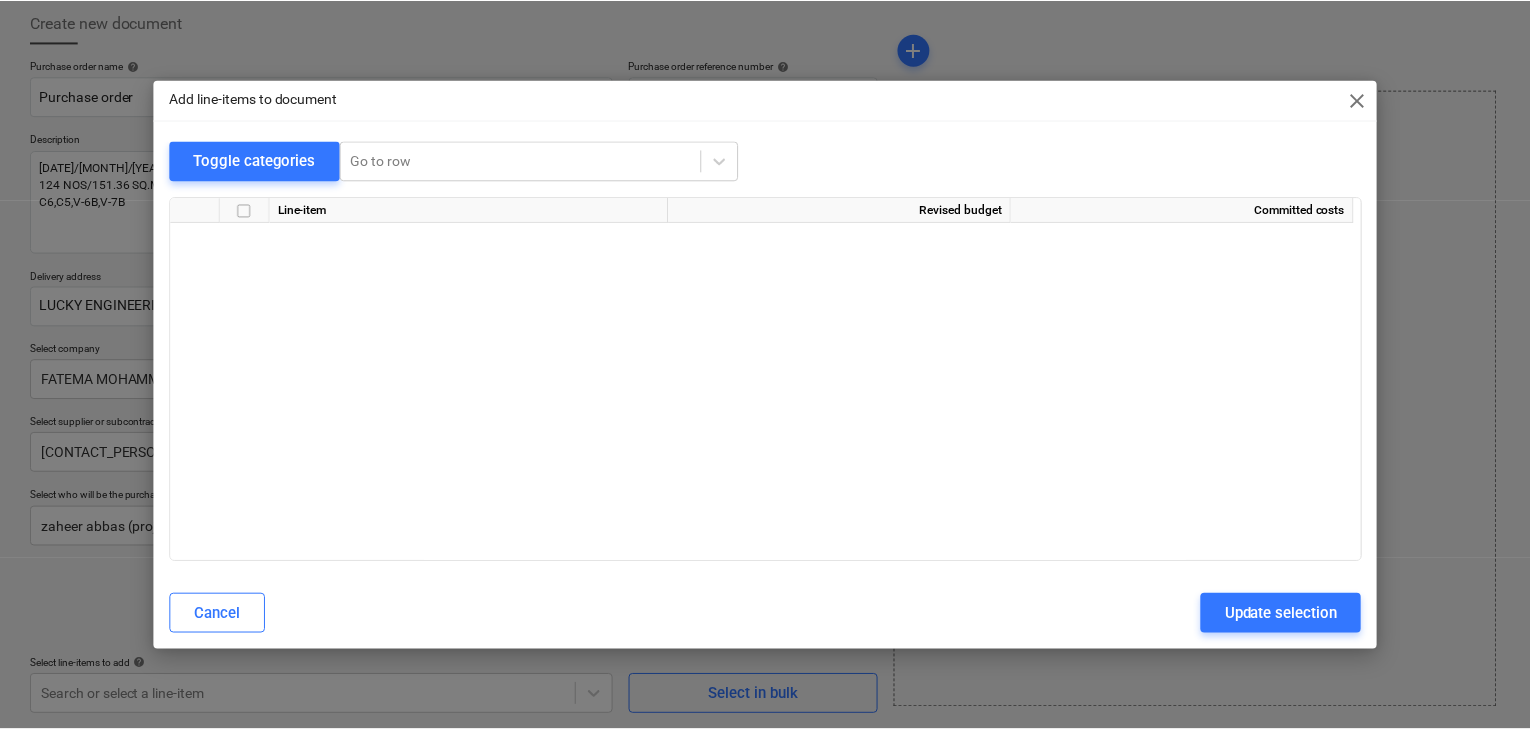 scroll, scrollTop: 7587, scrollLeft: 0, axis: vertical 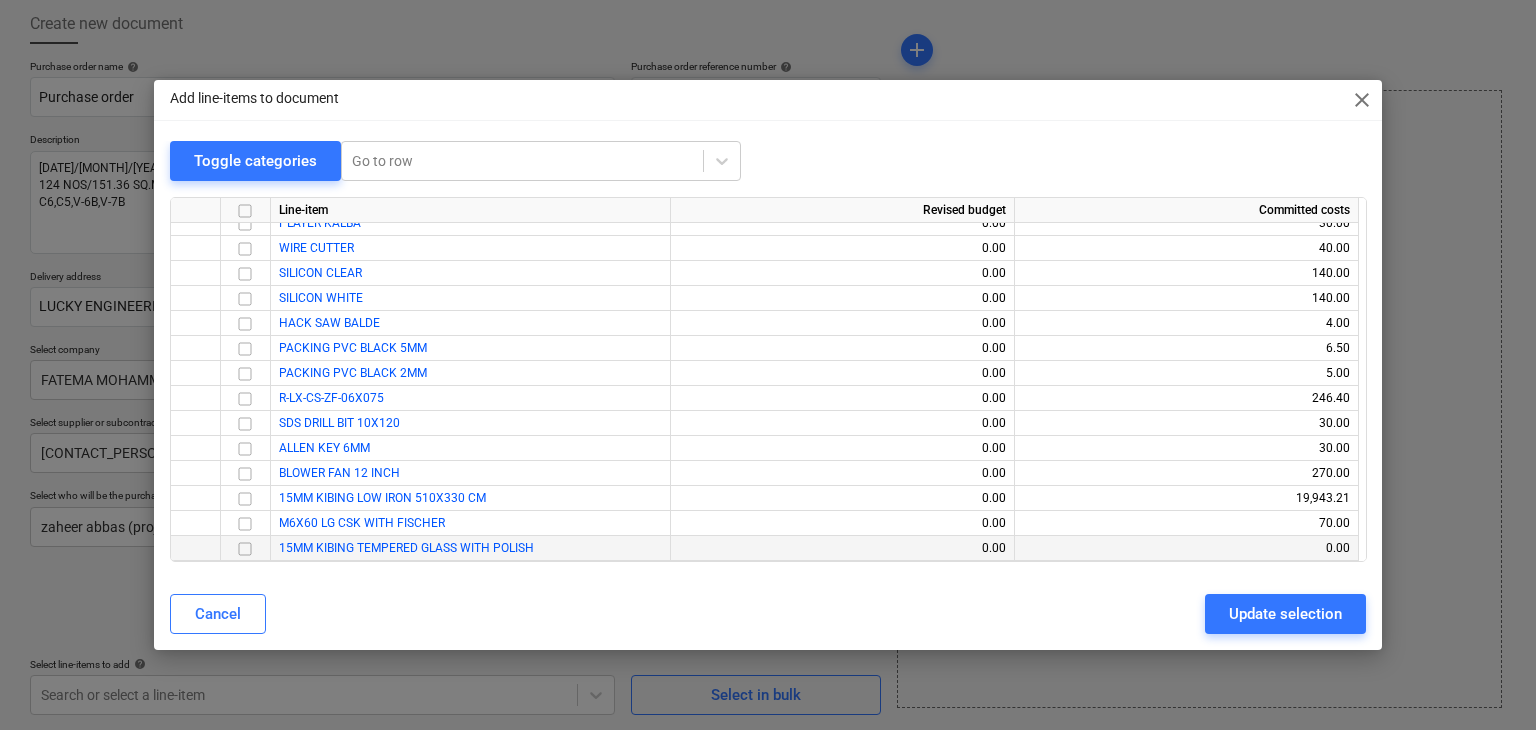 click at bounding box center [245, 549] 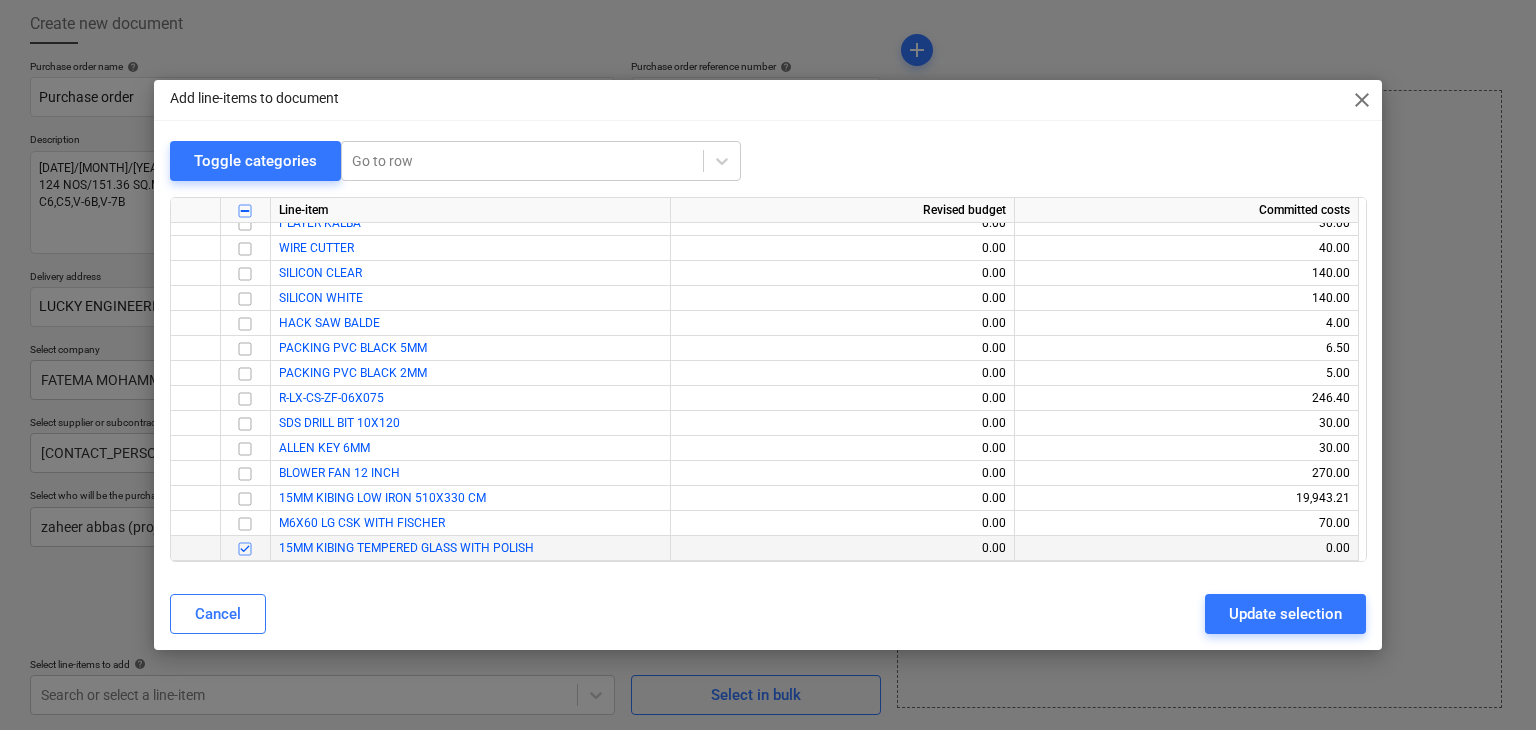 drag, startPoint x: 1272, startPoint y: 612, endPoint x: 1093, endPoint y: 561, distance: 186.12361 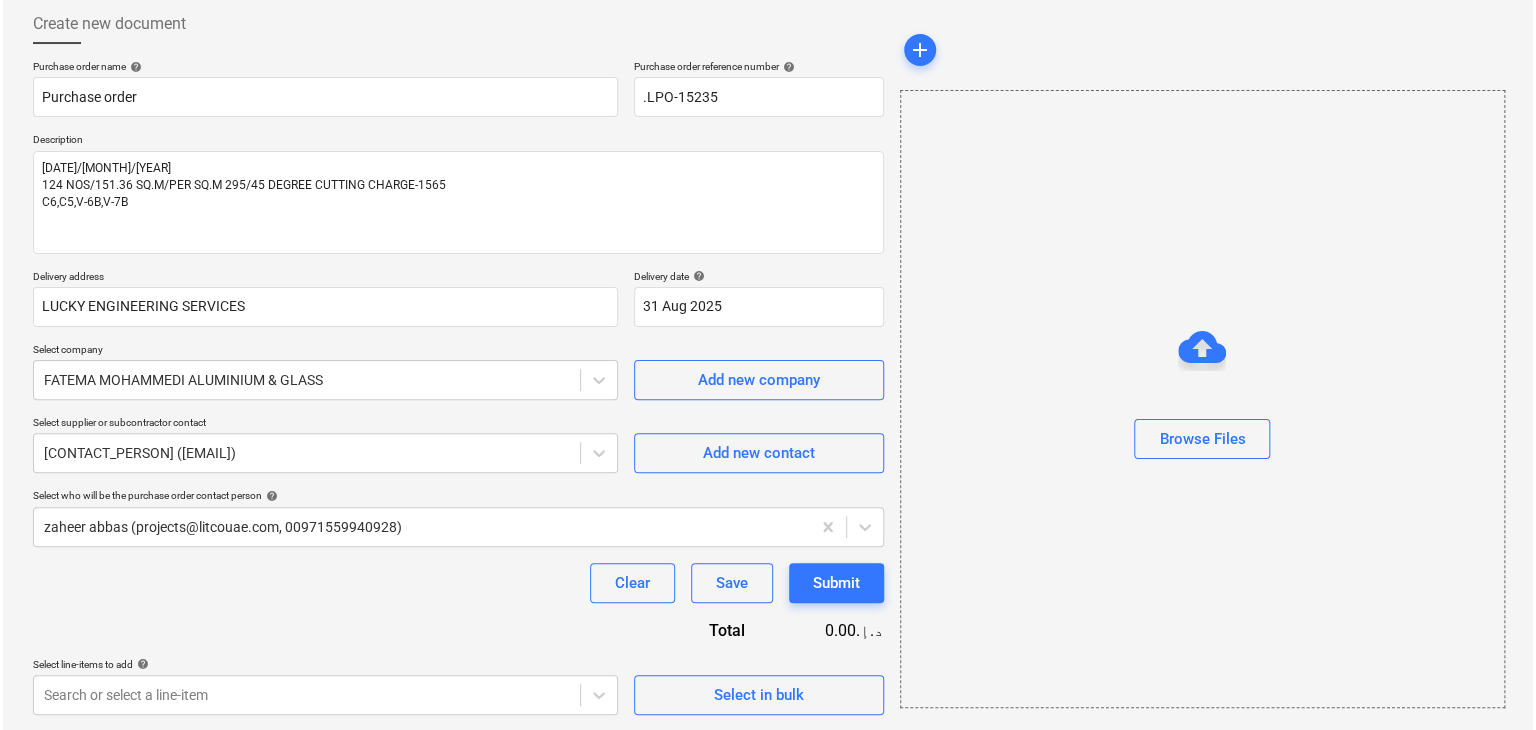 scroll, scrollTop: 292, scrollLeft: 0, axis: vertical 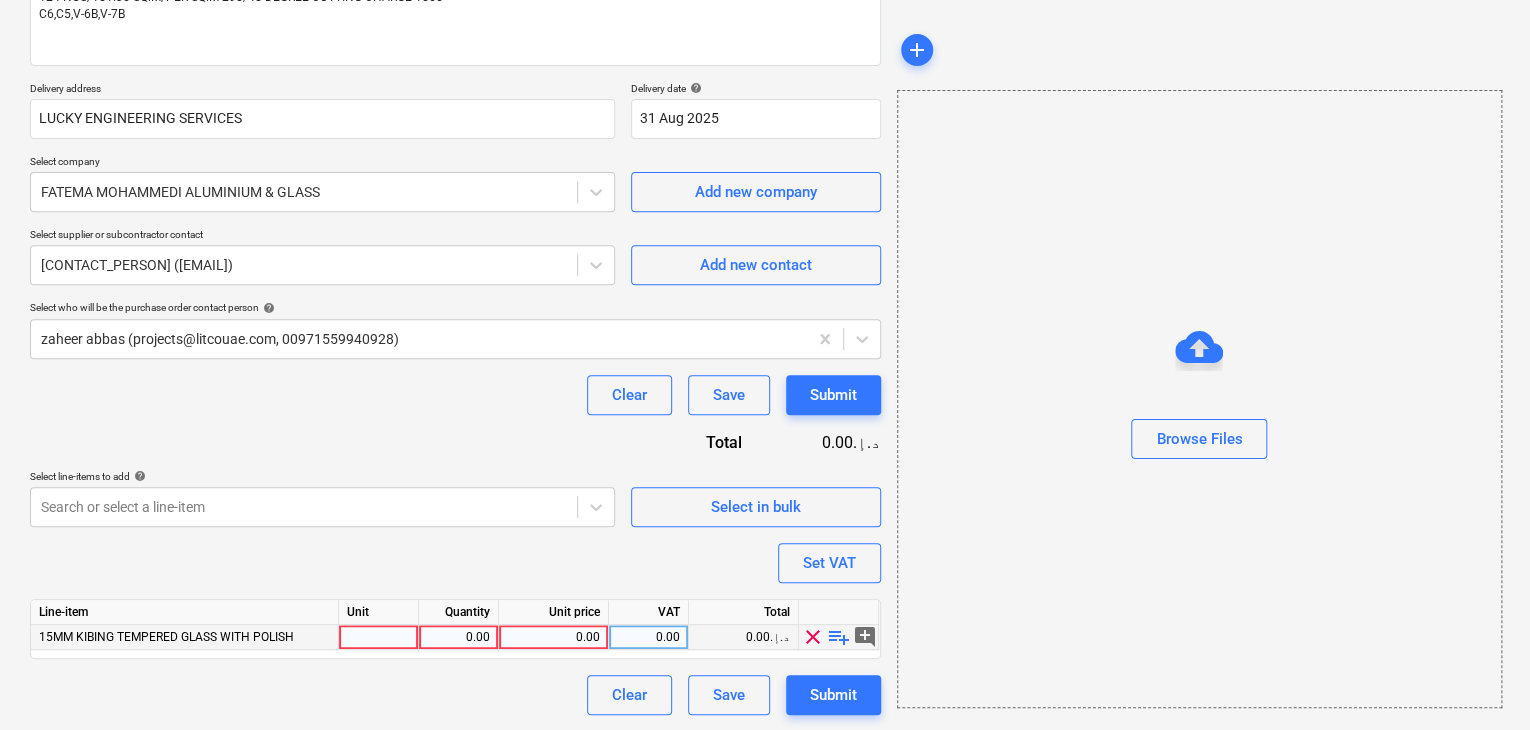 click at bounding box center (379, 637) 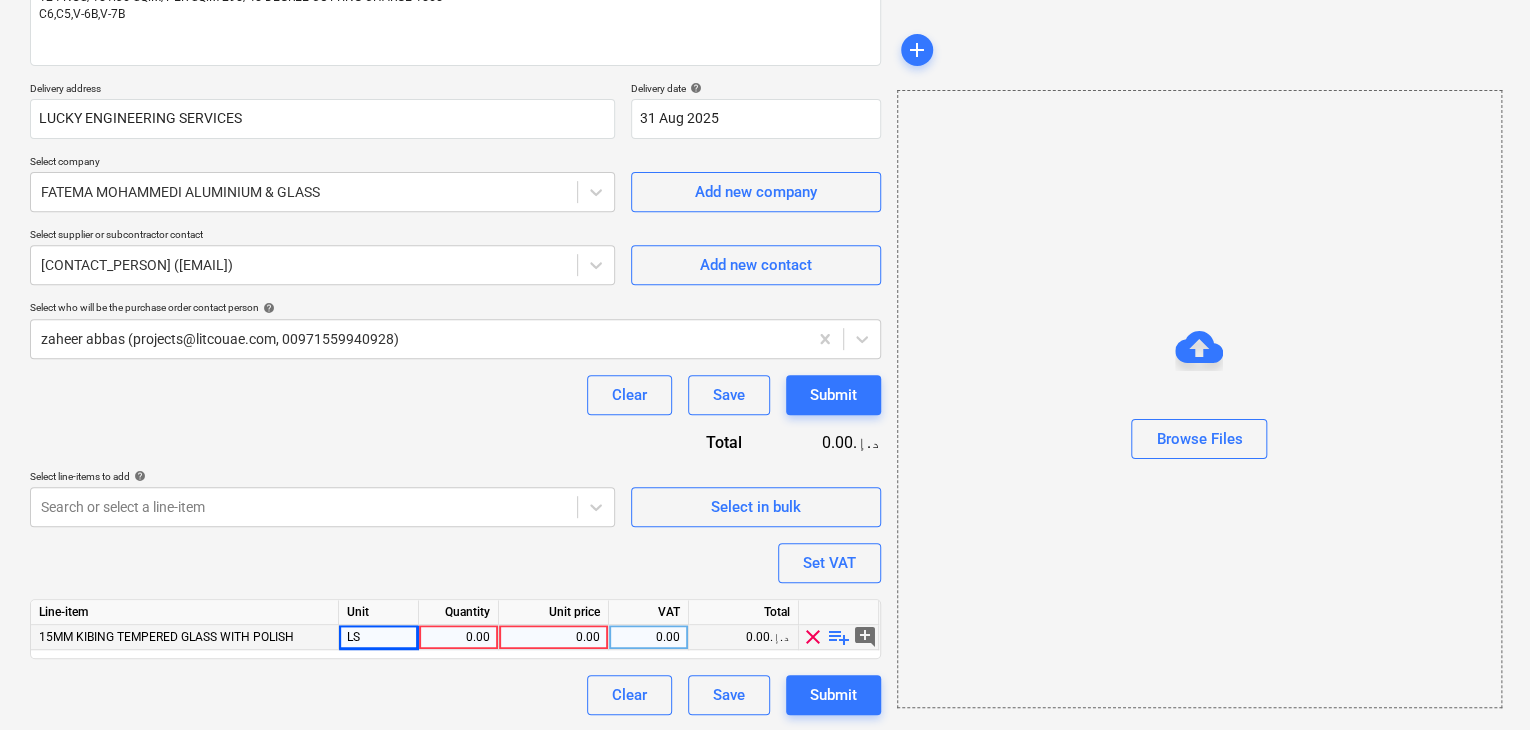 click on "Line-item Unit Quantity Unit price VAT Total  15MM KIBING TEMPERED GLASS WITH POLISH LS 0.00 0.00 0.00 0.00د.إ.‏ clear playlist_add add_comment" at bounding box center (455, 629) 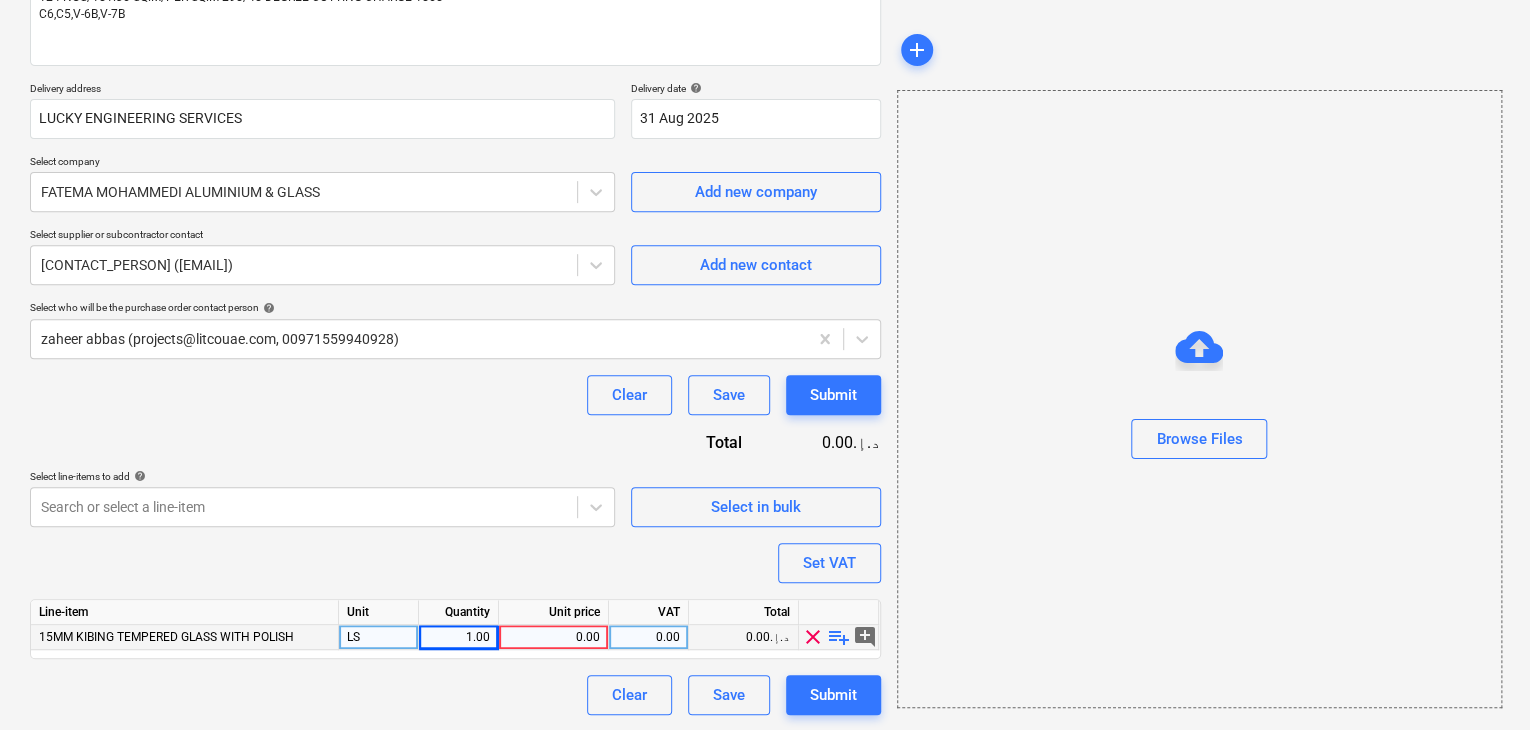 click on "0.00" at bounding box center [553, 637] 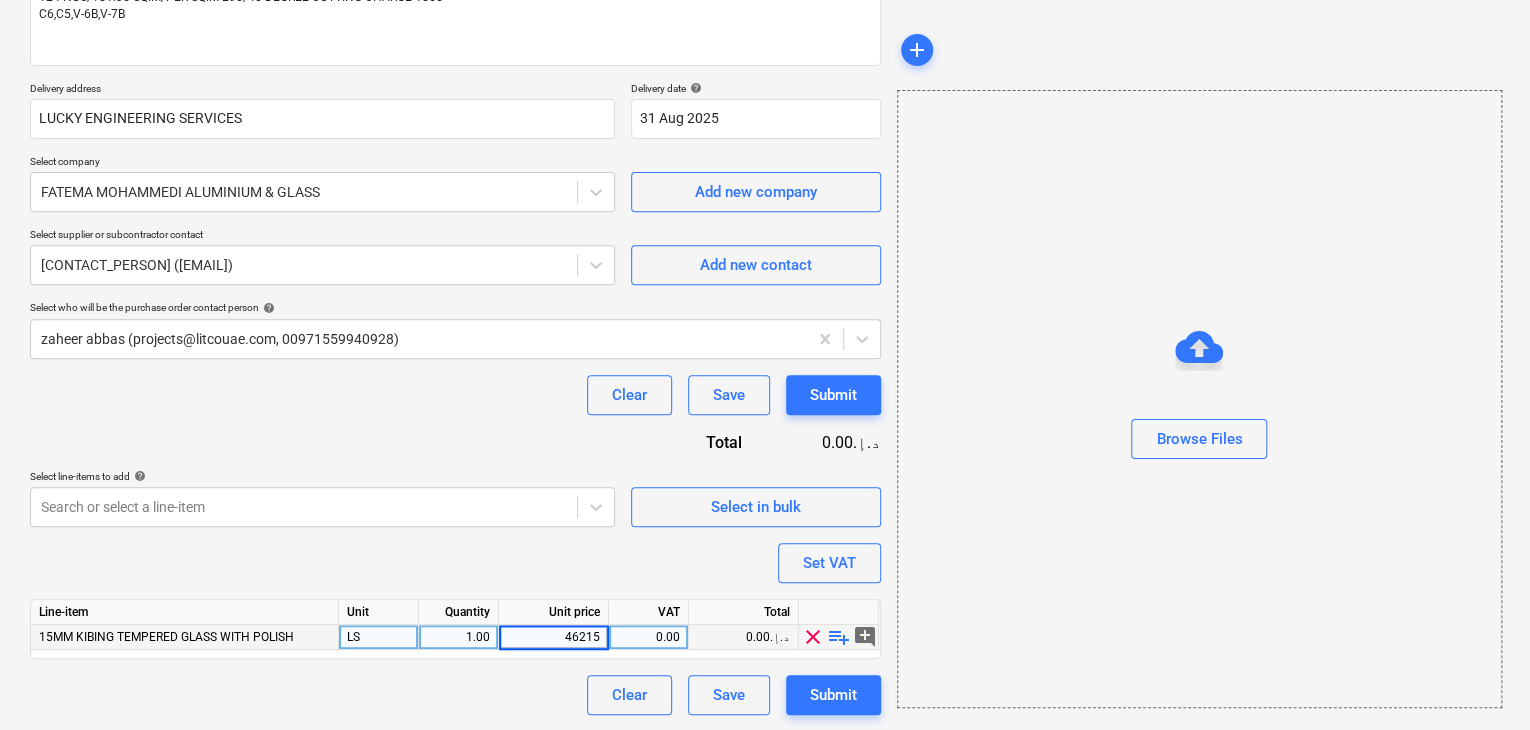 click on "Browse Files" at bounding box center (1199, 399) 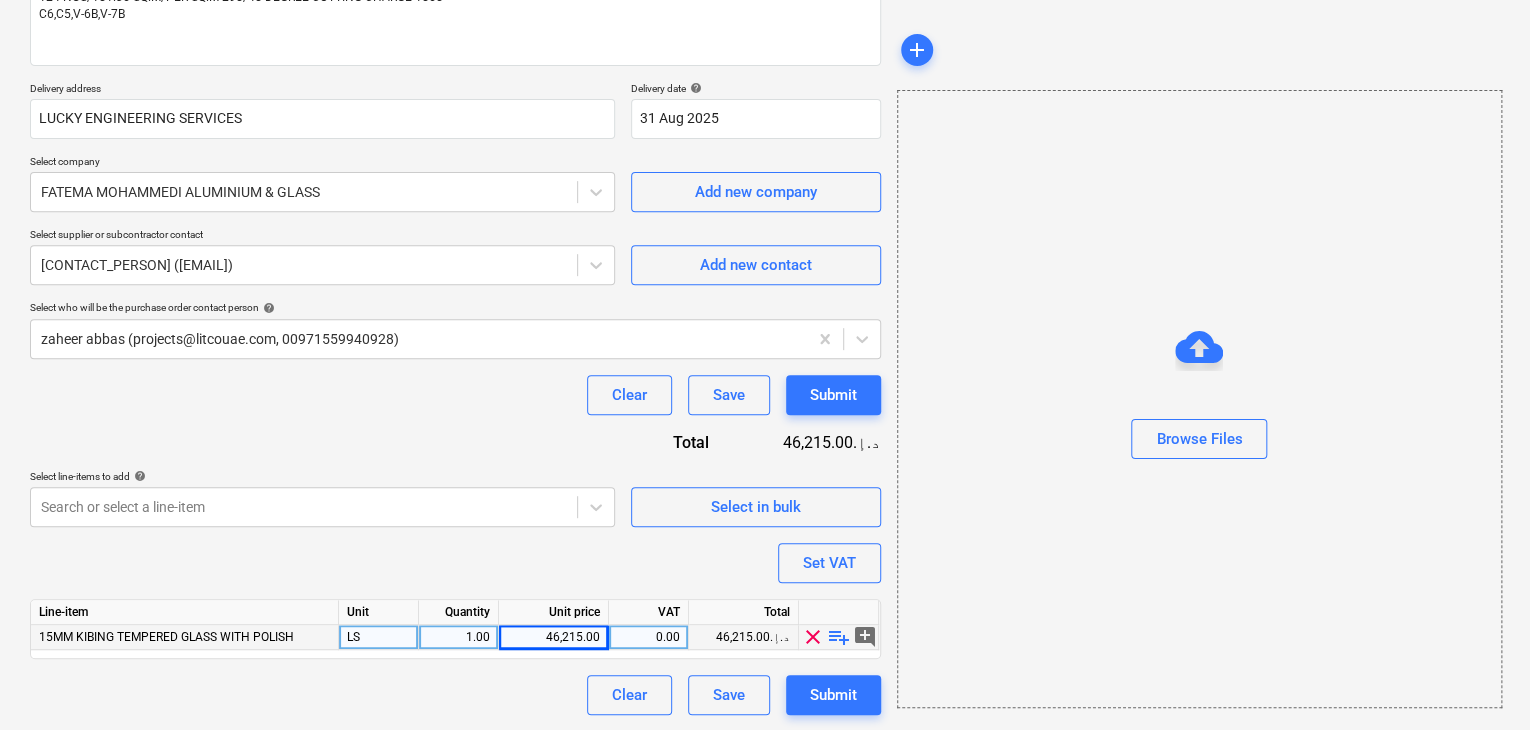 click on "Purchase order name help Purchase order Purchase order reference number help .LPO-[NUMBER] Description [DATE]/[MONTH]/[YEAR]
124 NOS/151.36 SQ.M/PER SQ.M 295/45 DEGREE CUTTING CHARGE-1565
C6,C5,V-6B,V-7B Delivery address [COMPANY] Delivery date help 31 [MONTH] 2025 31.08.2025 Press the down arrow key to interact with the calendar and
select a date. Press the question mark key to get the keyboard shortcuts for changing dates. Select company [COMPANY] & GLASS   Add new company Select supplier or subcontractor contact [CONTACT_PERSON]  ([EMAIL]) Add new contact Select who will be the purchase order contact person help [FIRST] [LAST] ([EMAIL], [PHONE]) Clear Save Submit Total 46,215.00د.إ.‏ Select line-items to add help Search or select a line-item Select in bulk Set VAT Line-item Unit Quantity Unit price VAT Total  15MM KIBING TEMPERED GLASS WITH POLISH LS 1.00 46,215.00 0.00 46,215.00د.إ.‏ clear playlist_add add_comment Clear Save Submit" at bounding box center (455, 293) 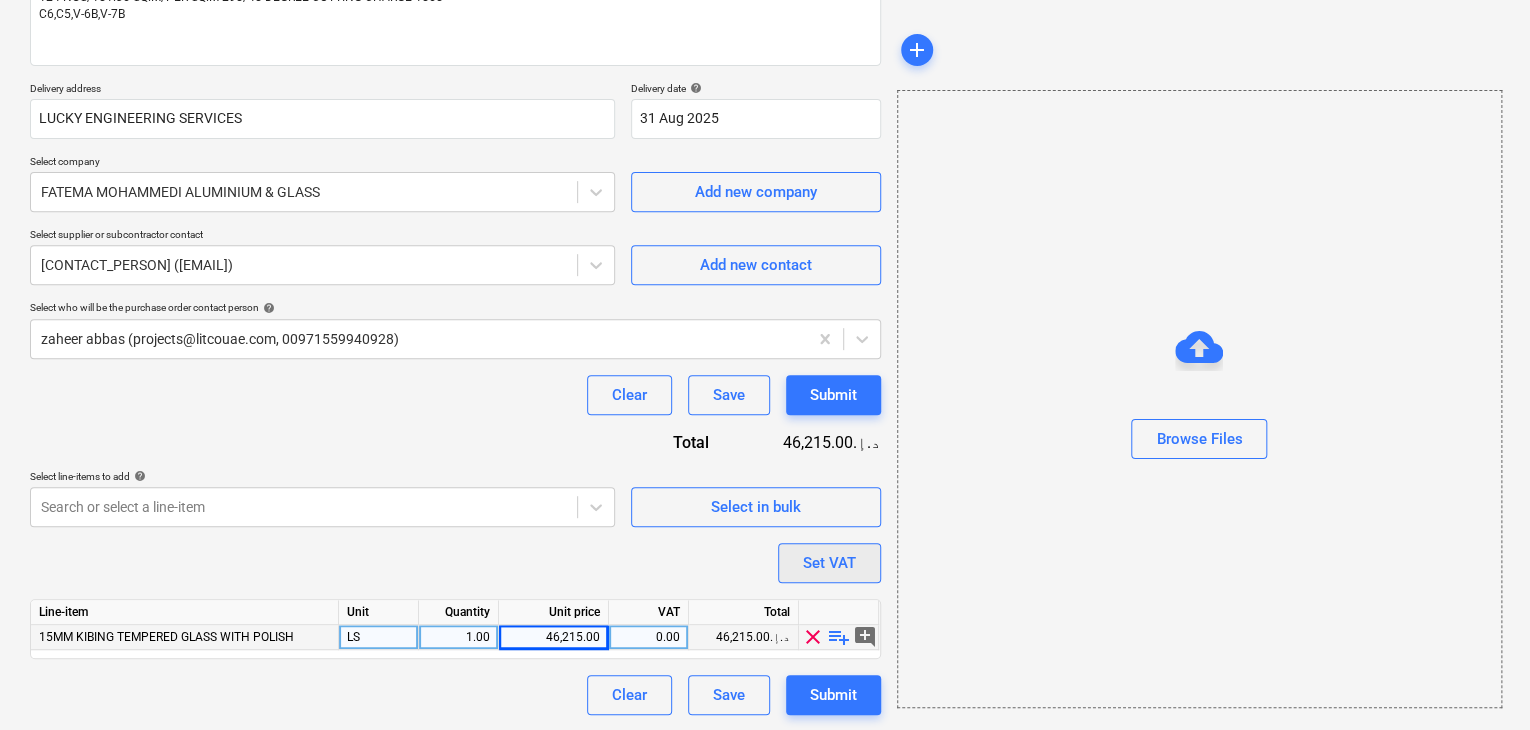 click on "Set VAT" at bounding box center (829, 563) 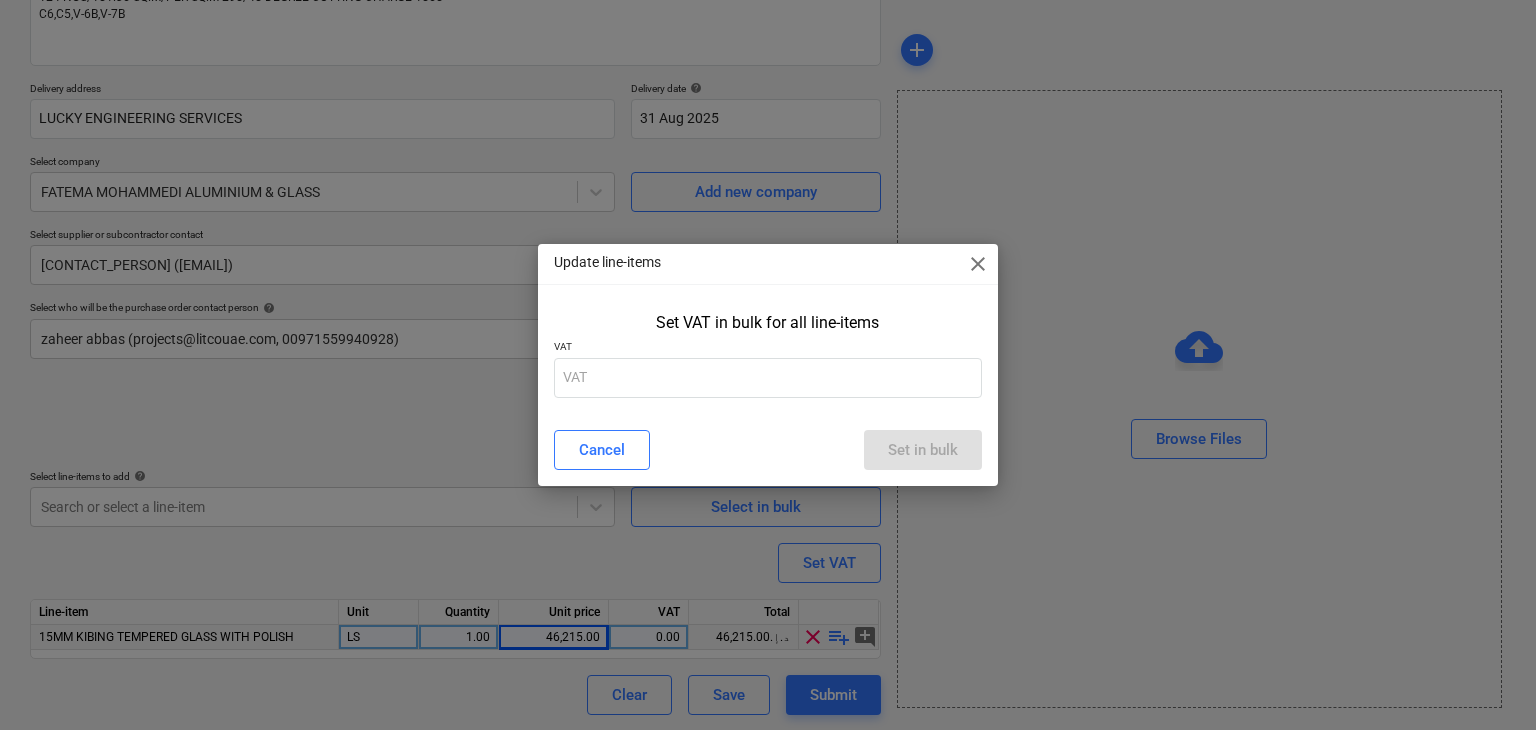 click on "Set VAT in bulk for all line-items VAT" at bounding box center (768, 359) 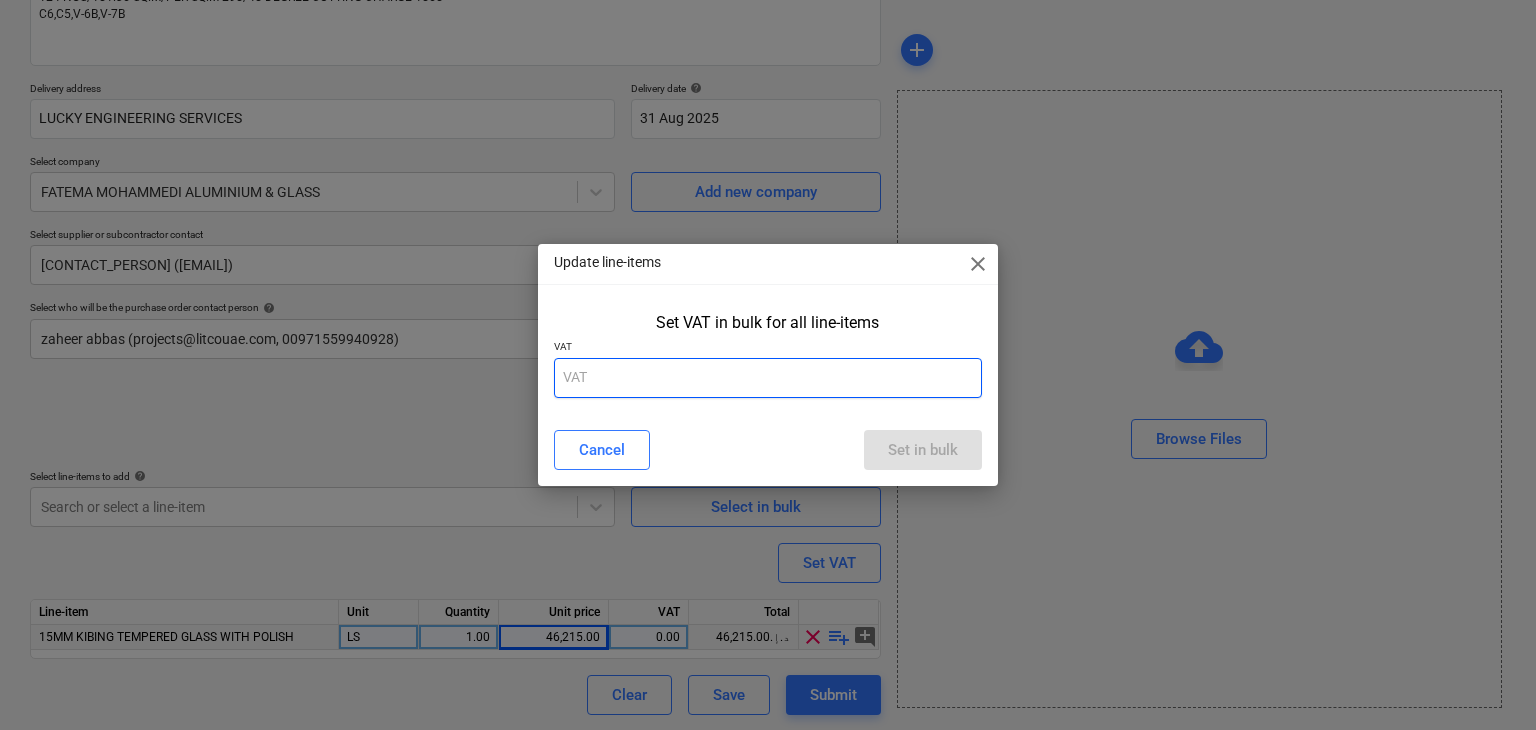 click at bounding box center [768, 378] 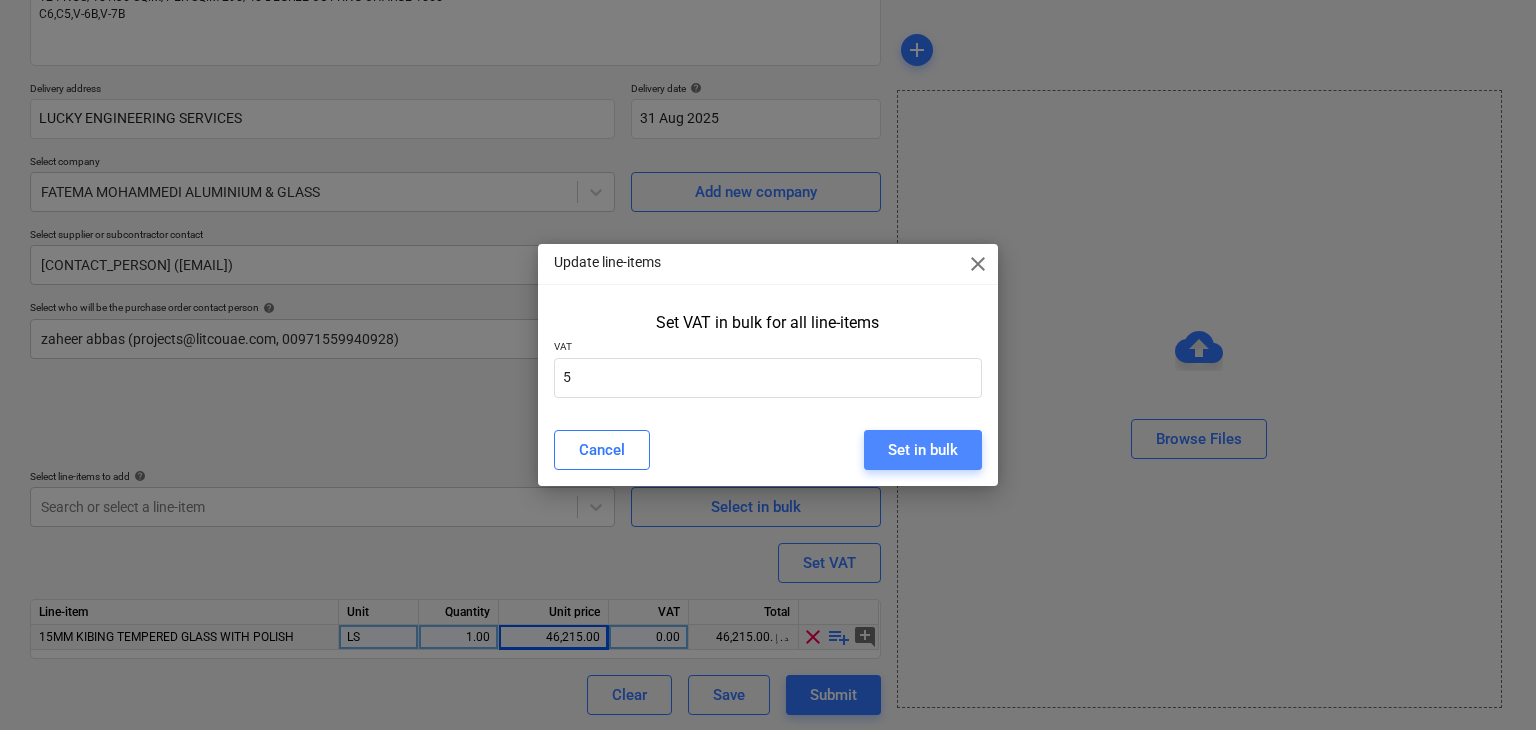 click on "Set in bulk" at bounding box center [923, 450] 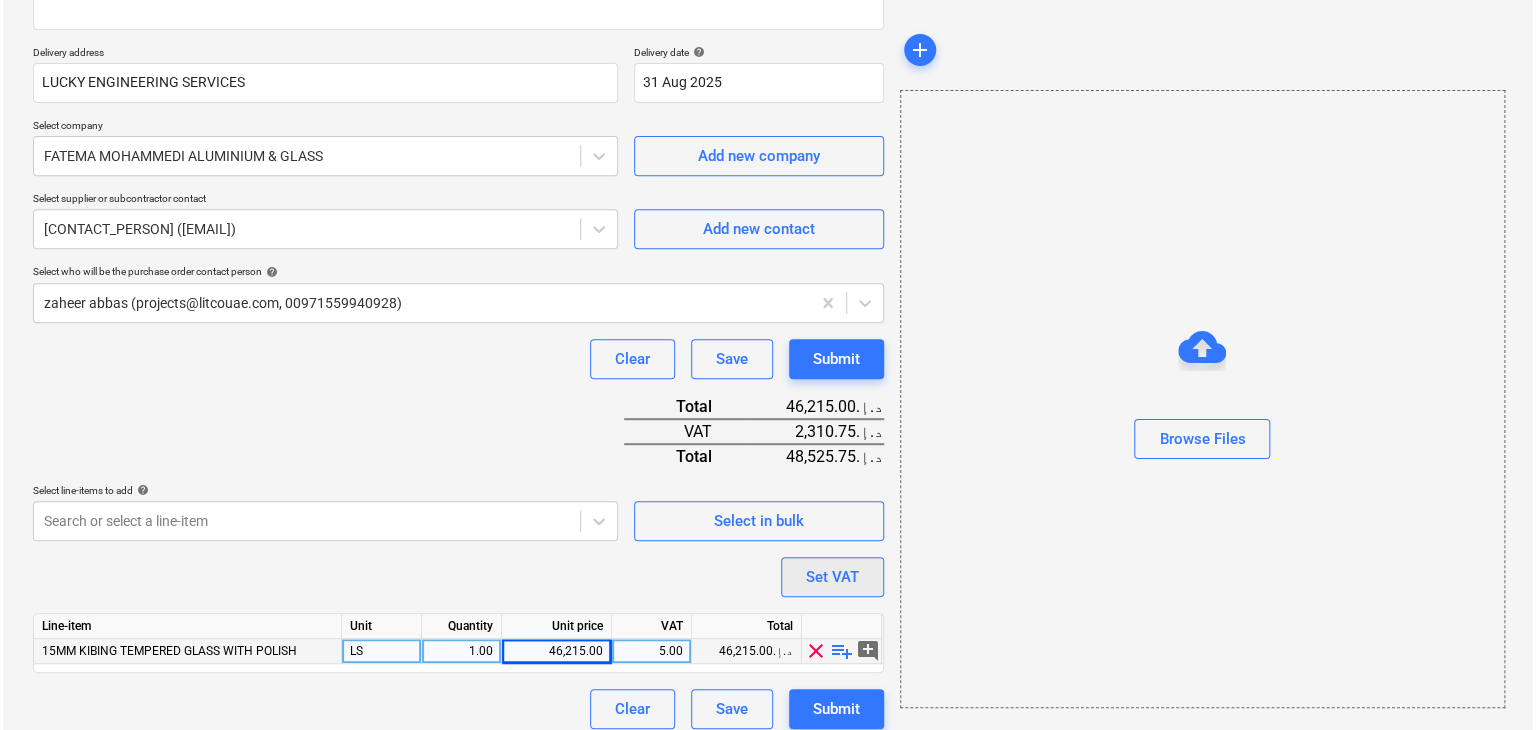 scroll, scrollTop: 342, scrollLeft: 0, axis: vertical 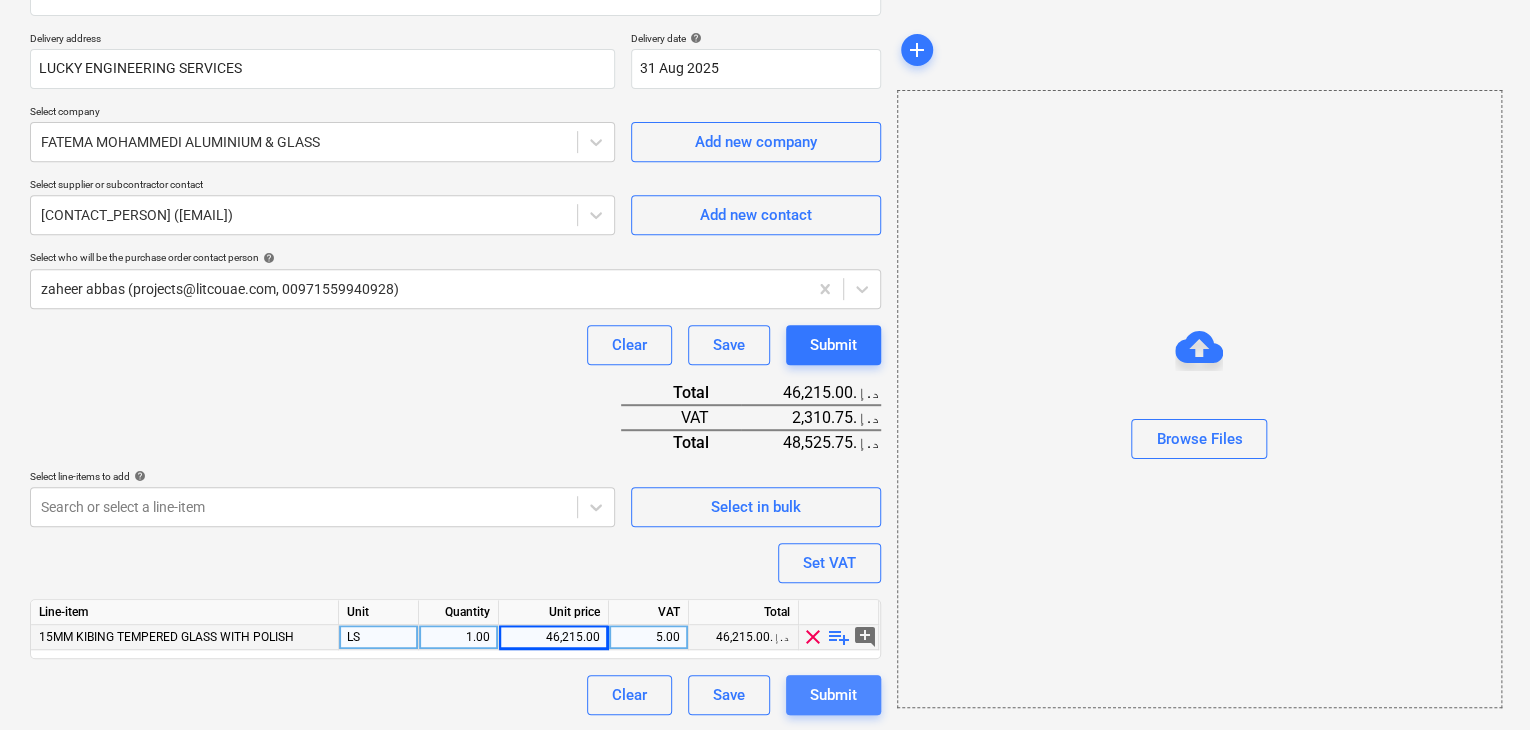 click on "Submit" at bounding box center [833, 695] 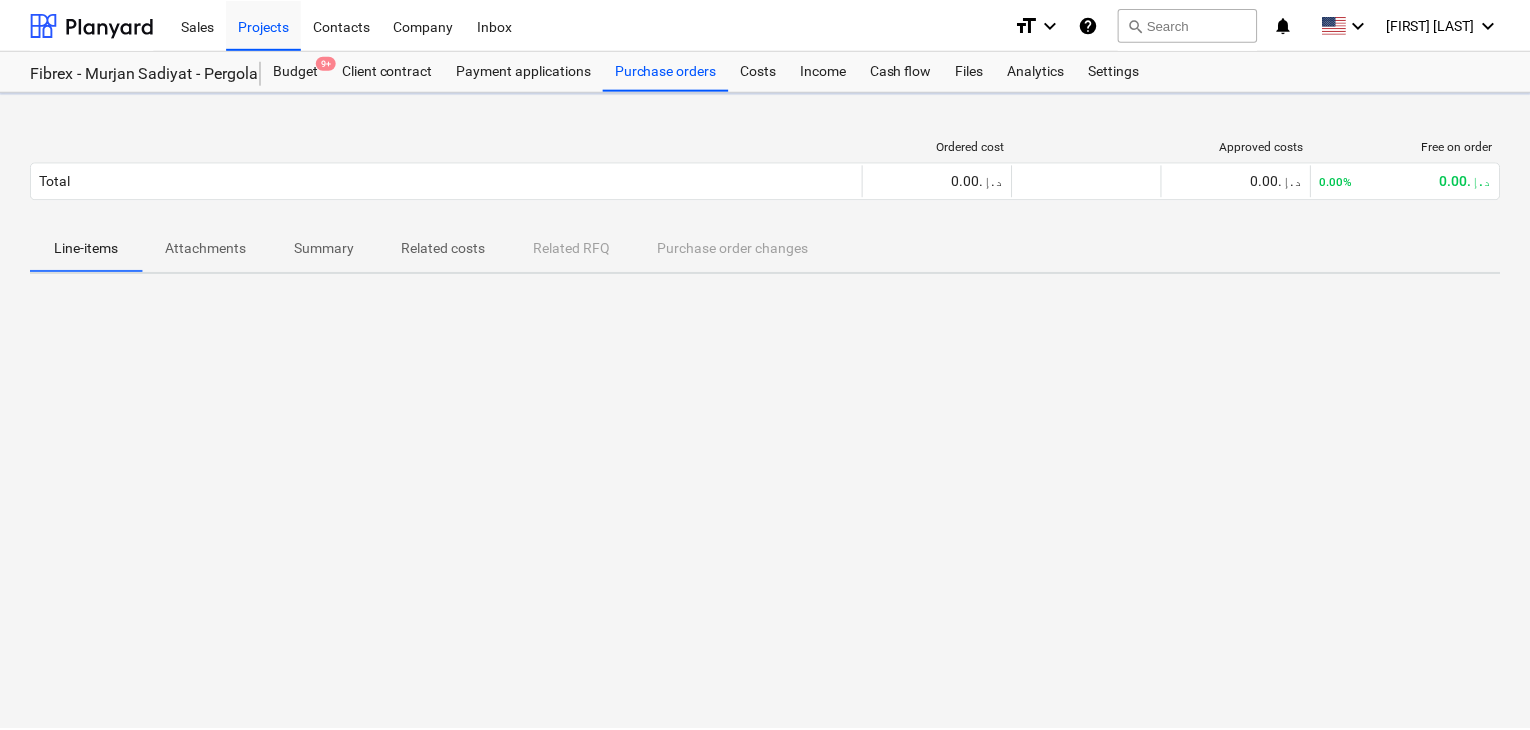 scroll, scrollTop: 0, scrollLeft: 0, axis: both 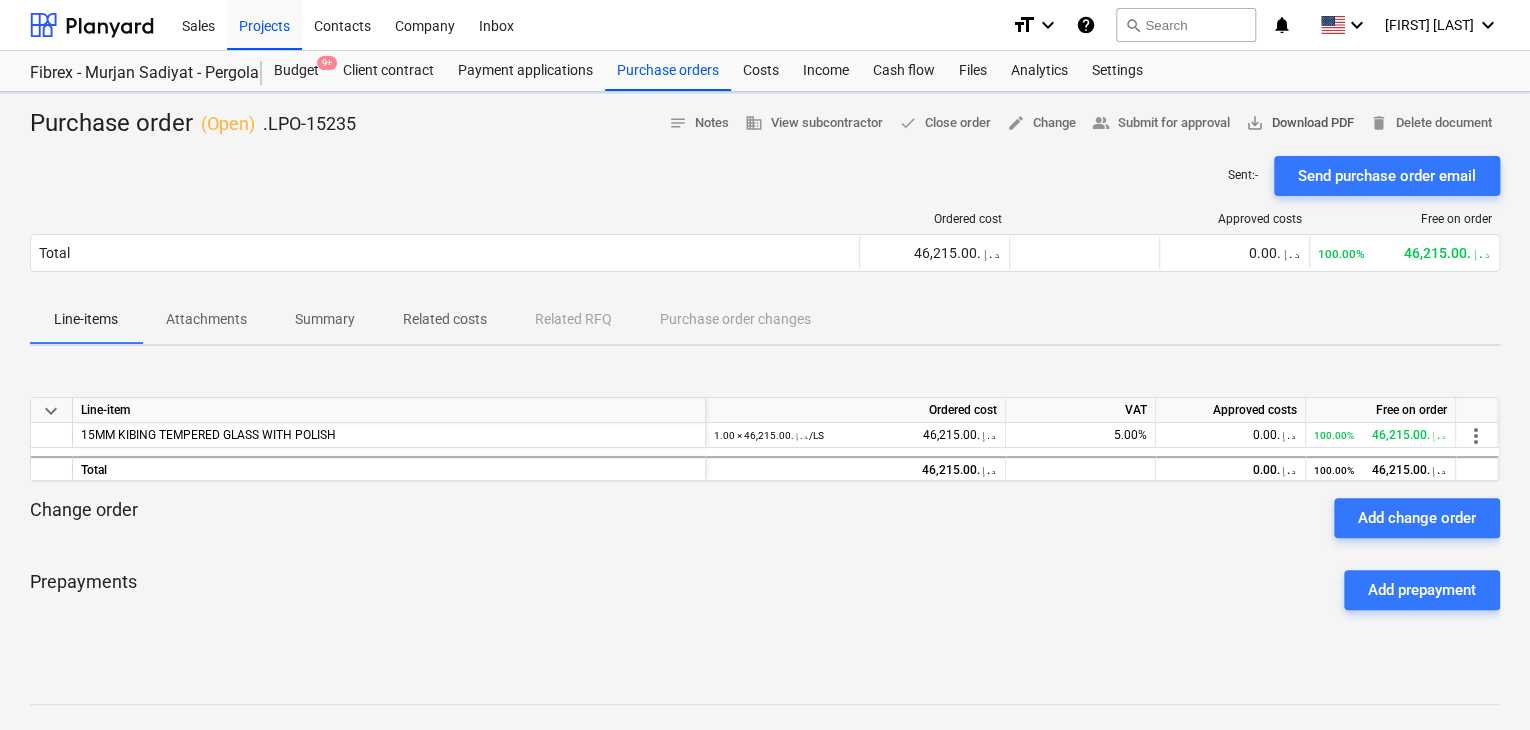 click on "save_alt Download PDF" at bounding box center (1300, 123) 